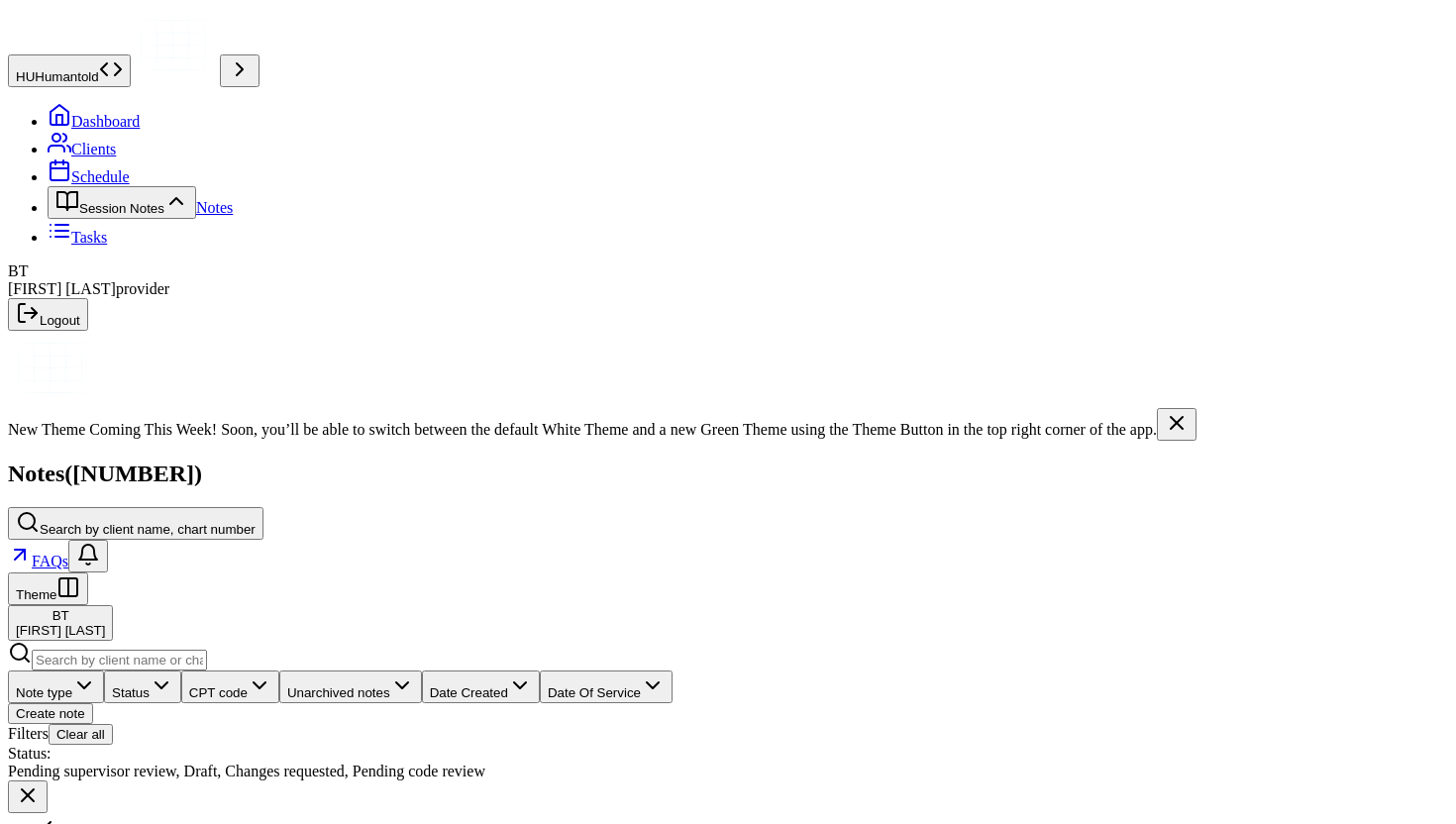 scroll, scrollTop: 0, scrollLeft: 0, axis: both 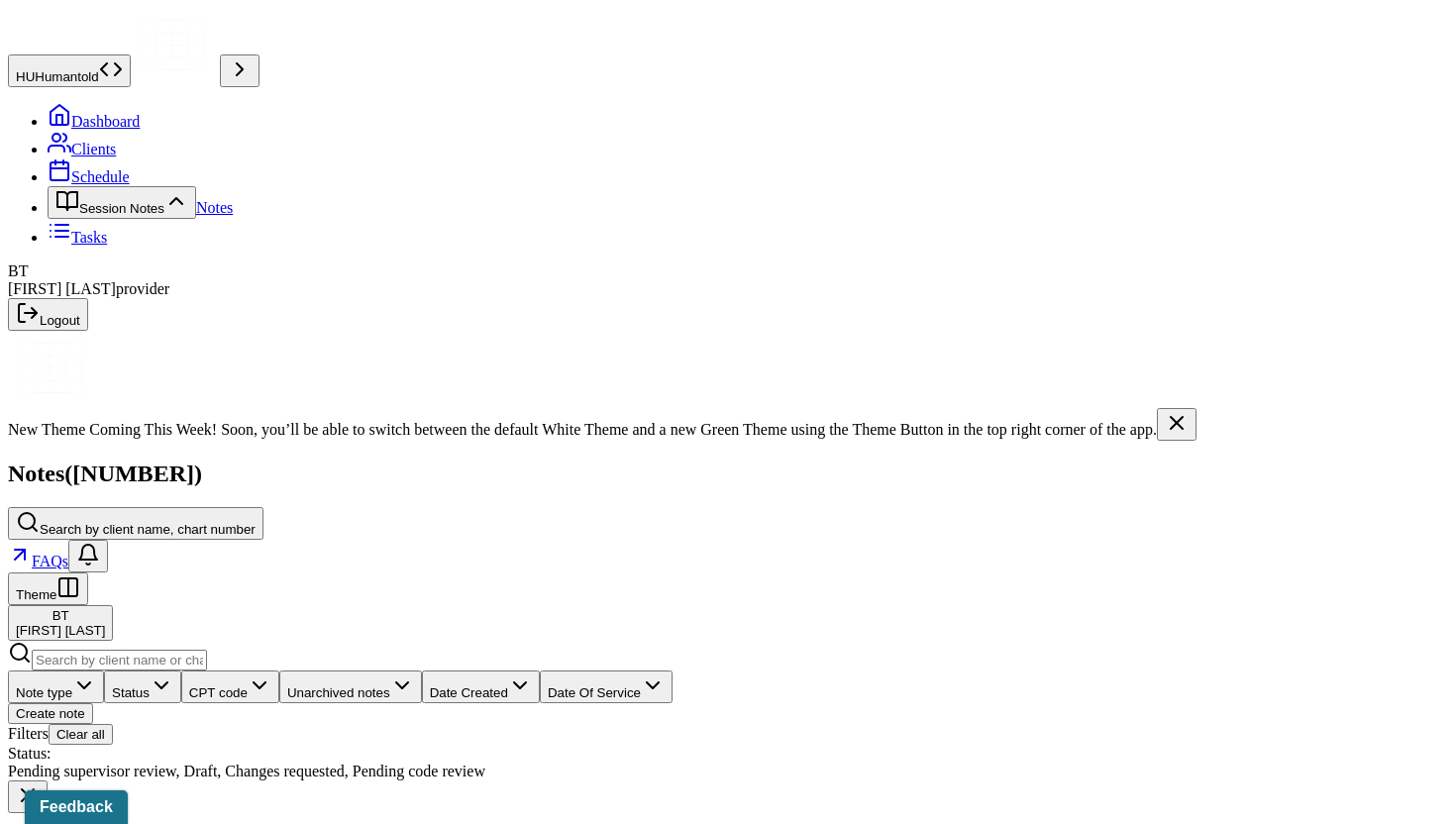 click on "Clients" at bounding box center [81, 149] 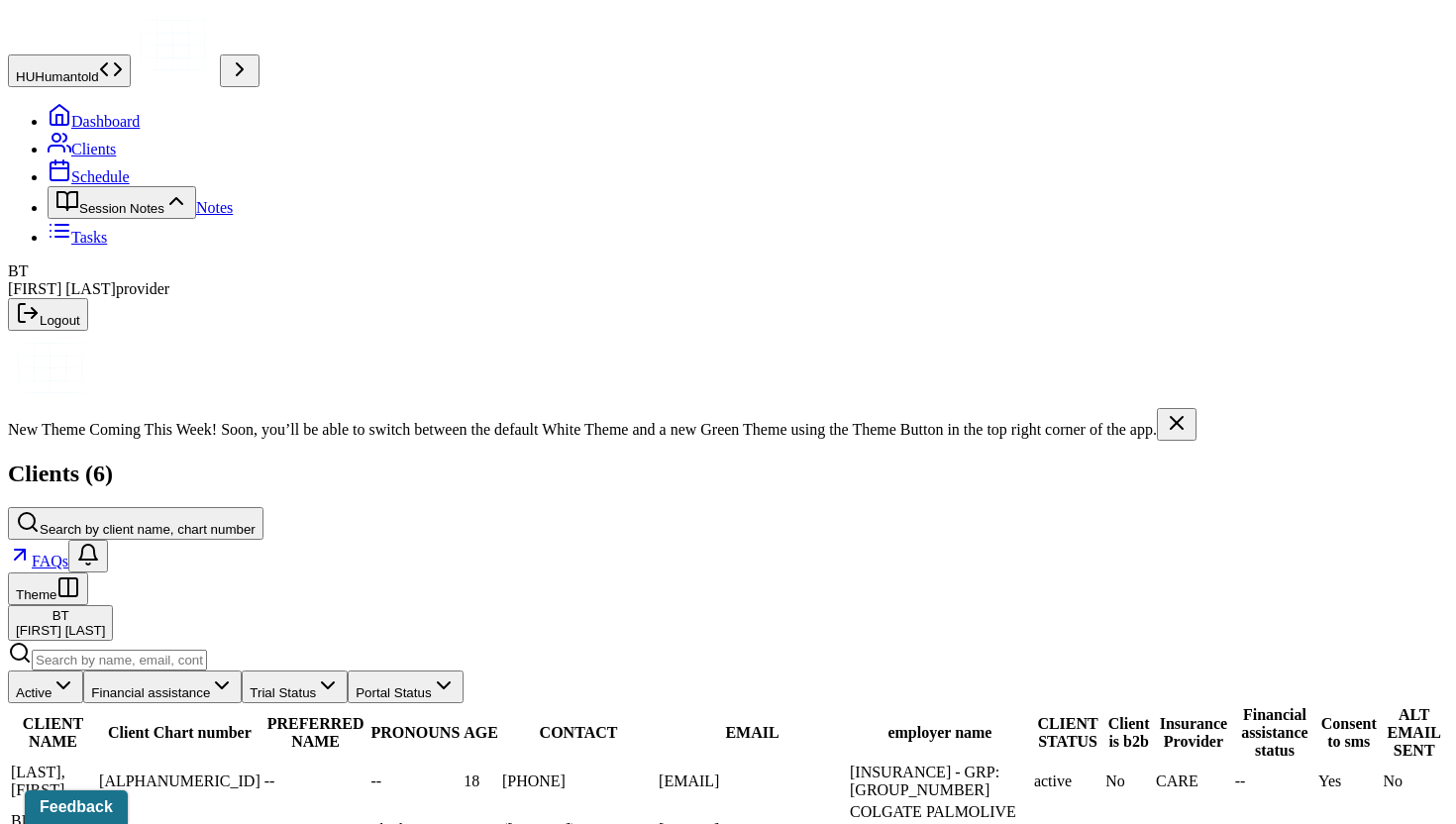 click on "--" at bounding box center [416, 781] 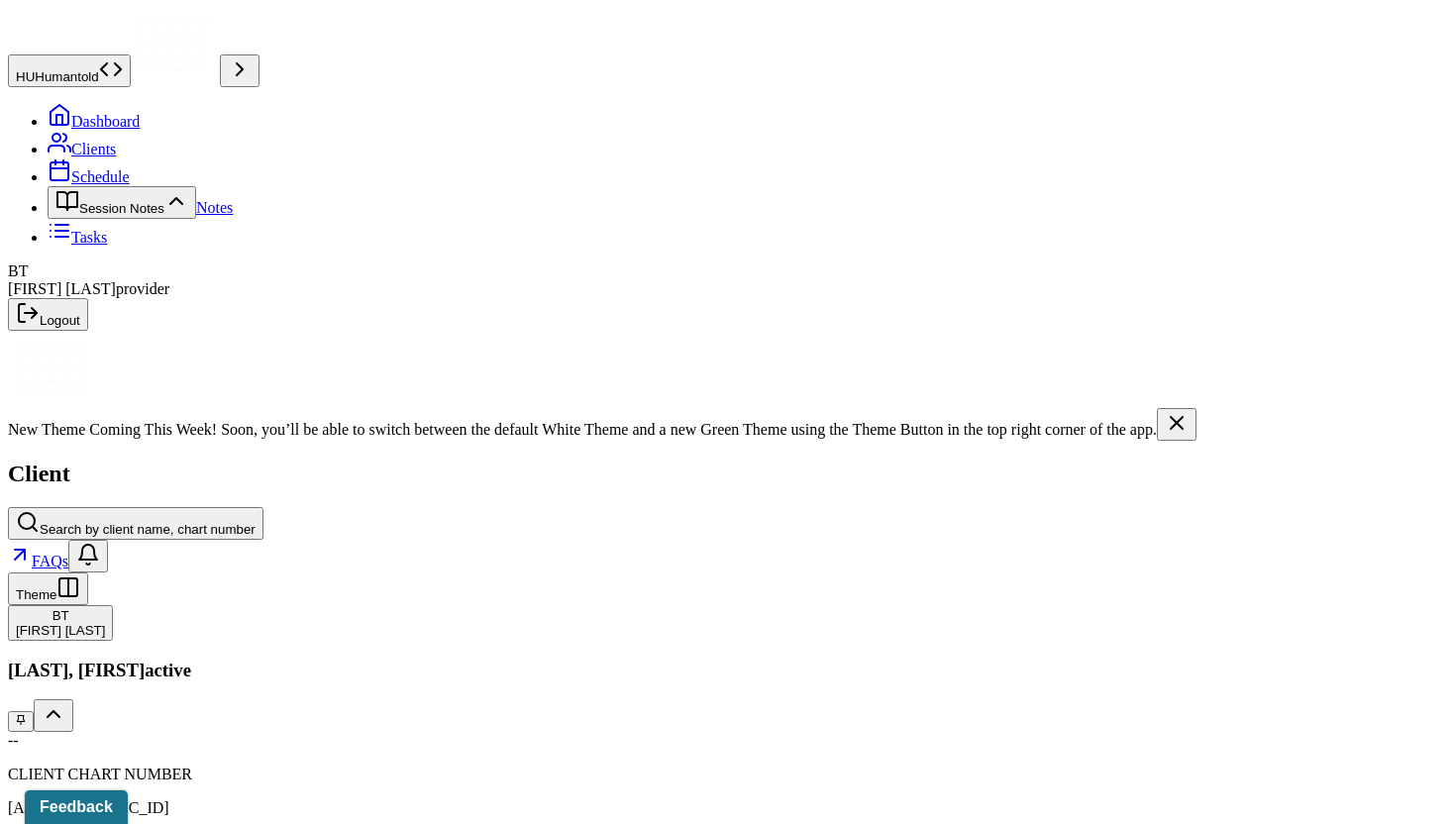 scroll, scrollTop: 113, scrollLeft: 0, axis: vertical 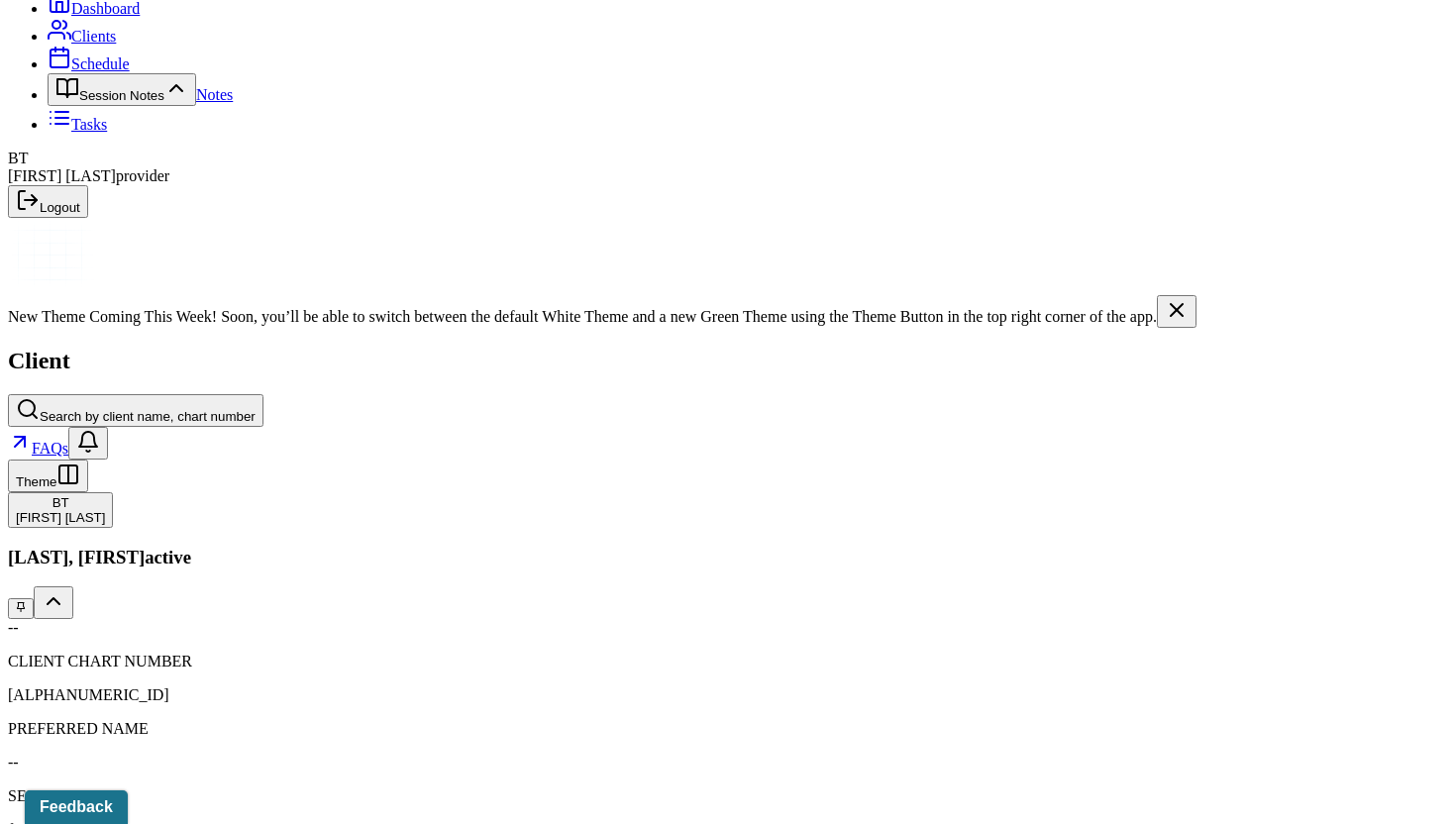 click on "Session Notes" at bounding box center (207, 2043) 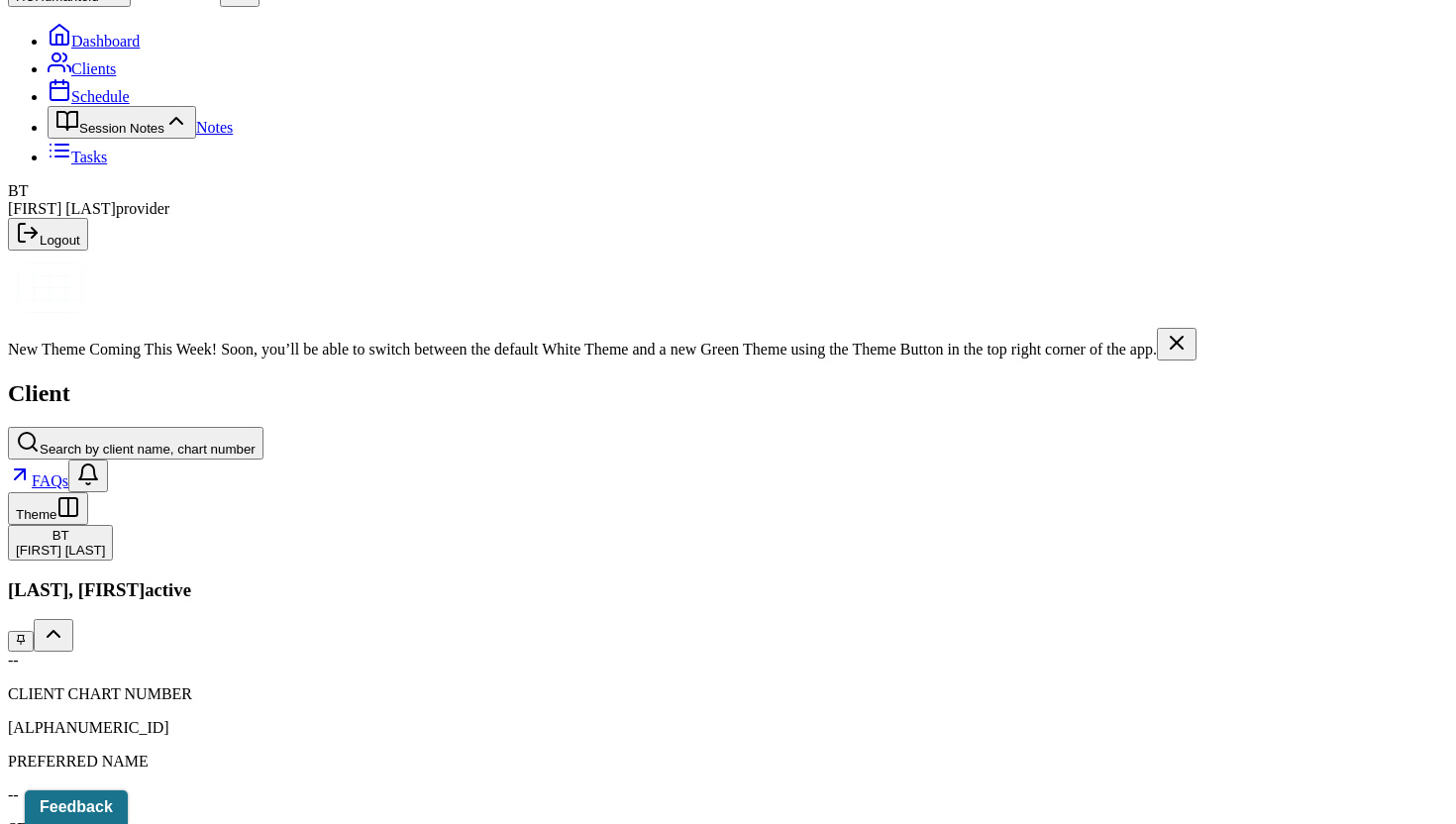 scroll, scrollTop: 113, scrollLeft: 0, axis: vertical 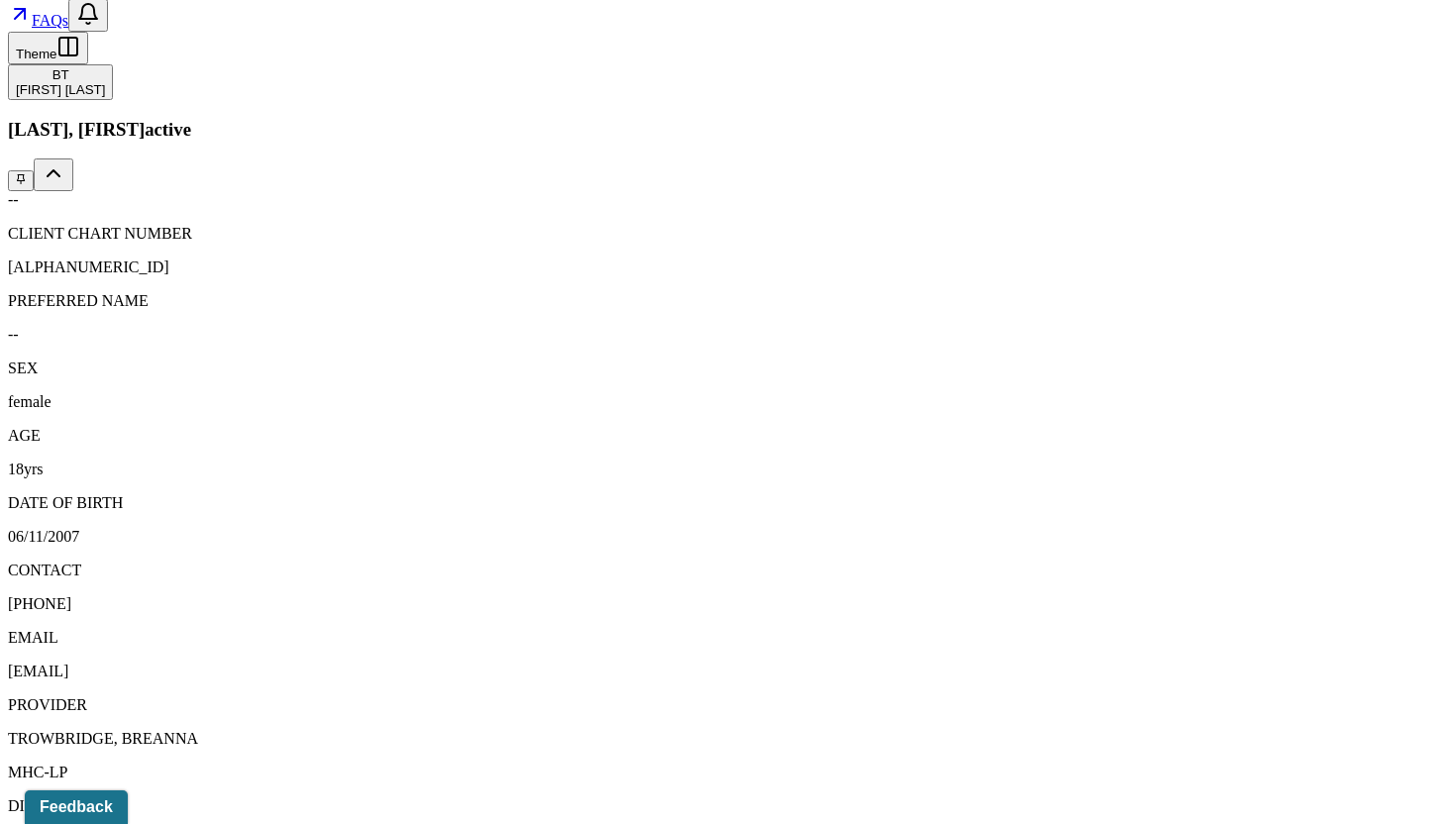 click on "Minor intake note" at bounding box center (283, 2383) 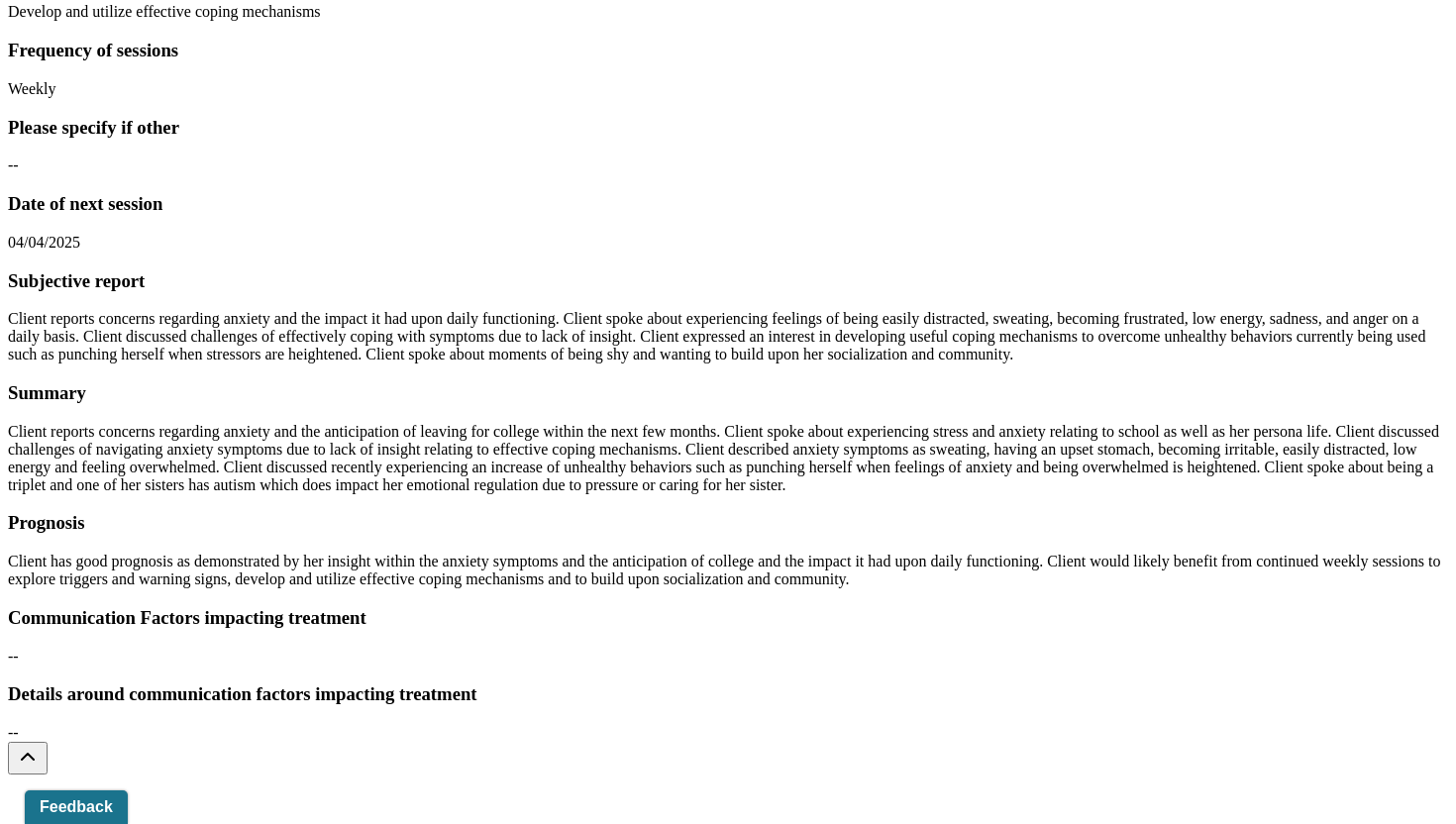 scroll, scrollTop: 10460, scrollLeft: 0, axis: vertical 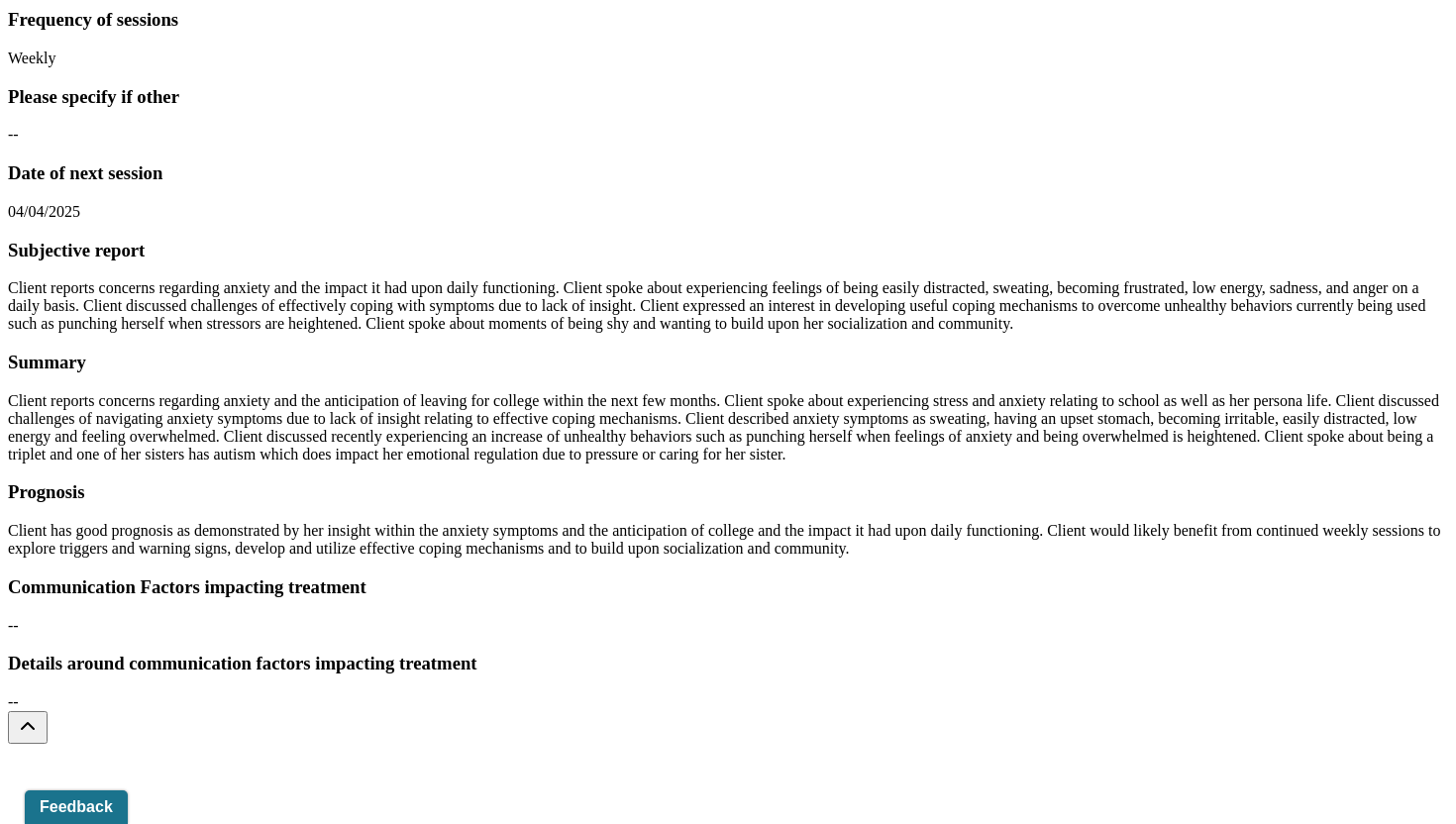 click on "Notes" at bounding box center (214, -10253) 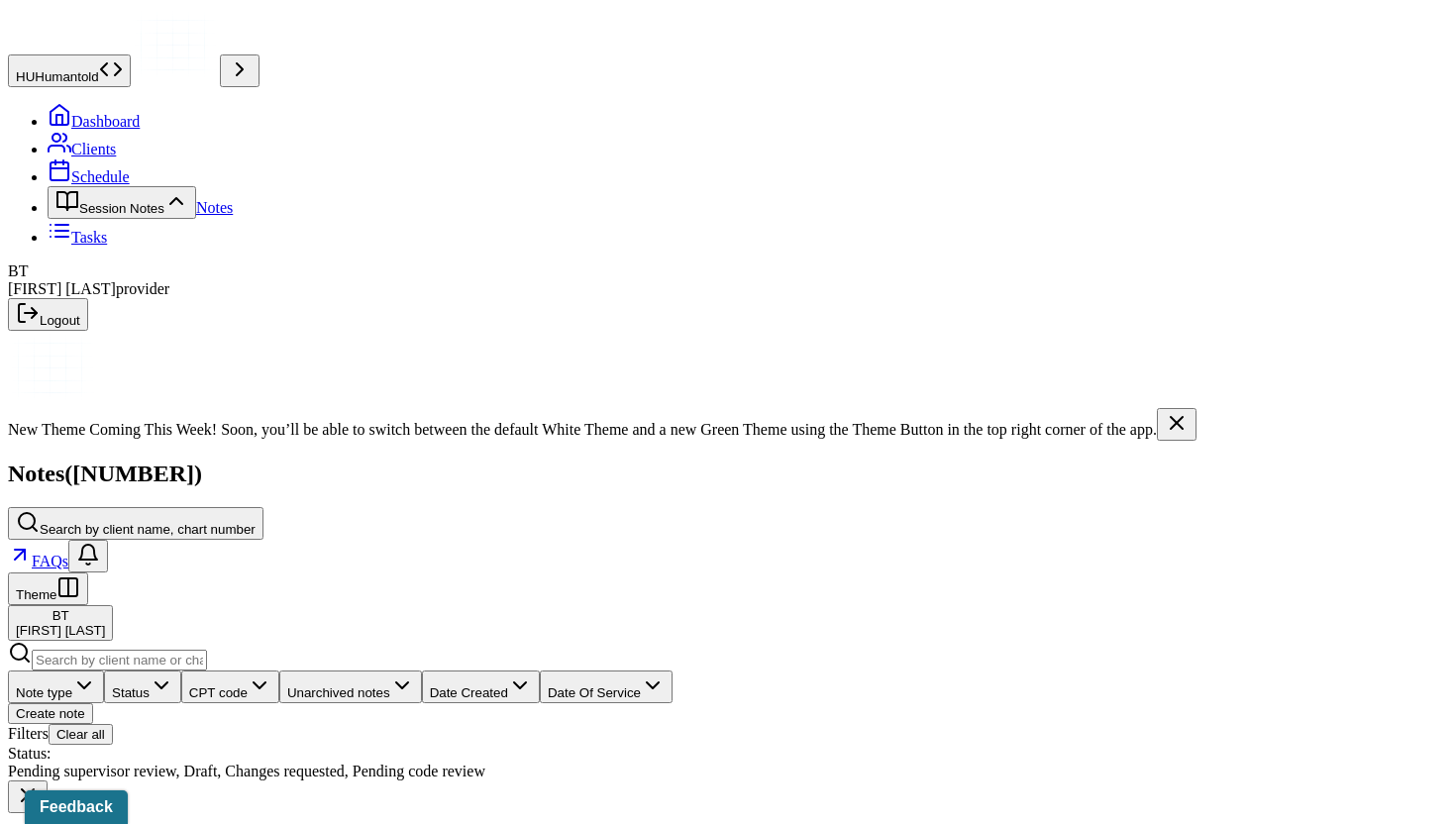 click on "Clients" at bounding box center [81, 149] 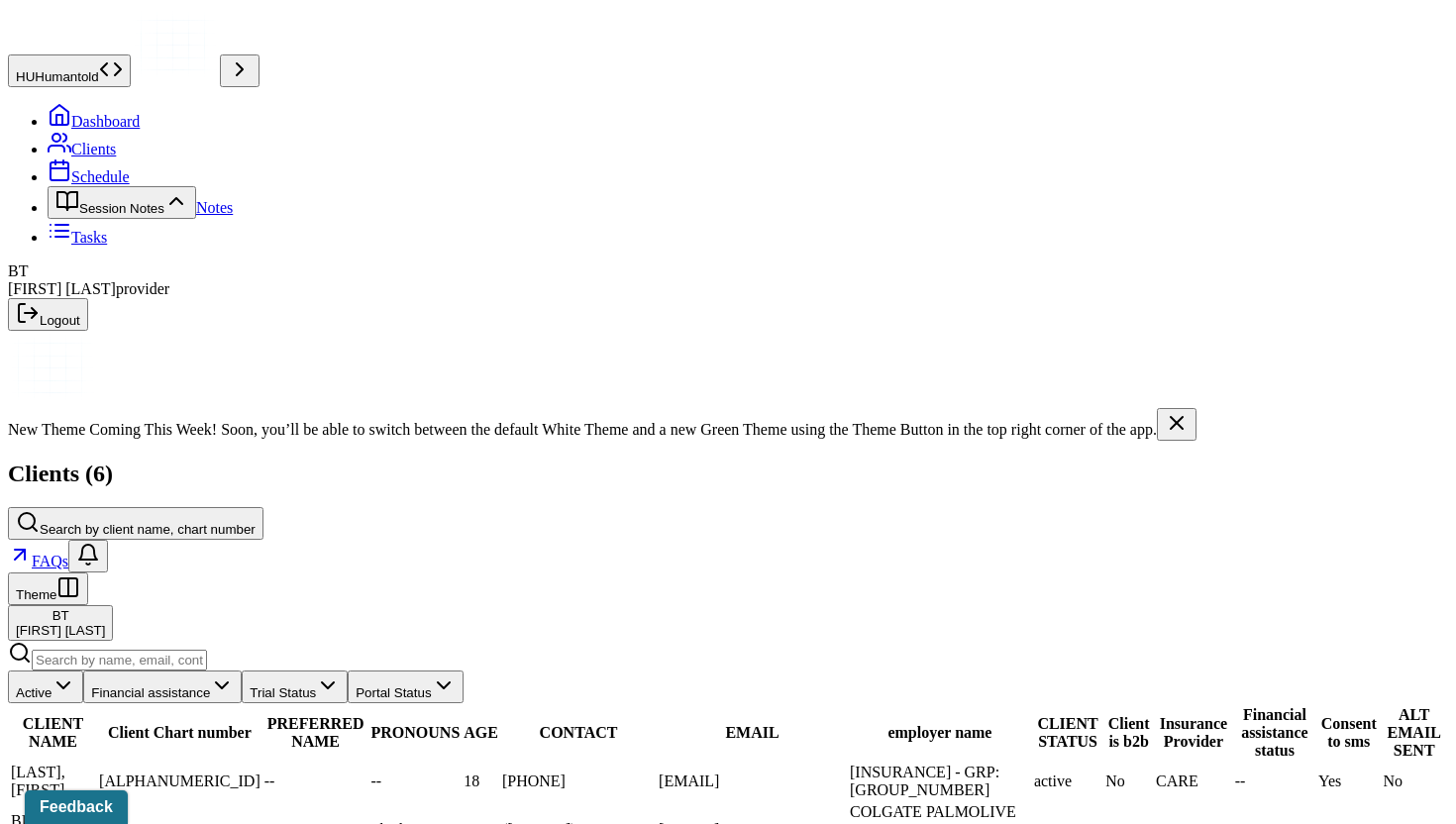 click on "[LAST], [FIRST]" at bounding box center [52, 781] 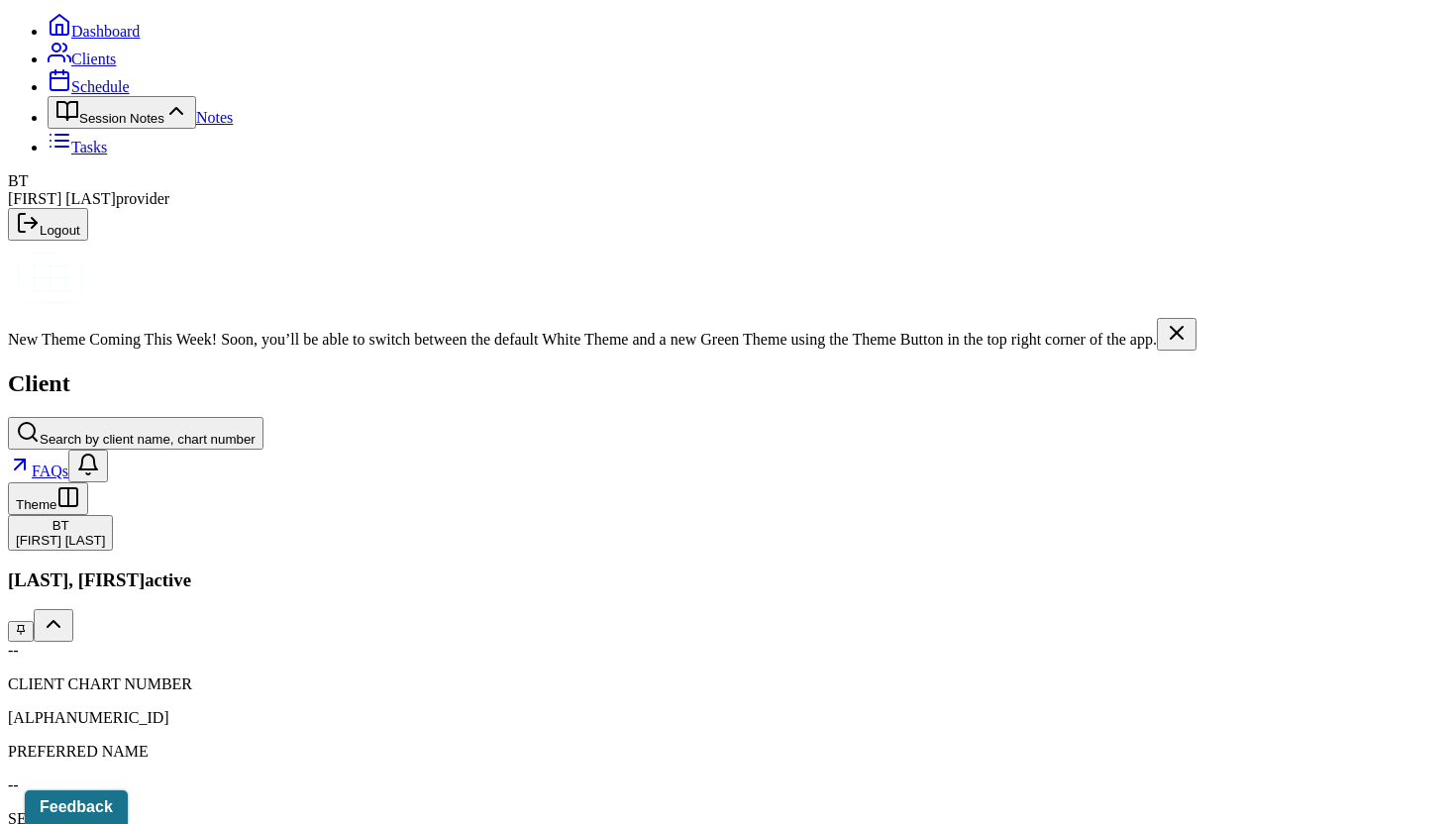 scroll, scrollTop: 100, scrollLeft: 0, axis: vertical 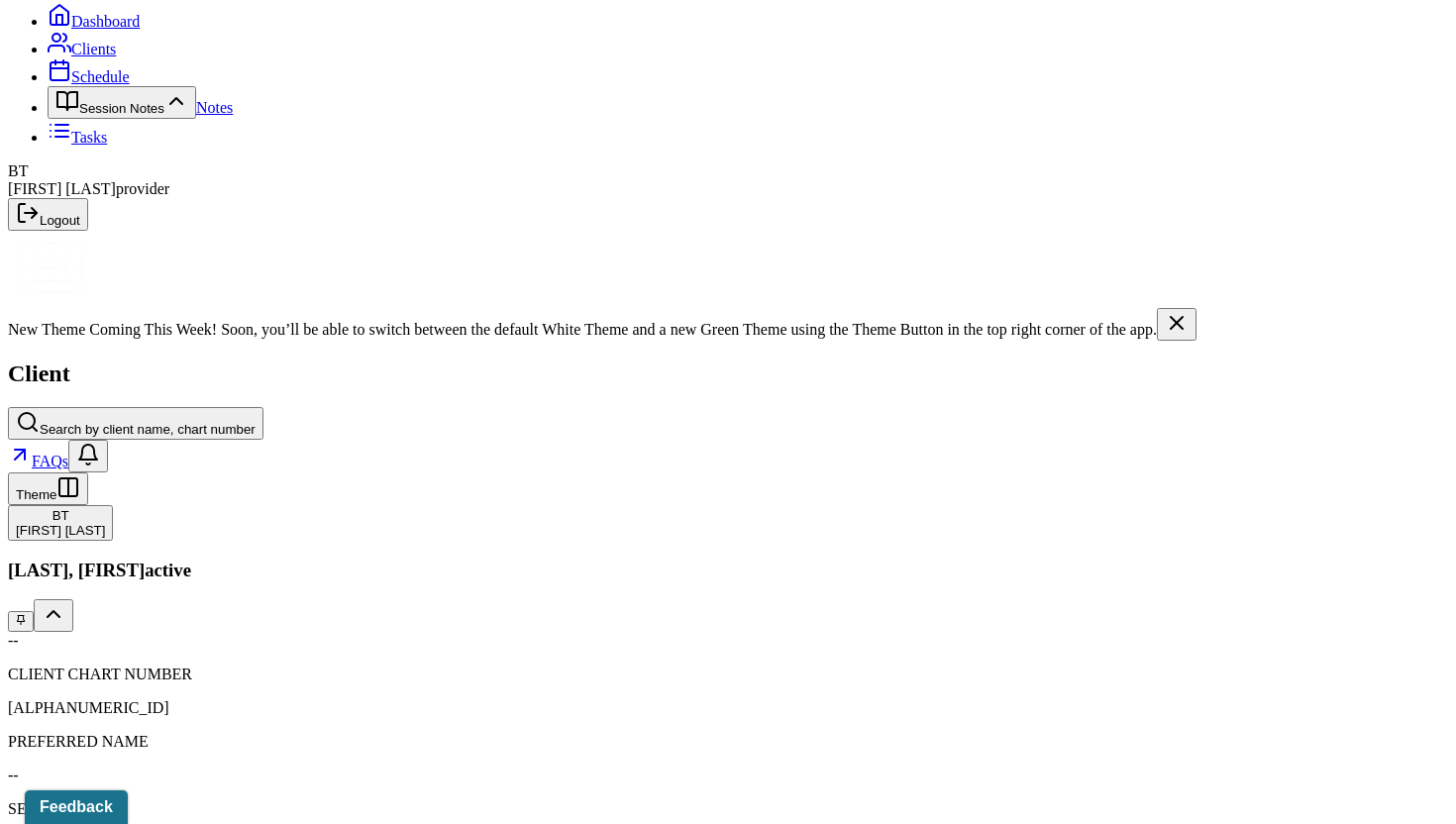 click on "Session Notes" at bounding box center (207, 2056) 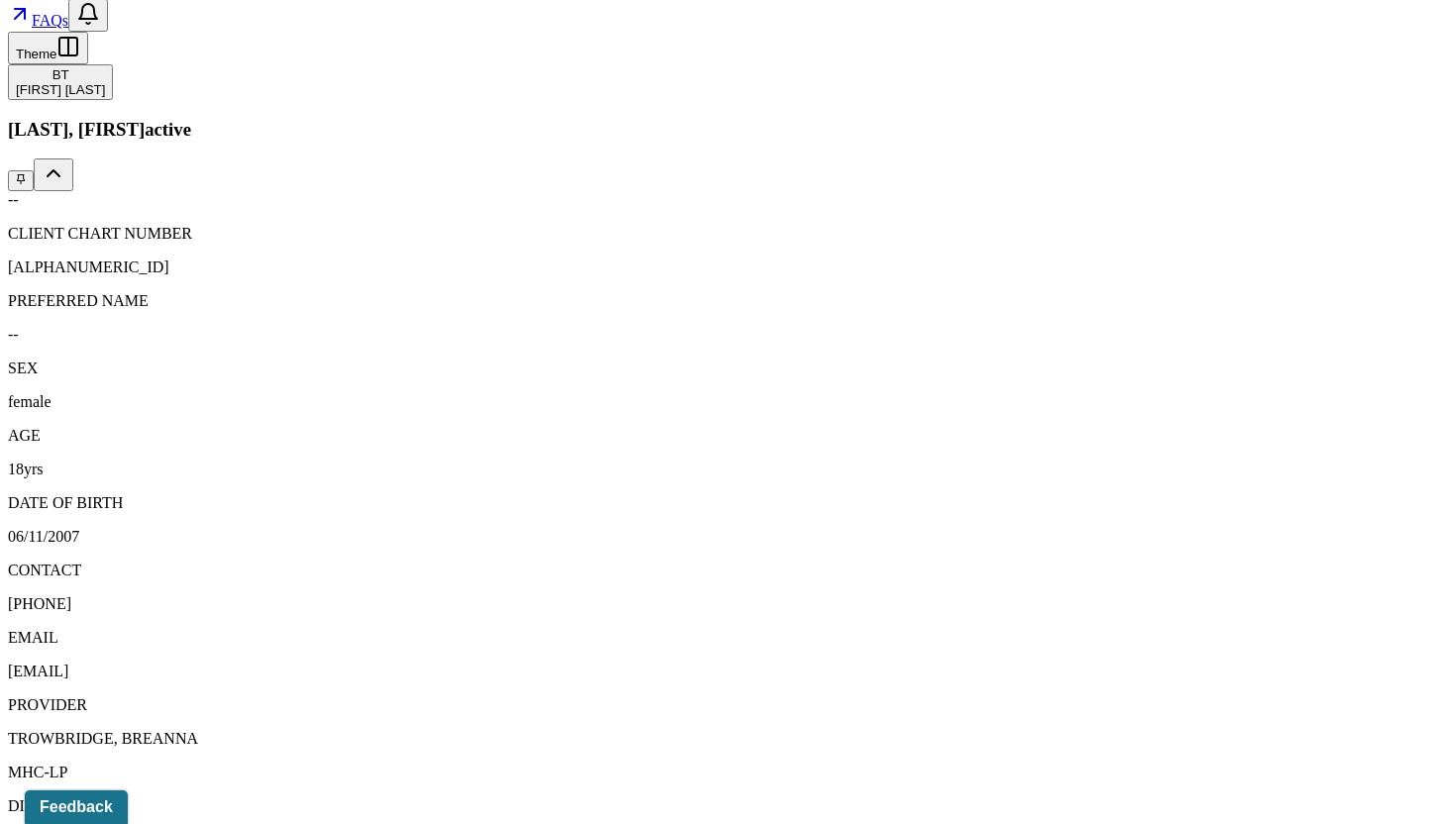 click on "Minor intake note" at bounding box center [283, 2346] 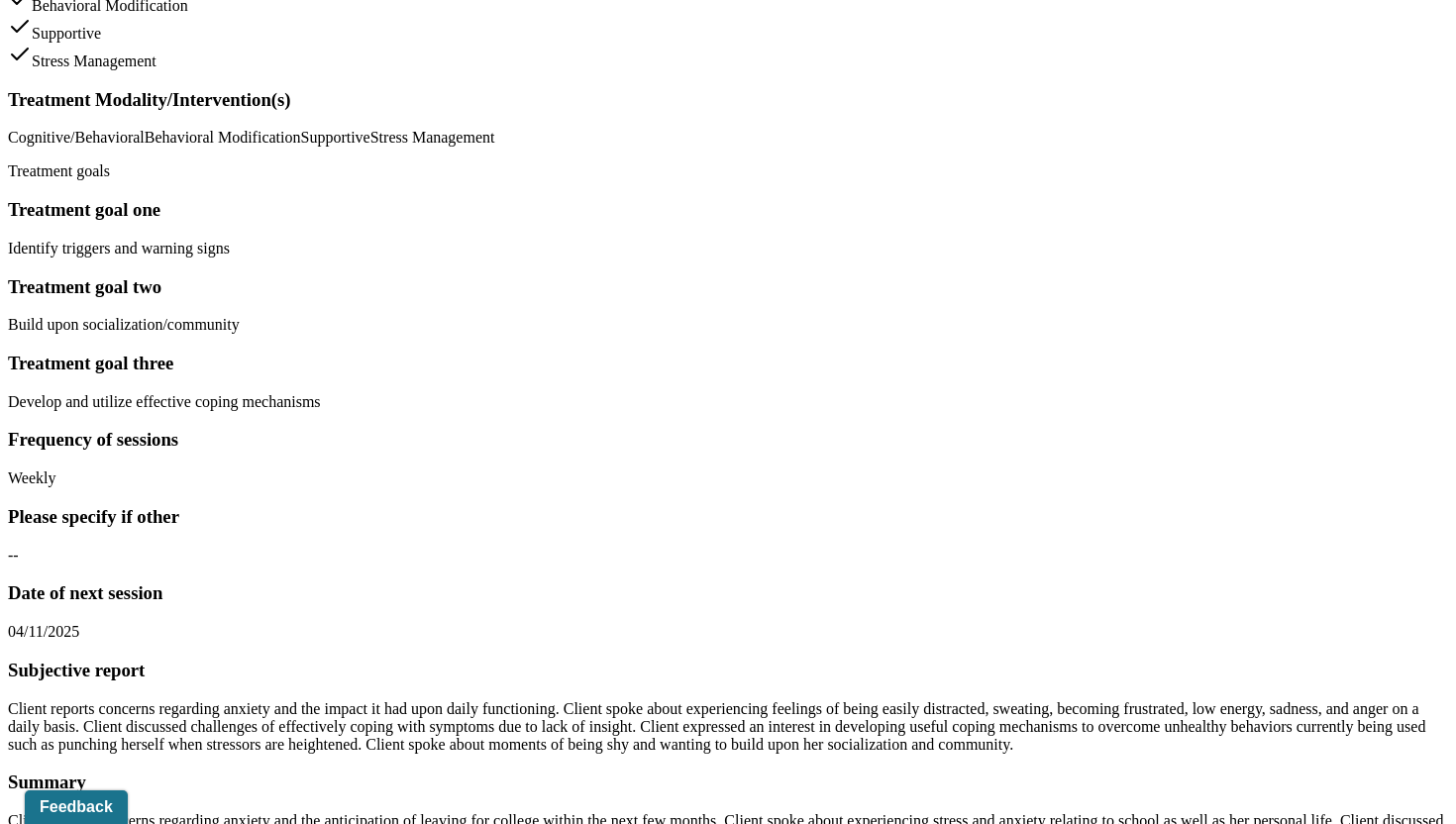scroll, scrollTop: 10489, scrollLeft: 0, axis: vertical 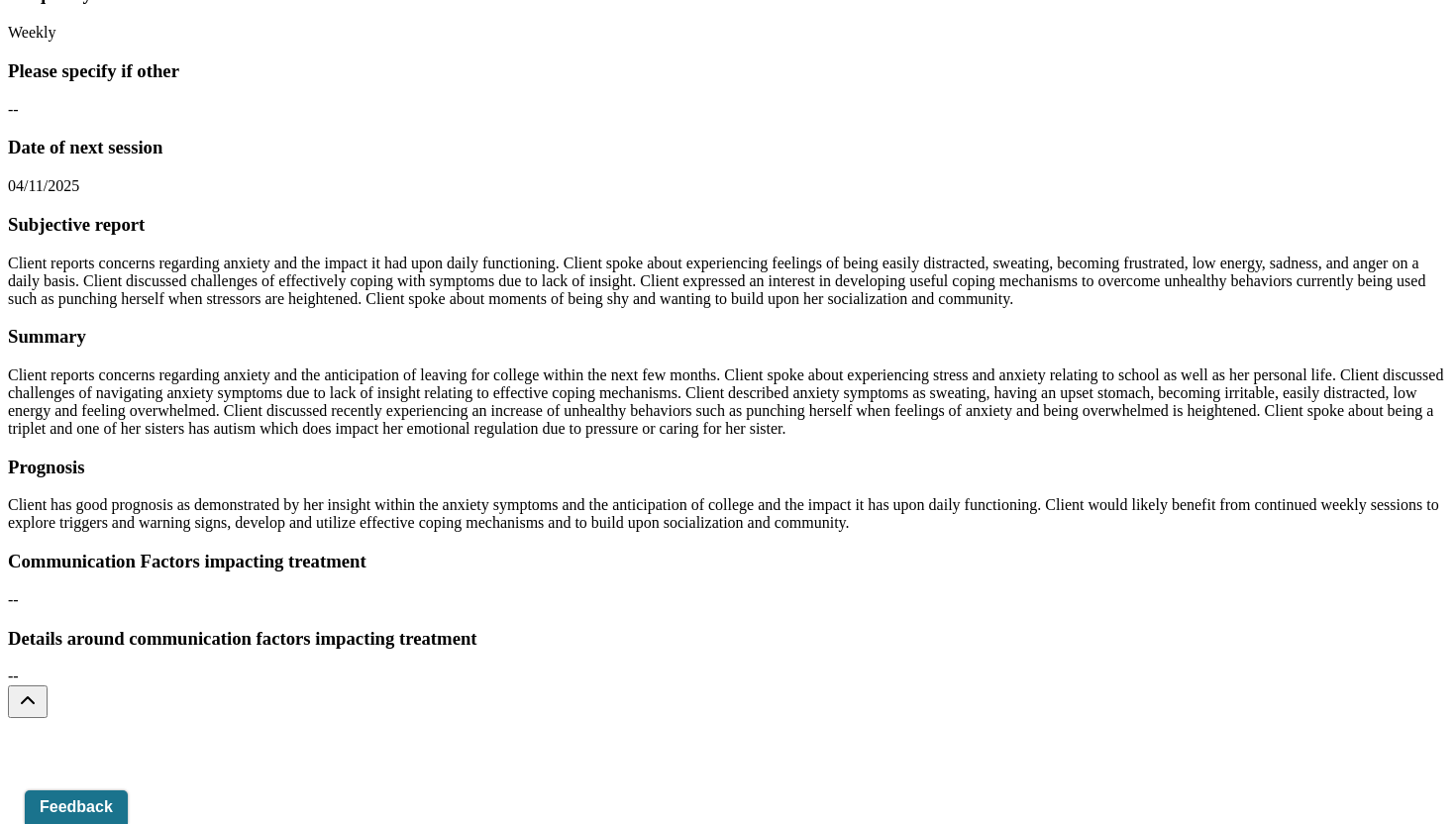 click on "Dashboard" at bounding box center (93, -10368) 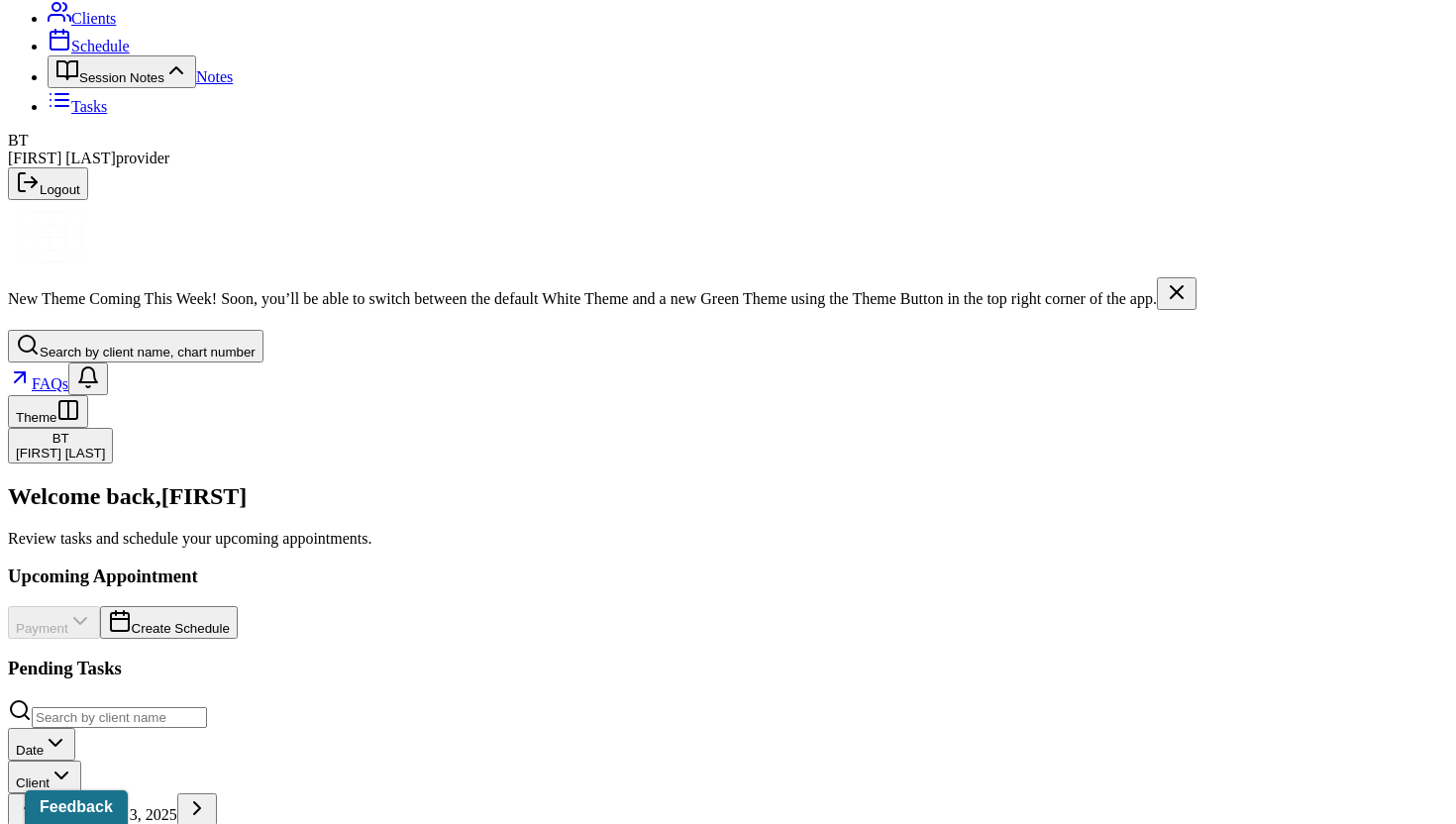 scroll, scrollTop: 694, scrollLeft: 0, axis: vertical 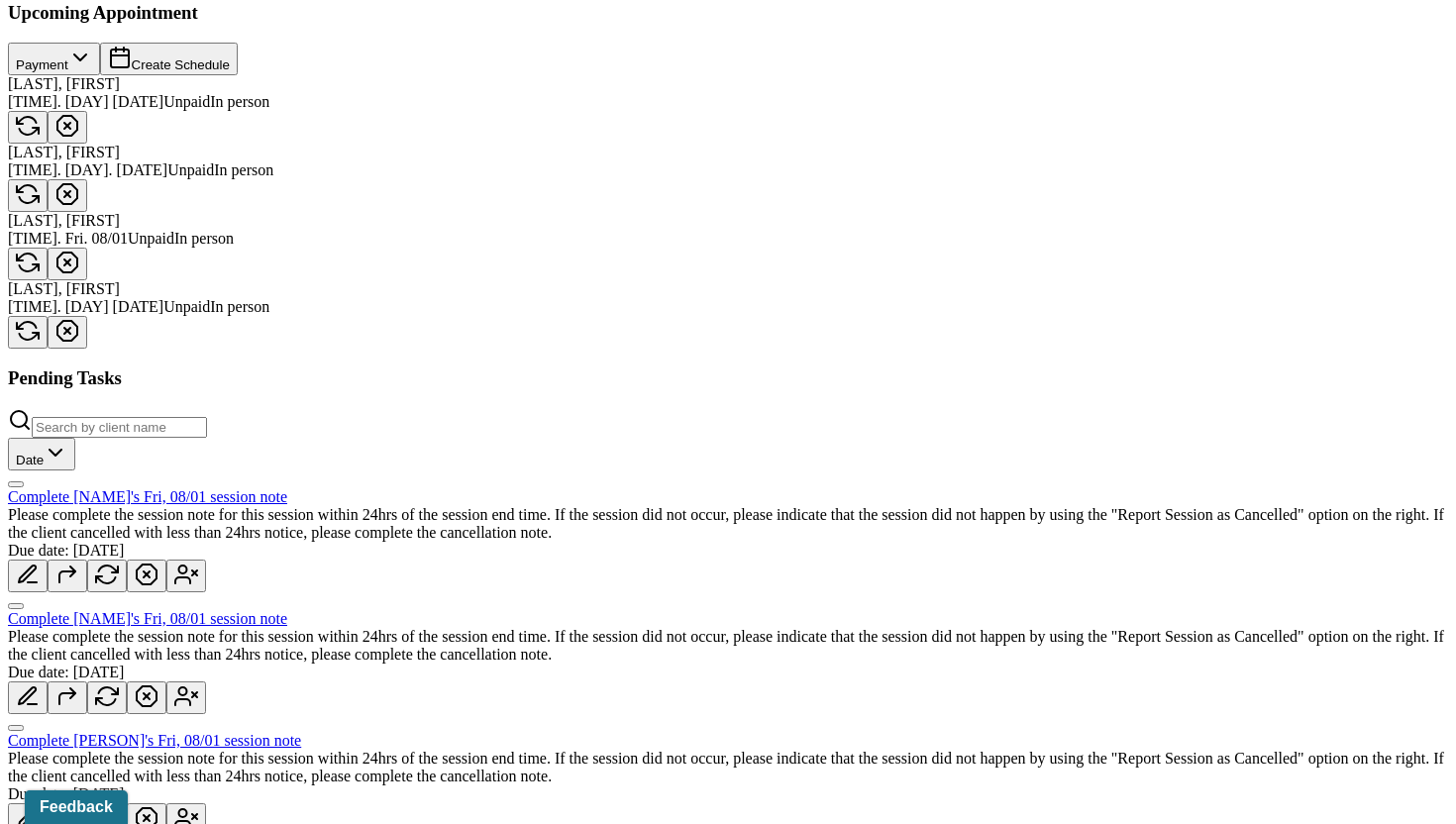 click on "Session Notes" at bounding box center [122, -492] 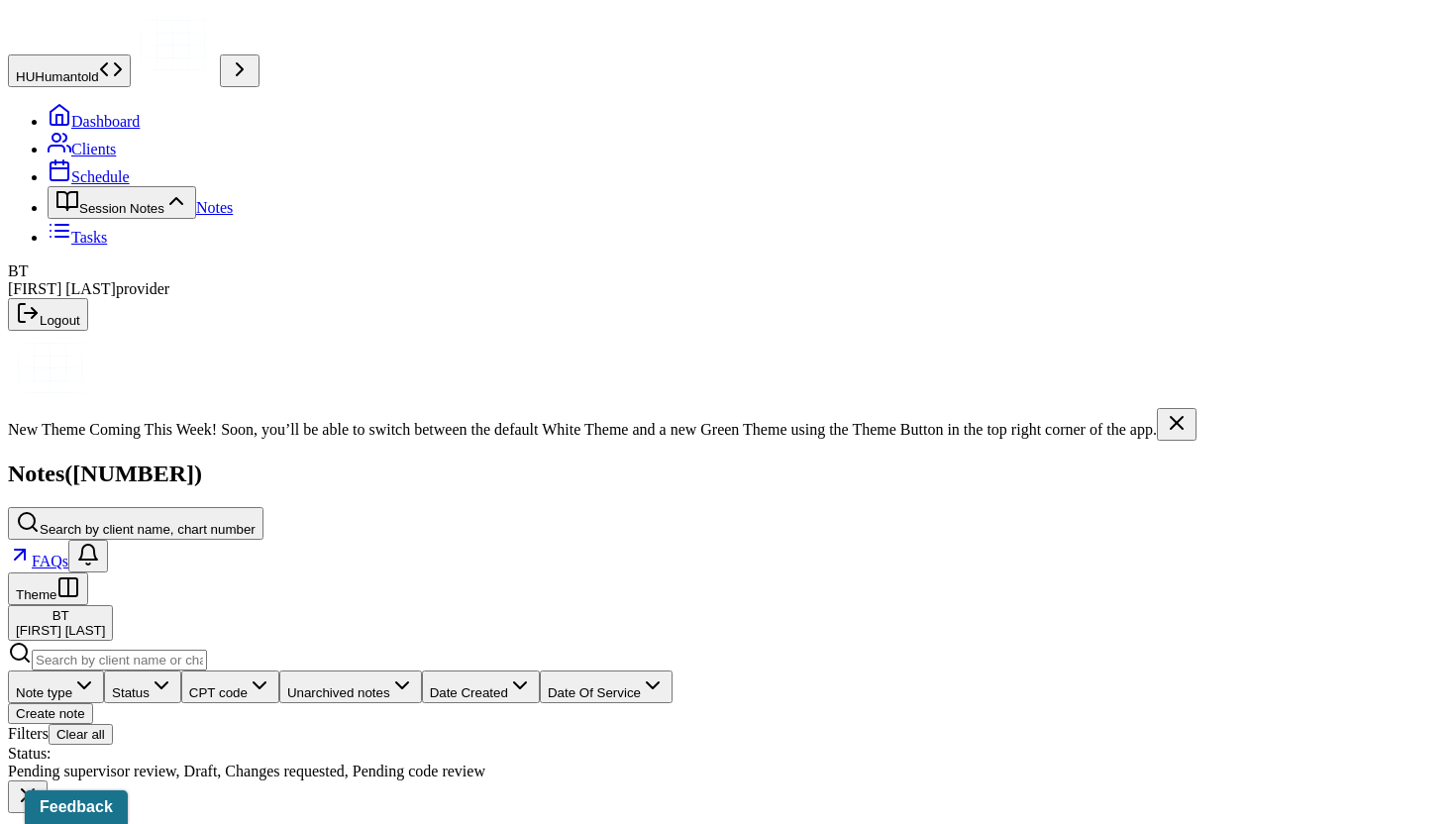 click on "--" at bounding box center (523, 1010) 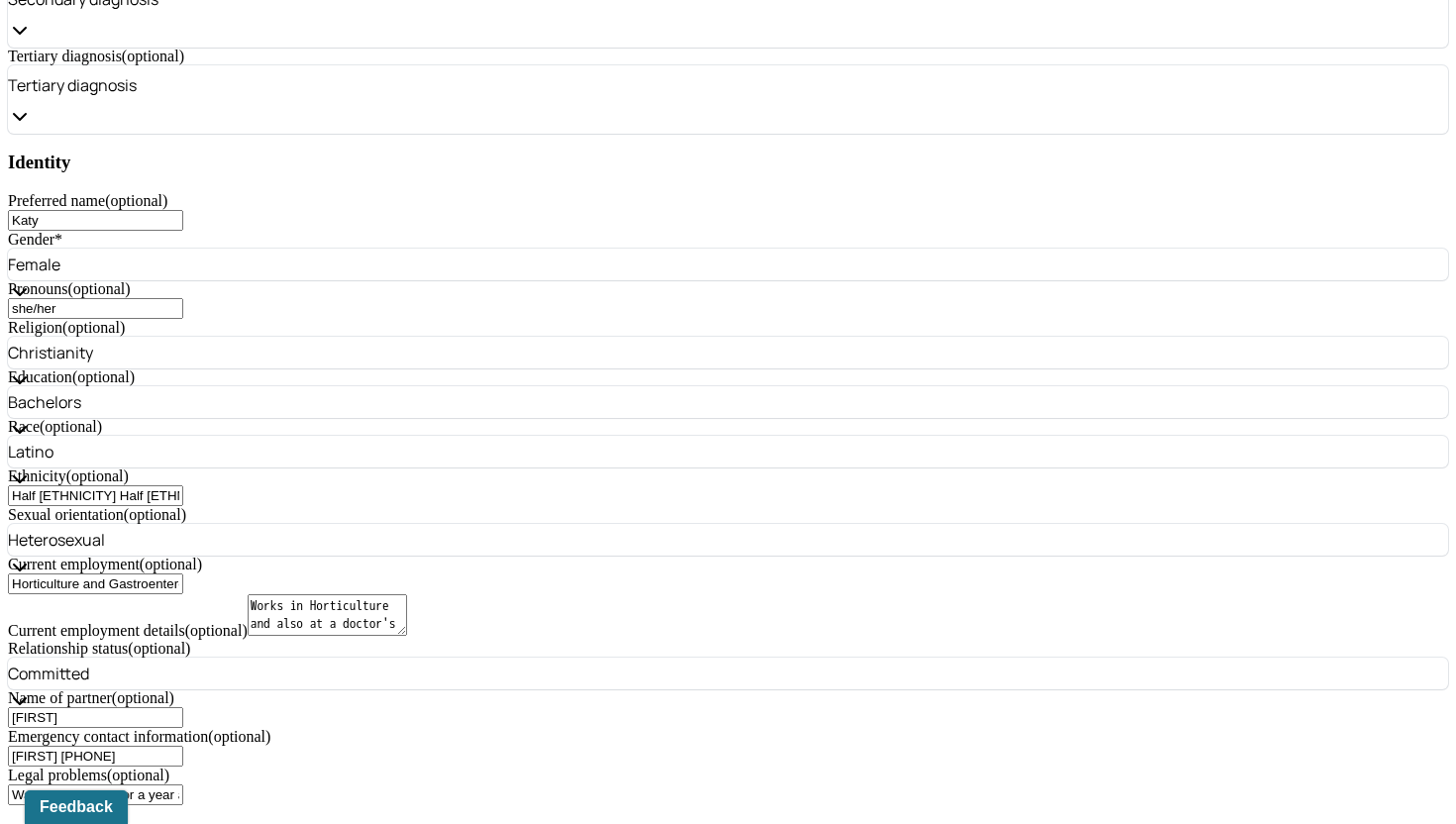 scroll, scrollTop: 1496, scrollLeft: 0, axis: vertical 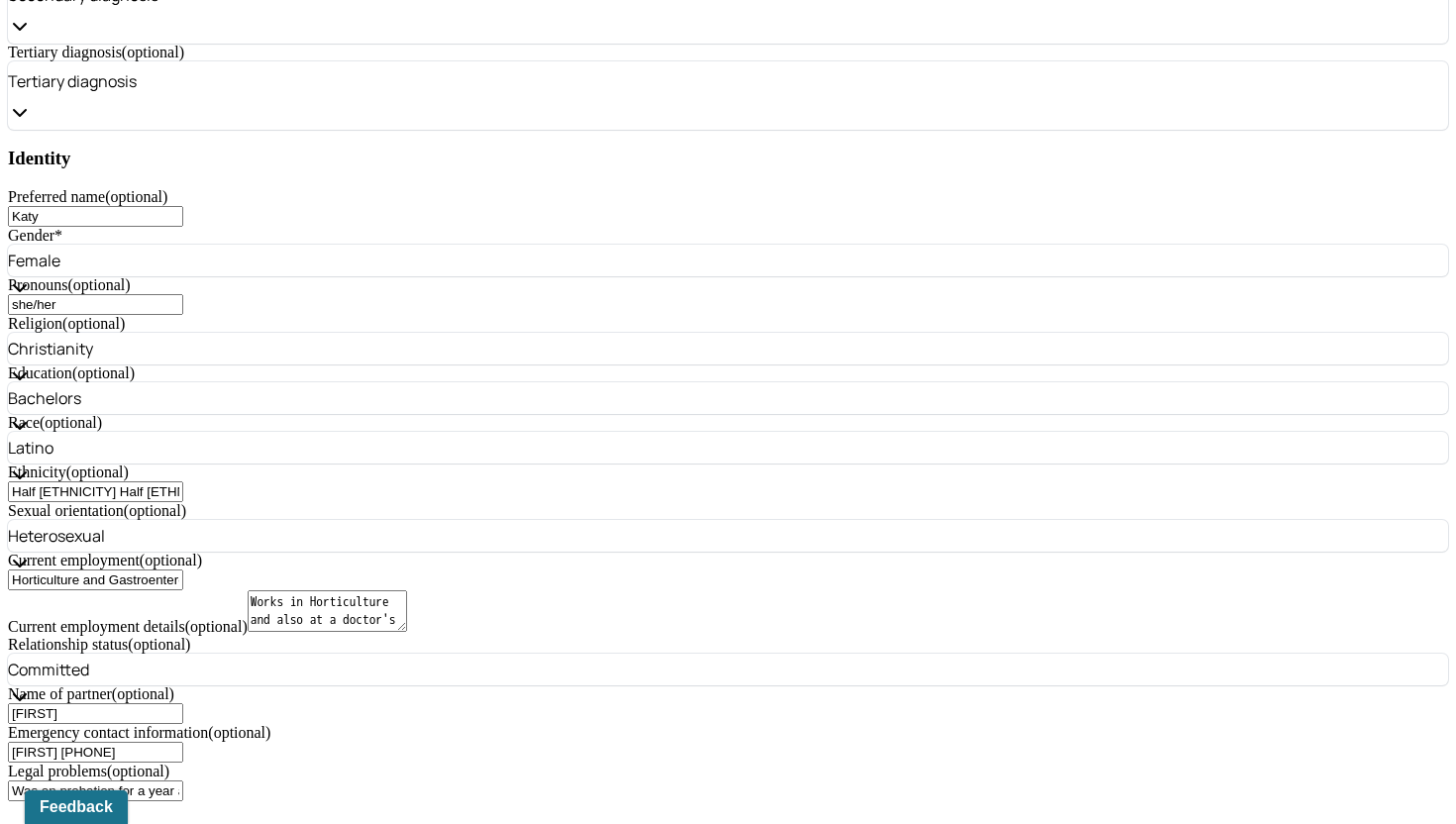 drag, startPoint x: 951, startPoint y: 324, endPoint x: 576, endPoint y: 322, distance: 375.00533 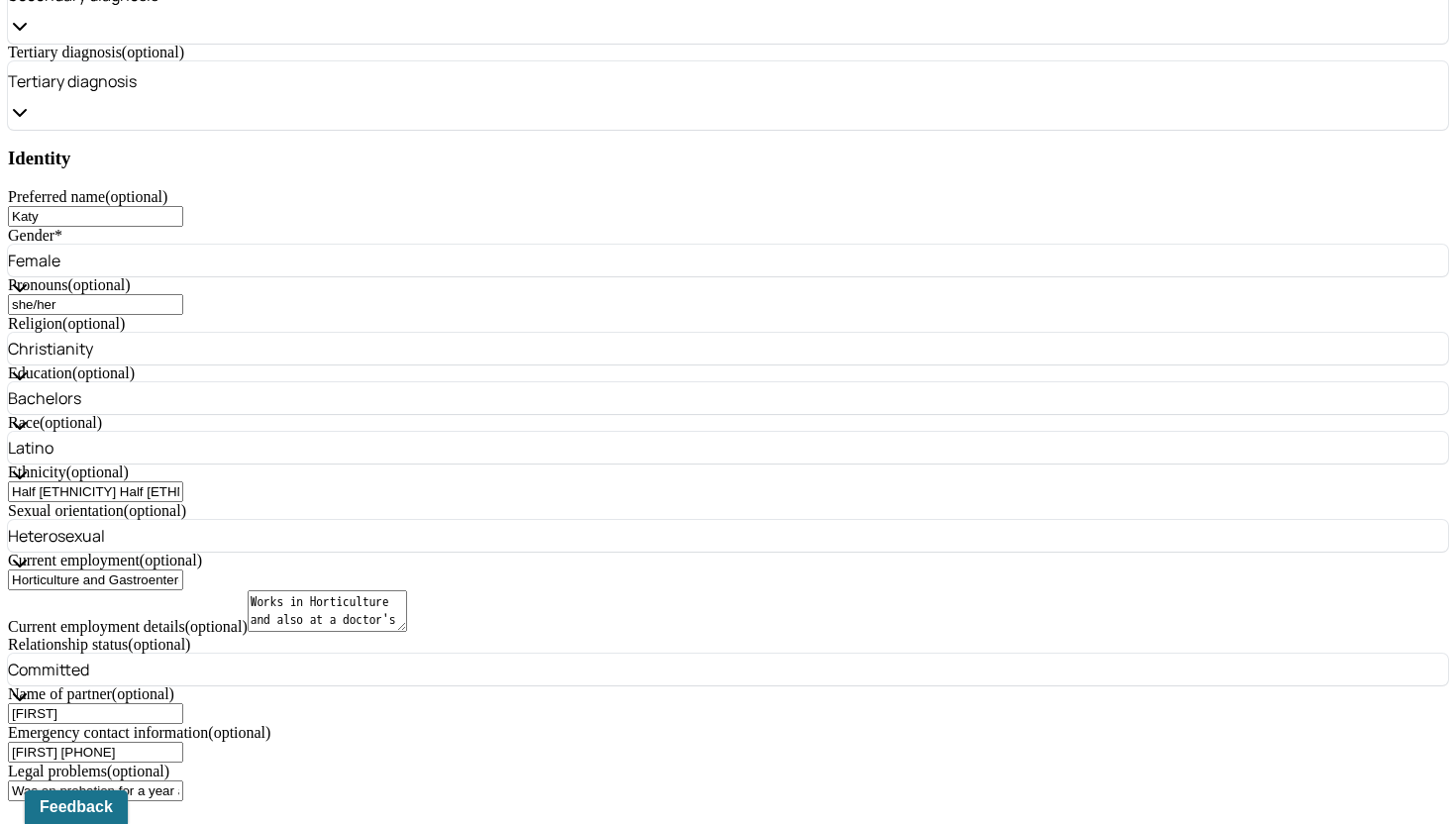 click on "Client is entering into therapy for the first time. Client feels that she needs a place to express her feelings. Client is looking to process past traumas that have an impact on her daily life. She experienced familial trauma which has caused inability to manage mood. Client states that this can impact her interpersonal interactions with friend and family members. Client states that she grew up in a negative environment." at bounding box center [87, 915] 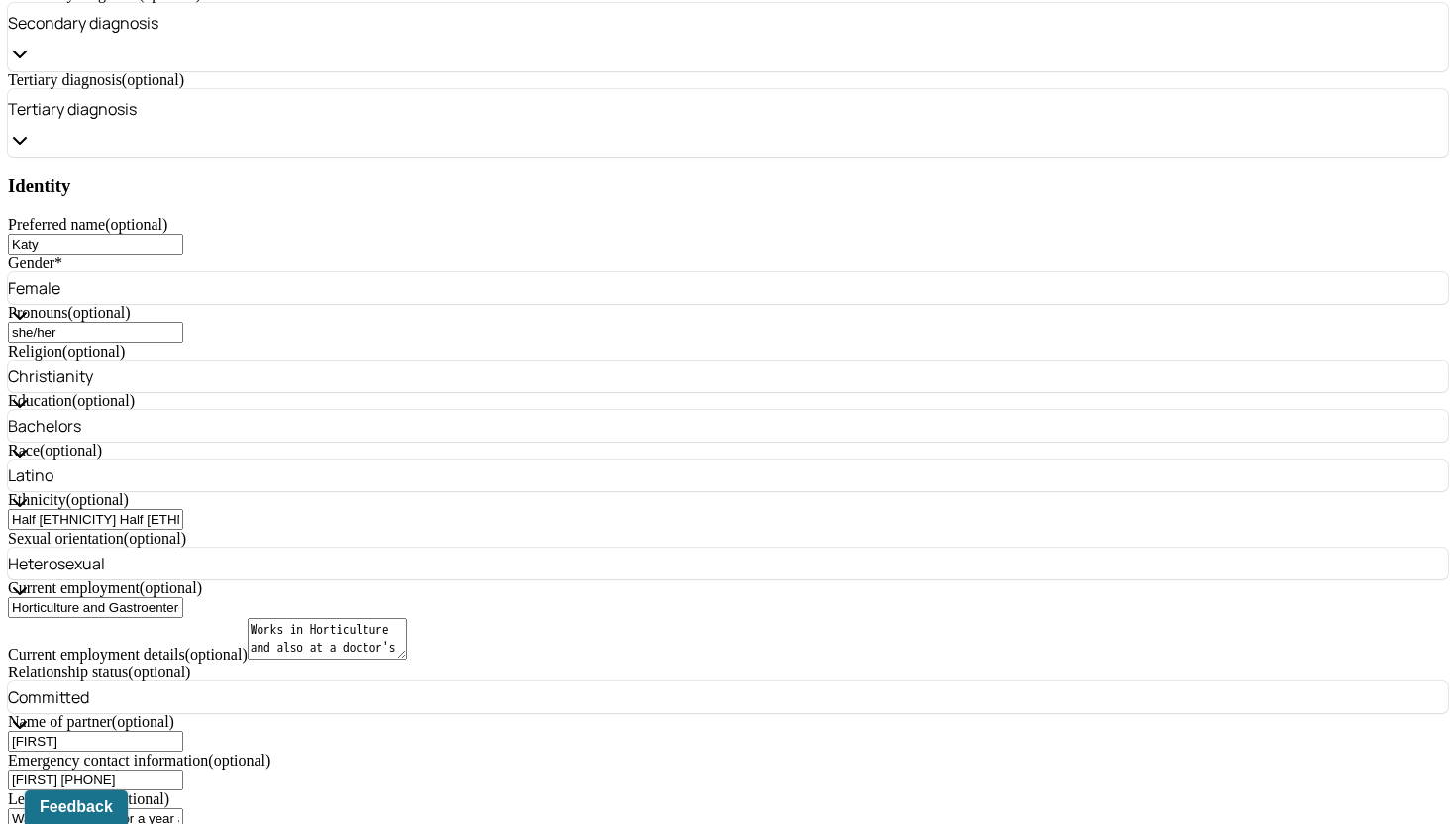 drag, startPoint x: 979, startPoint y: 321, endPoint x: 935, endPoint y: 318, distance: 44.102154 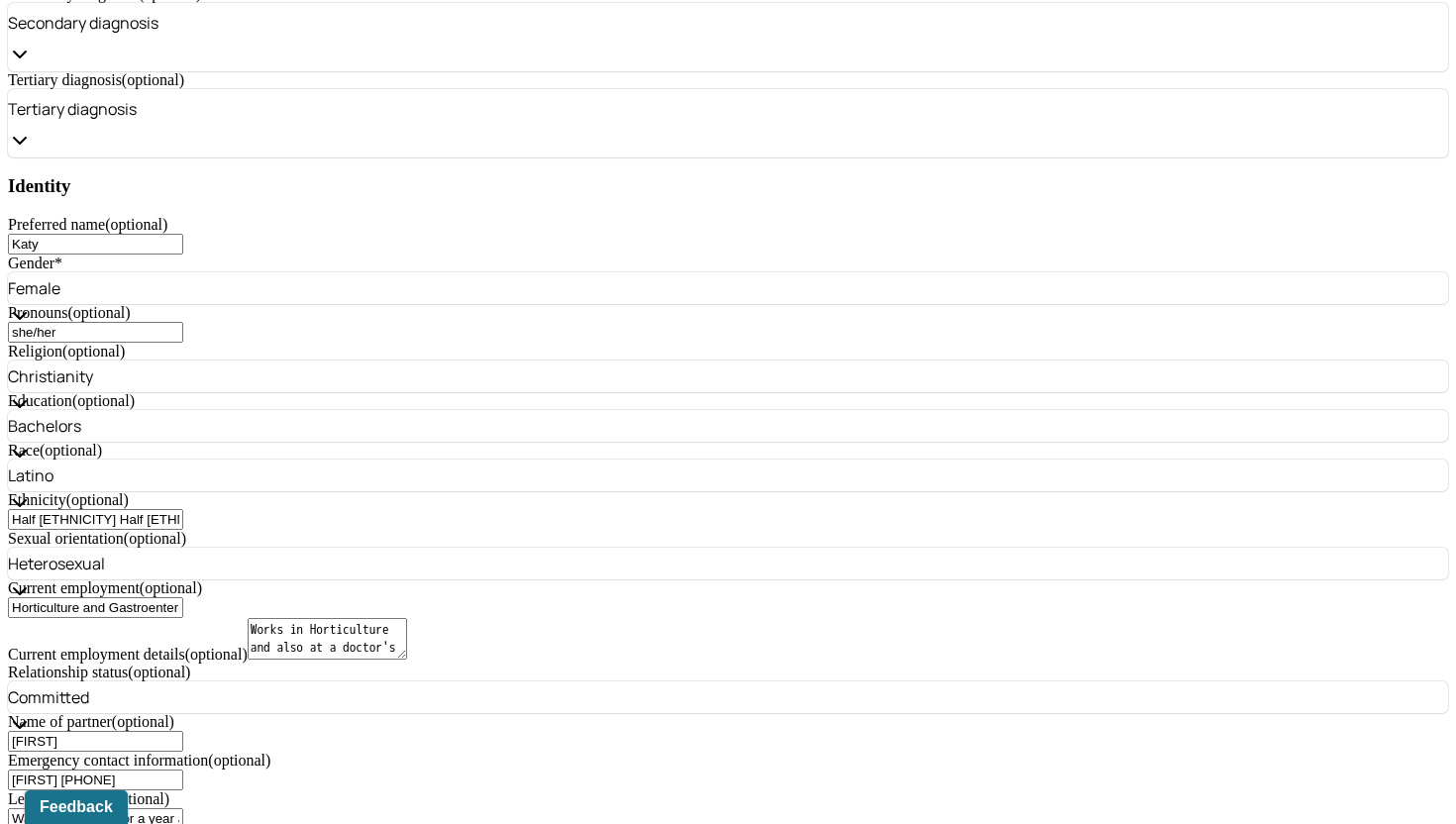 click on "Client is entering into therapy for the first time to have a space to process feelings. Client is looking to process past traumas that have an impact on her daily life. She experienced familial trauma which has caused inability to manage mood. Client states that this can impact her interpersonal interactions with friend and family members. Client states that she grew up in a negative environment." at bounding box center (87, 943) 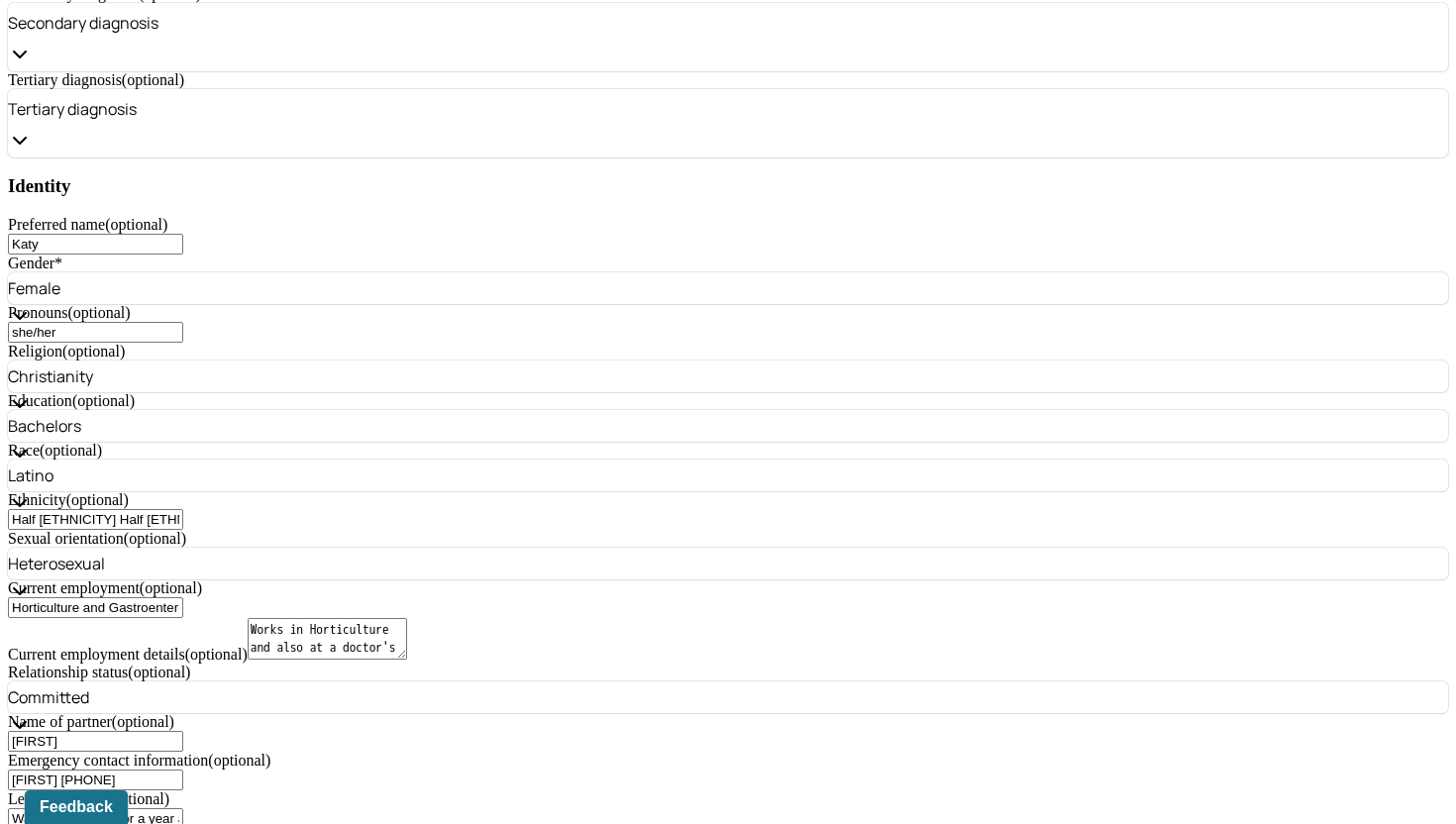 drag, startPoint x: 1005, startPoint y: 320, endPoint x: 980, endPoint y: 320, distance: 25 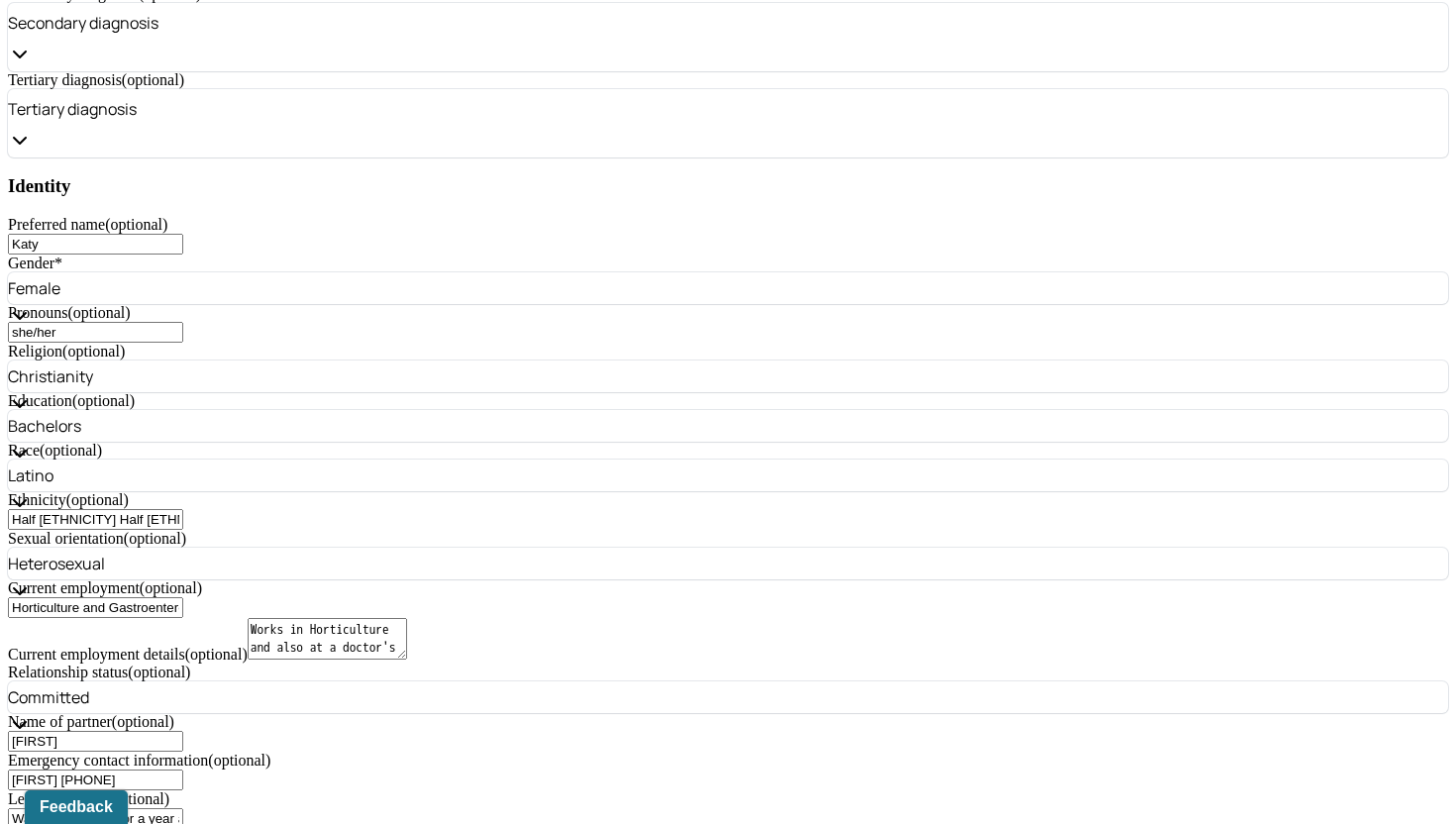 click on "Client is entering into therapy for the first time to have a space to process feelings. Client is looking to explore past traumas that have an impact on her daily life. She experienced familial trauma which has caused inability to manage mood. Client states that this can impact her interpersonal interactions with friend and family members. Client states that she grew up in a negative environment." at bounding box center (87, 943) 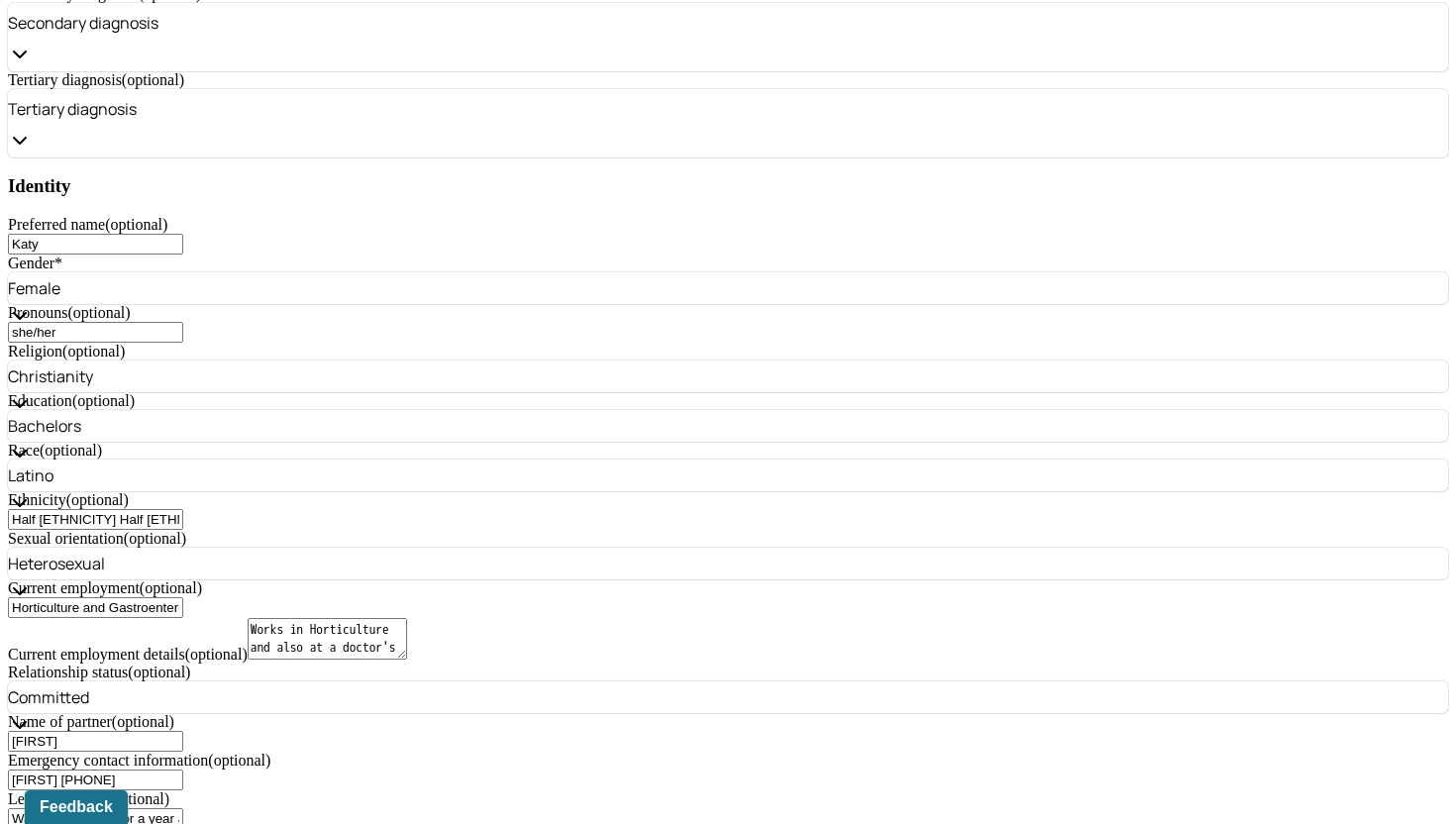 click on "Client is entering into therapy for the first time to have a space to process feelings. Client is looking to explore childhood traumas that have an impact on her daily life. She experienced familial trauma which has causeddifficulty managing mood Client states that this can impact her interpersonal interactions with friend and family members. Client states that she grew up in a negative environment." at bounding box center [87, 943] 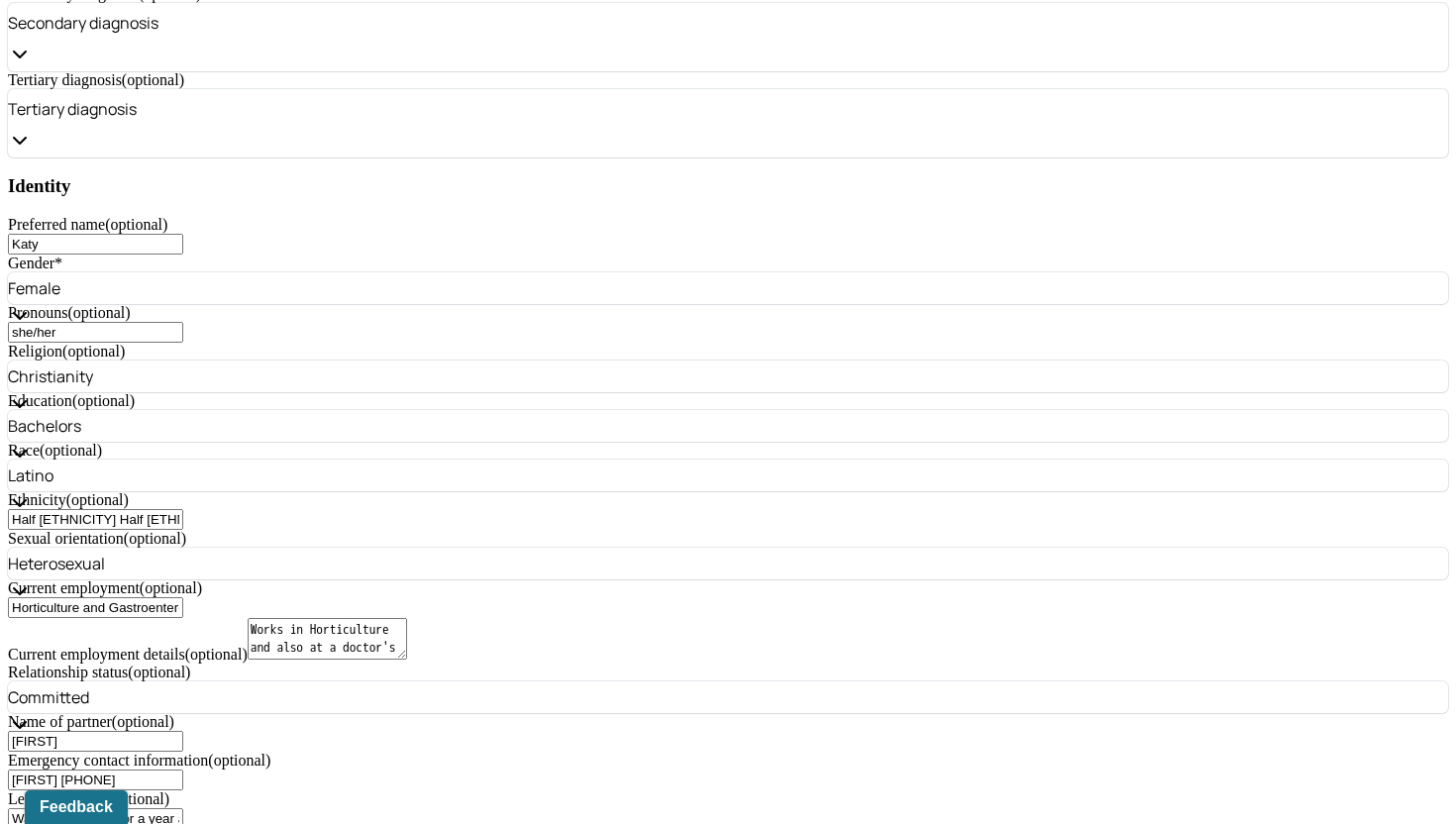 drag, startPoint x: 954, startPoint y: 343, endPoint x: 908, endPoint y: 343, distance: 46 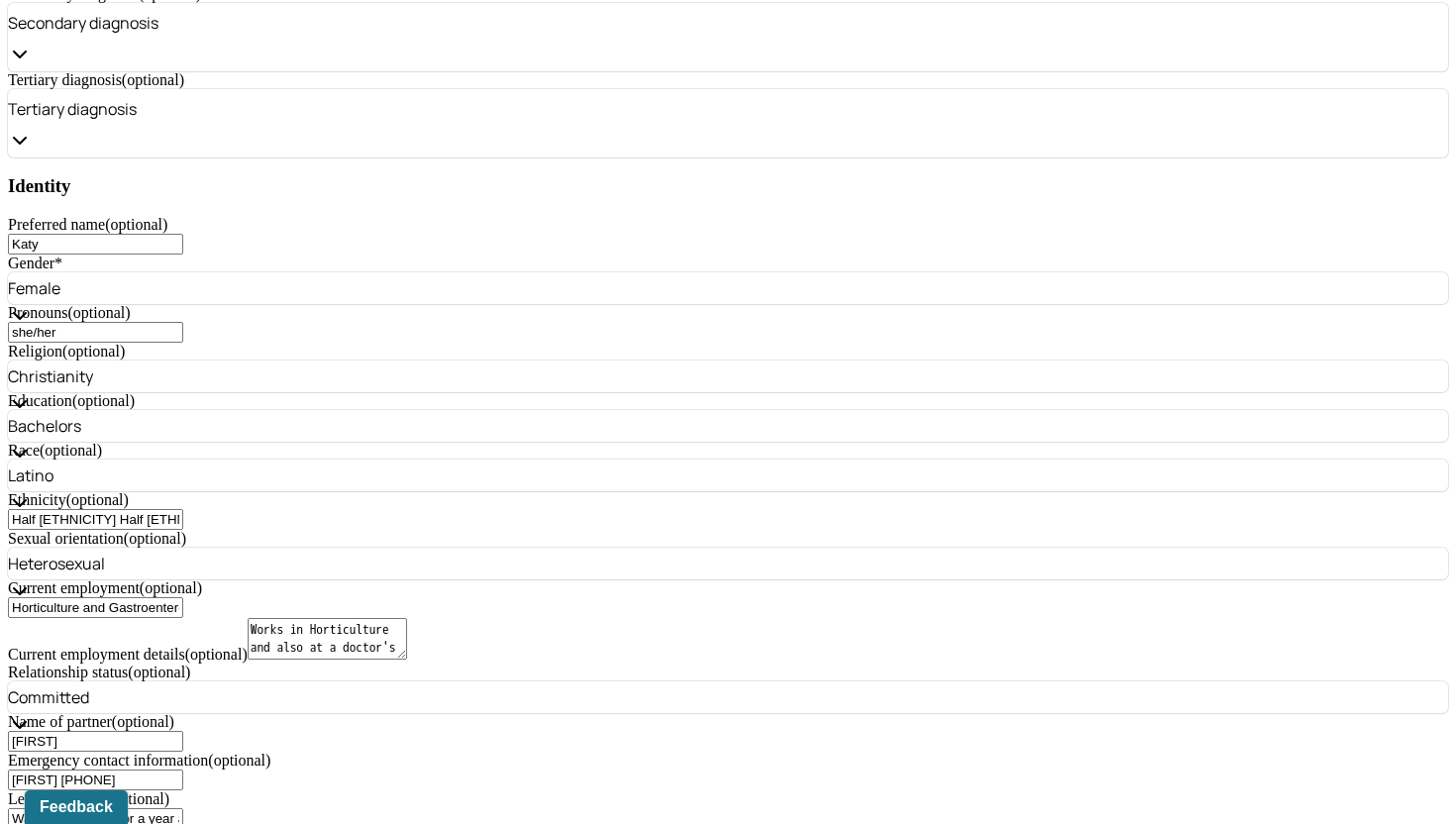 click on "CLIENT IS ENTERING INTO THERAPY FOR THE FIRST TIME TO HAVE A SPACE TO PROCESS FEELINGS. CLIENT IS LOOKING TO EXPLORE CHILDHOOD TRAUMAS THAT HAVE AN IMPACT ON HER DAILY LIFE. SHE EXPERIENCED FAMILIAL TRAUMA WHICH HAS CAUSED DIFFICULTY MANAGING MOOD CLIENT STATES THAT THIS CAN IMPACT HER INTERPERSONAL INTERACTIONS WITH FRIEND AND FAMILY MEMBERS. CLIENT STATES THAT SHE GREW UP IN A NEGATIVE ENVIRONMENT." at bounding box center [87, 943] 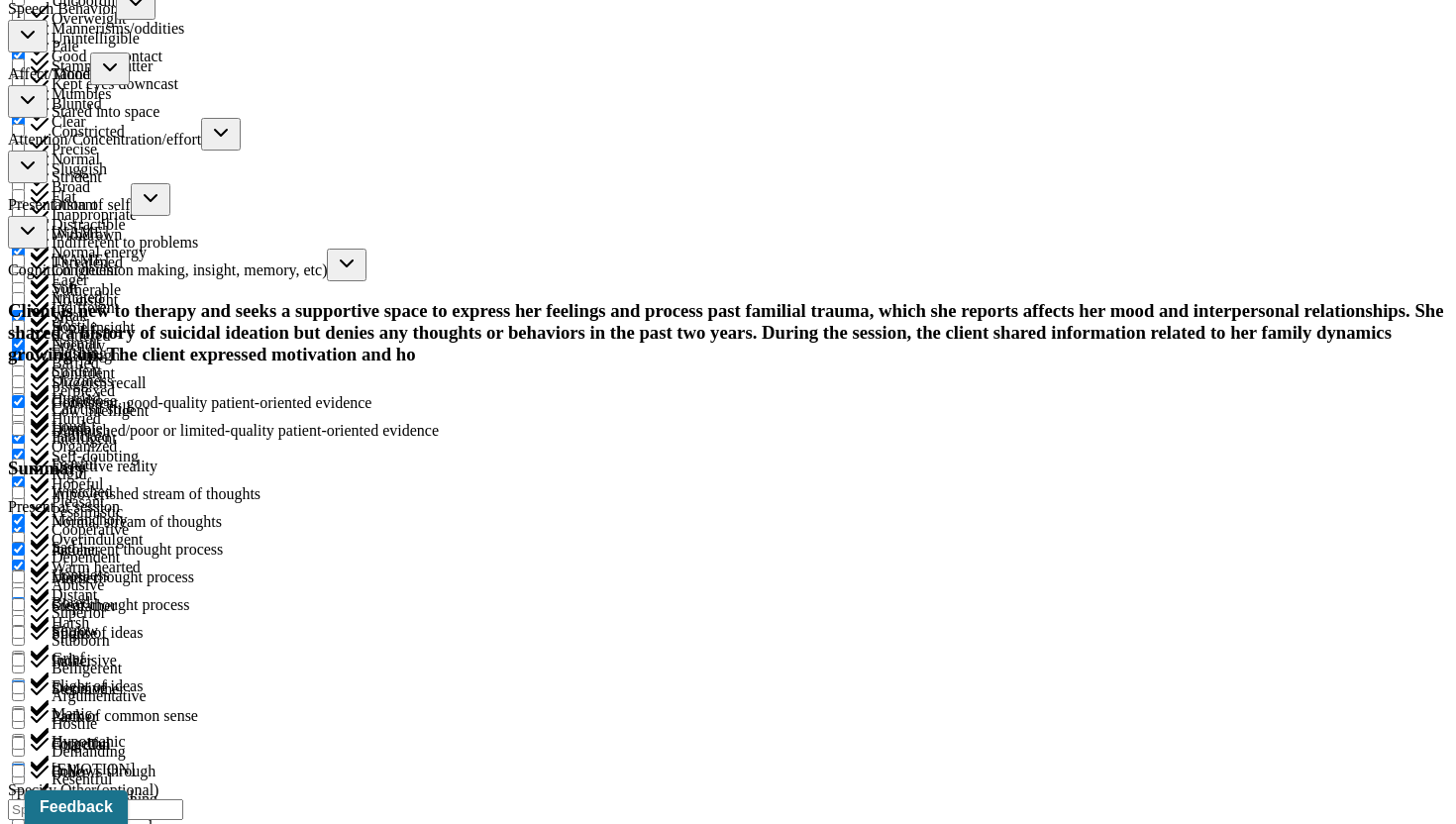 scroll, scrollTop: 7508, scrollLeft: 0, axis: vertical 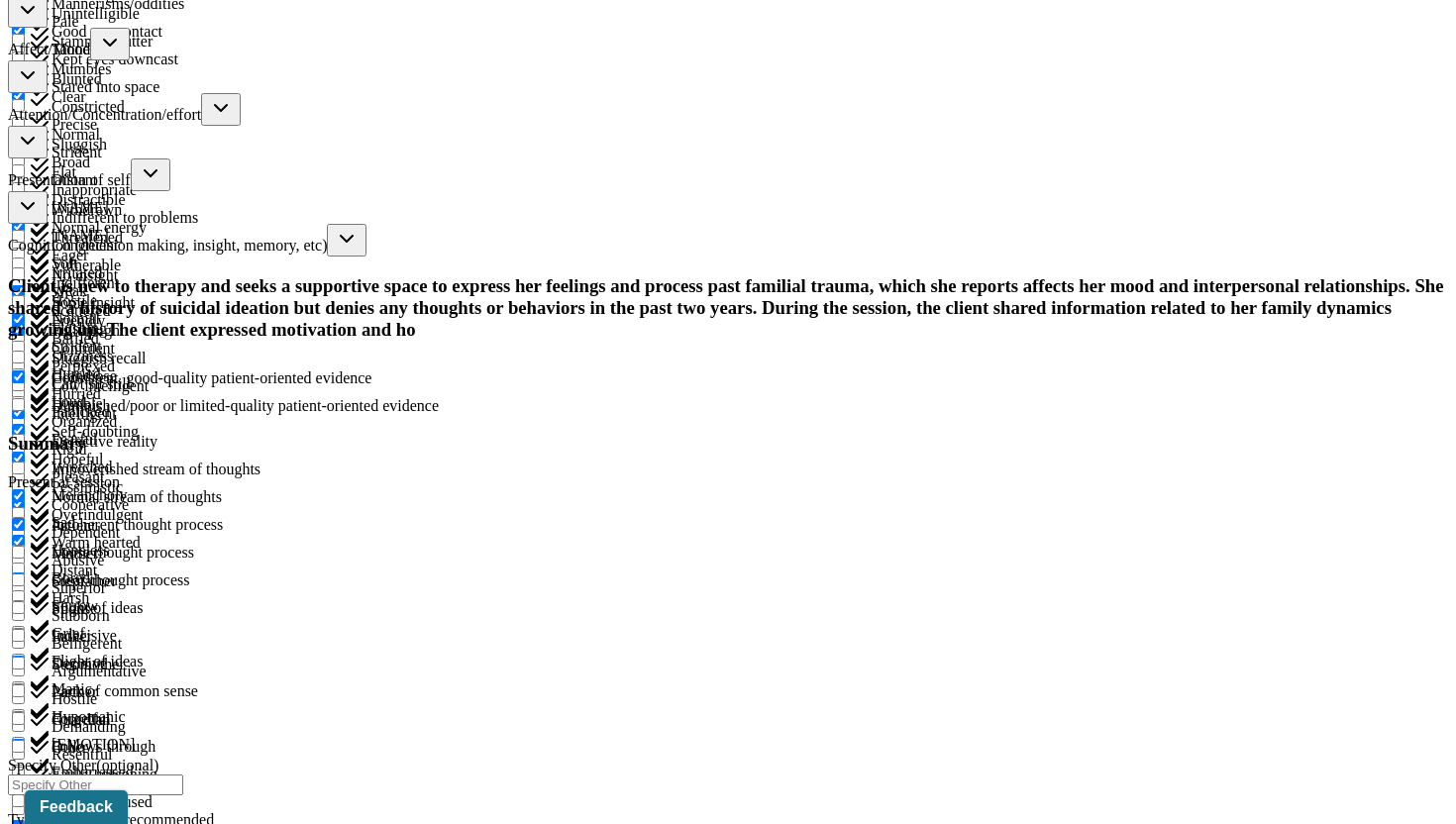 type on "Client is entering into therapy for the first time to have a space to process feelings. Client is looking to explore childhood traumas that have an impact on her daily life. She experienced familial trauma which has caused difficulty managing mood Client states that this can cause difficulties with her interpersonal interactions with friend and family members. Client states that she grew up in a negative environment." 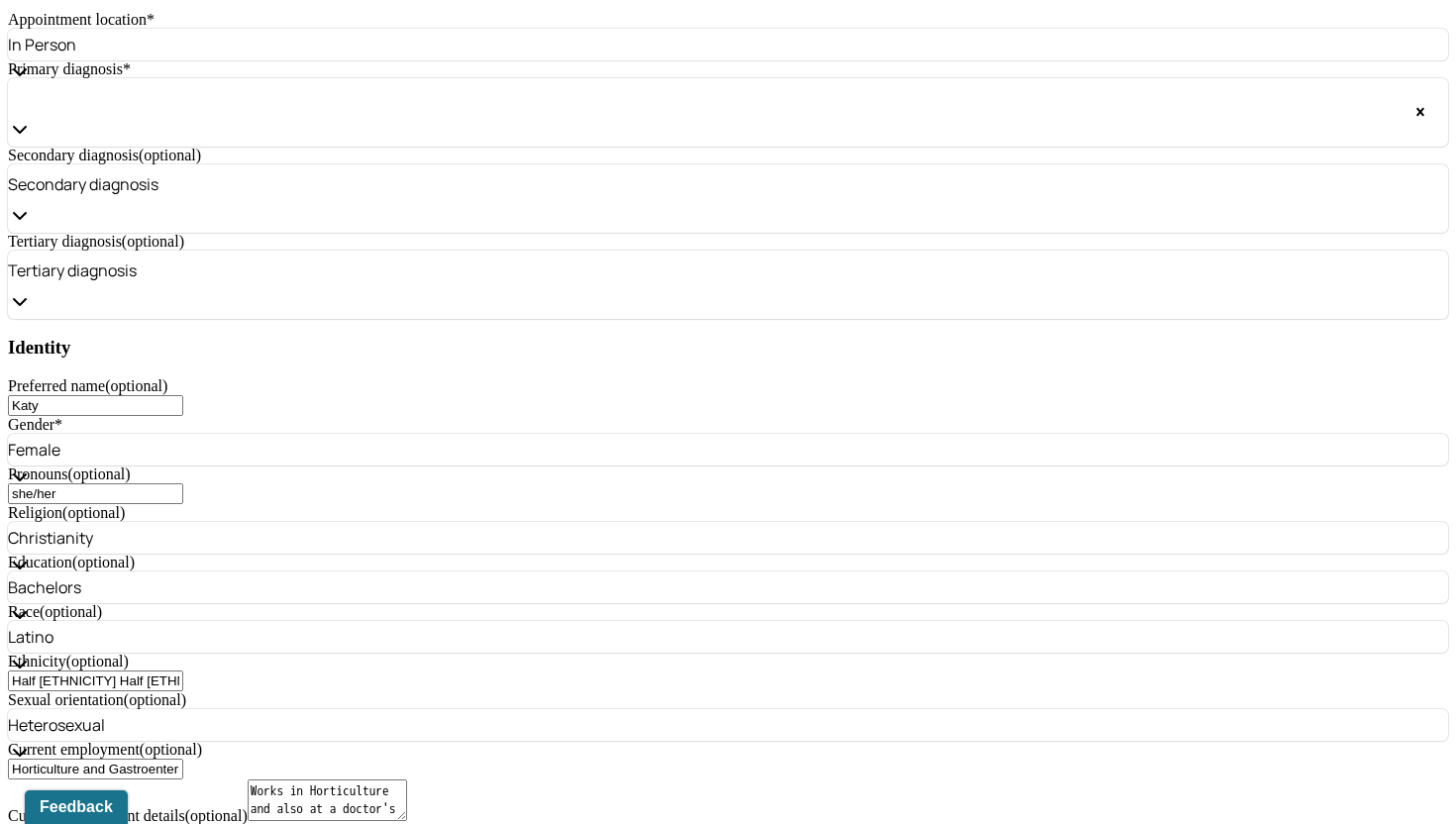 scroll, scrollTop: 1321, scrollLeft: 0, axis: vertical 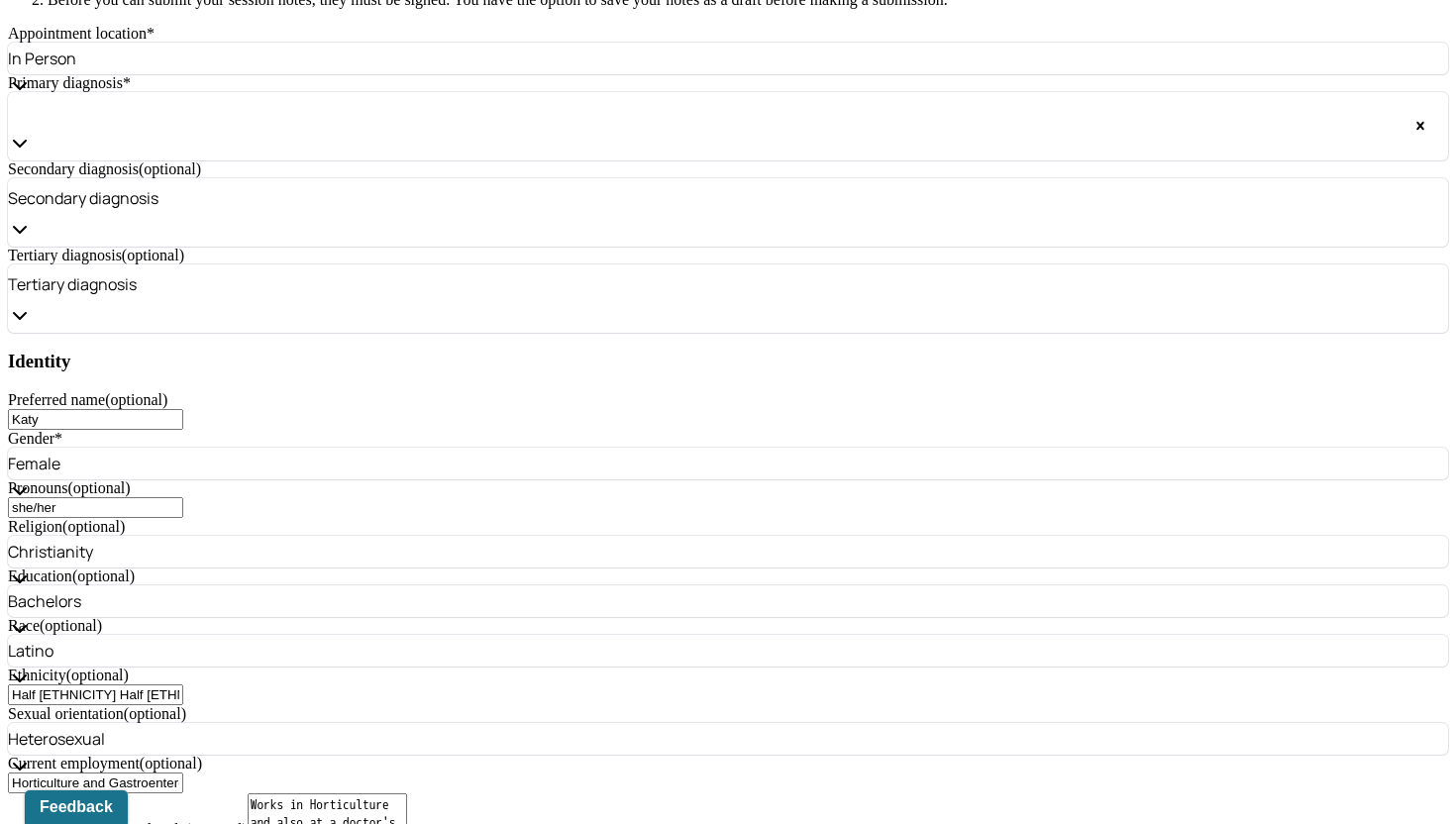 drag, startPoint x: 711, startPoint y: 538, endPoint x: 271, endPoint y: 500, distance: 441.63786 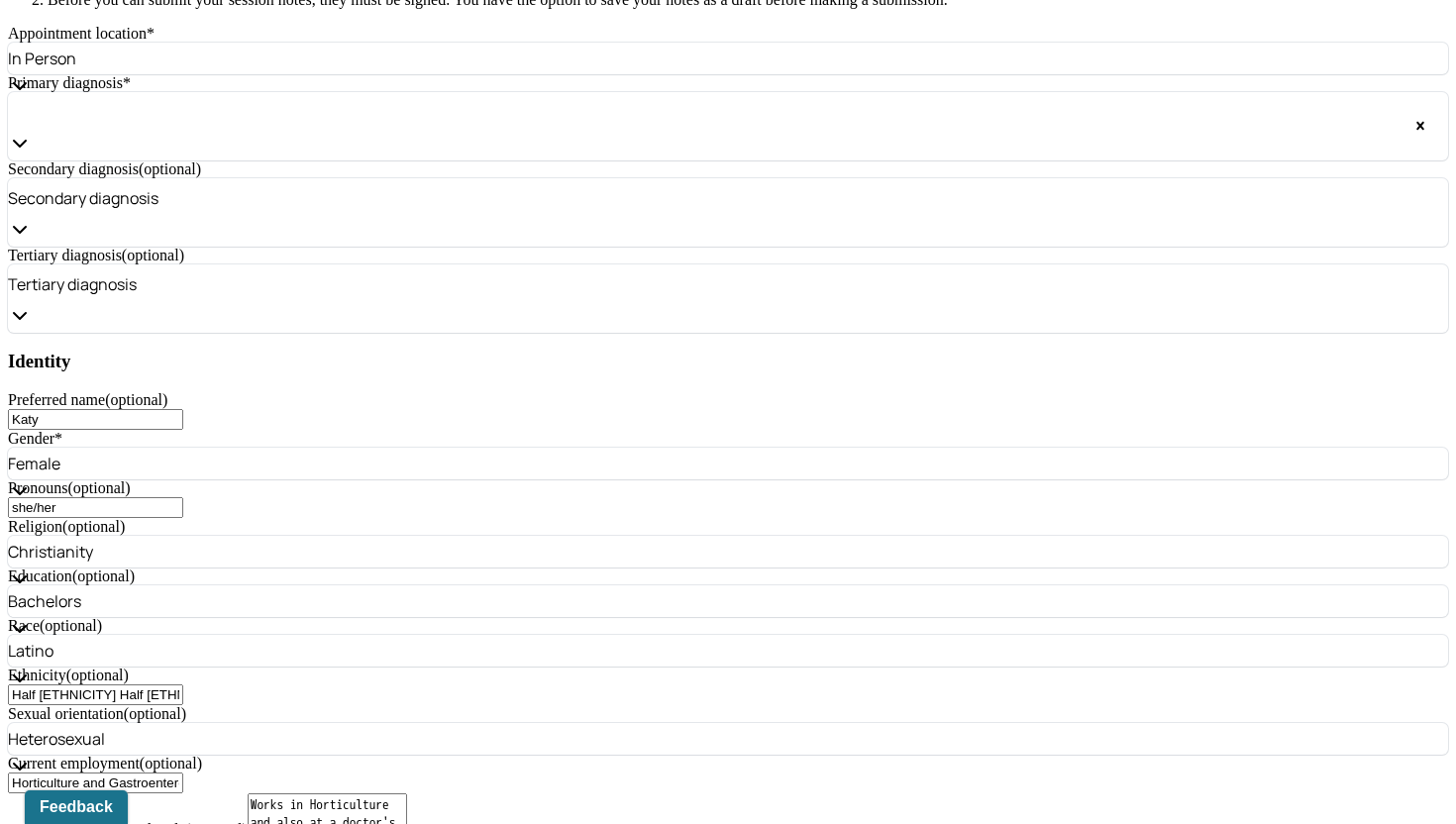 click on "Autosaved at 12:13 PM Appointment Details Client name [FIRST] [LAST] Date of service 08/01/2025 Time 11:30am - 12:30pm Duration 1hr Appointment type individual therapy Provider name Breanna [LAST] Note type Individual intake note Load previous session note Instructions The fields marked with an asterisk ( * ) are required before you can submit your notes. Before you can submit your session notes, they must be signed. You have the option to save your notes as a draft before making a submission. Appointment location * In person Primary diagnosis * F43.20 ADJUSTMENT DISORDER UNSPECIFIED Secondary diagnosis (optional) Secondary diagnosis Tertiary diagnosis (optional) Tertiary diagnosis Identity Preferred name (optional) Katy Gender * Female Pronouns (optional) she/her Religion (optional) Christianity Education (optional) Bachelors Race (optional) Latino Ethnicity (optional) Half Mexican Half White Sexual orientation (optional) Heterosexual Current employment (optional) Current employment details (optional) *" at bounding box center [728, 4017] 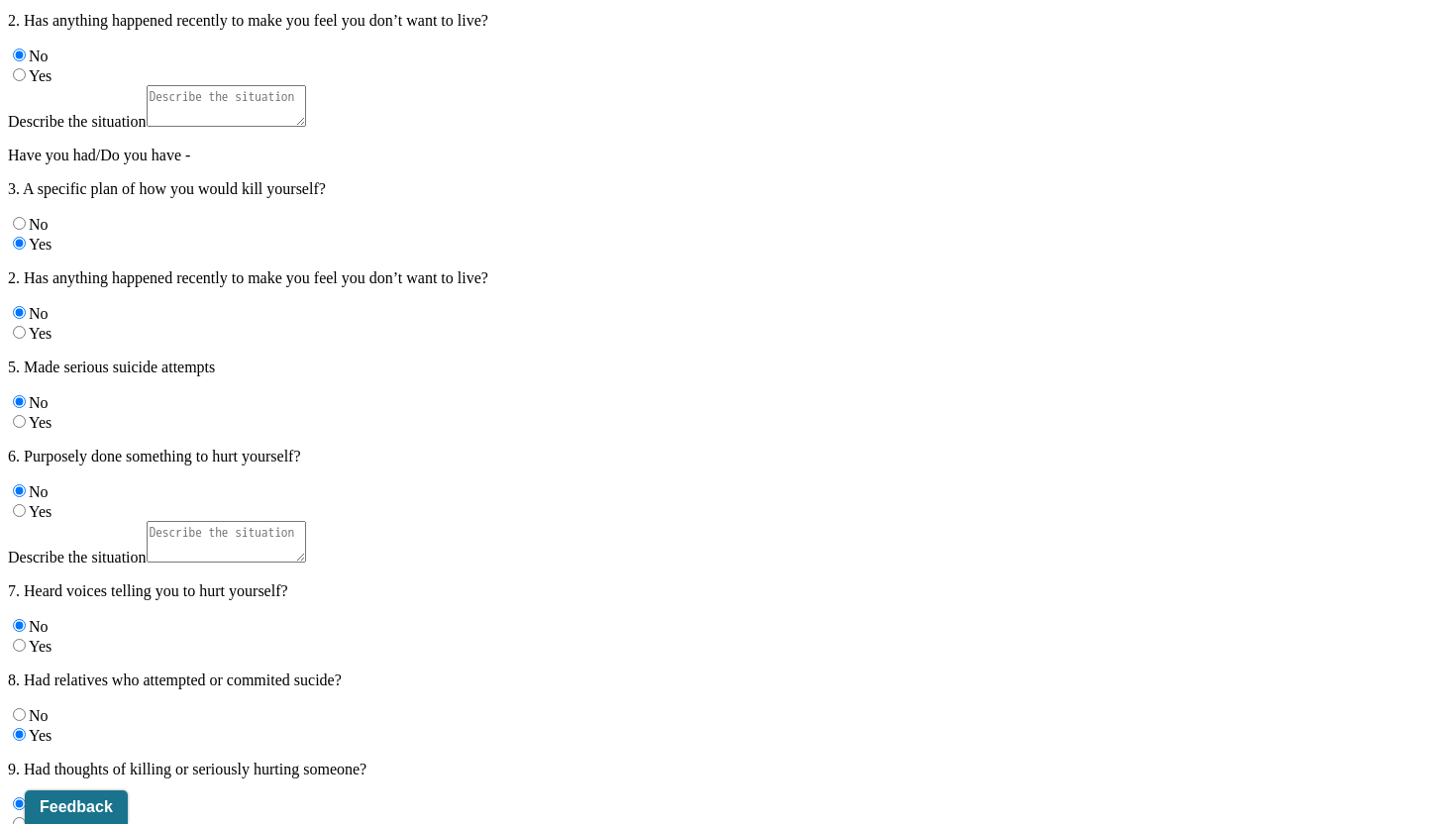 scroll, scrollTop: 5815, scrollLeft: 0, axis: vertical 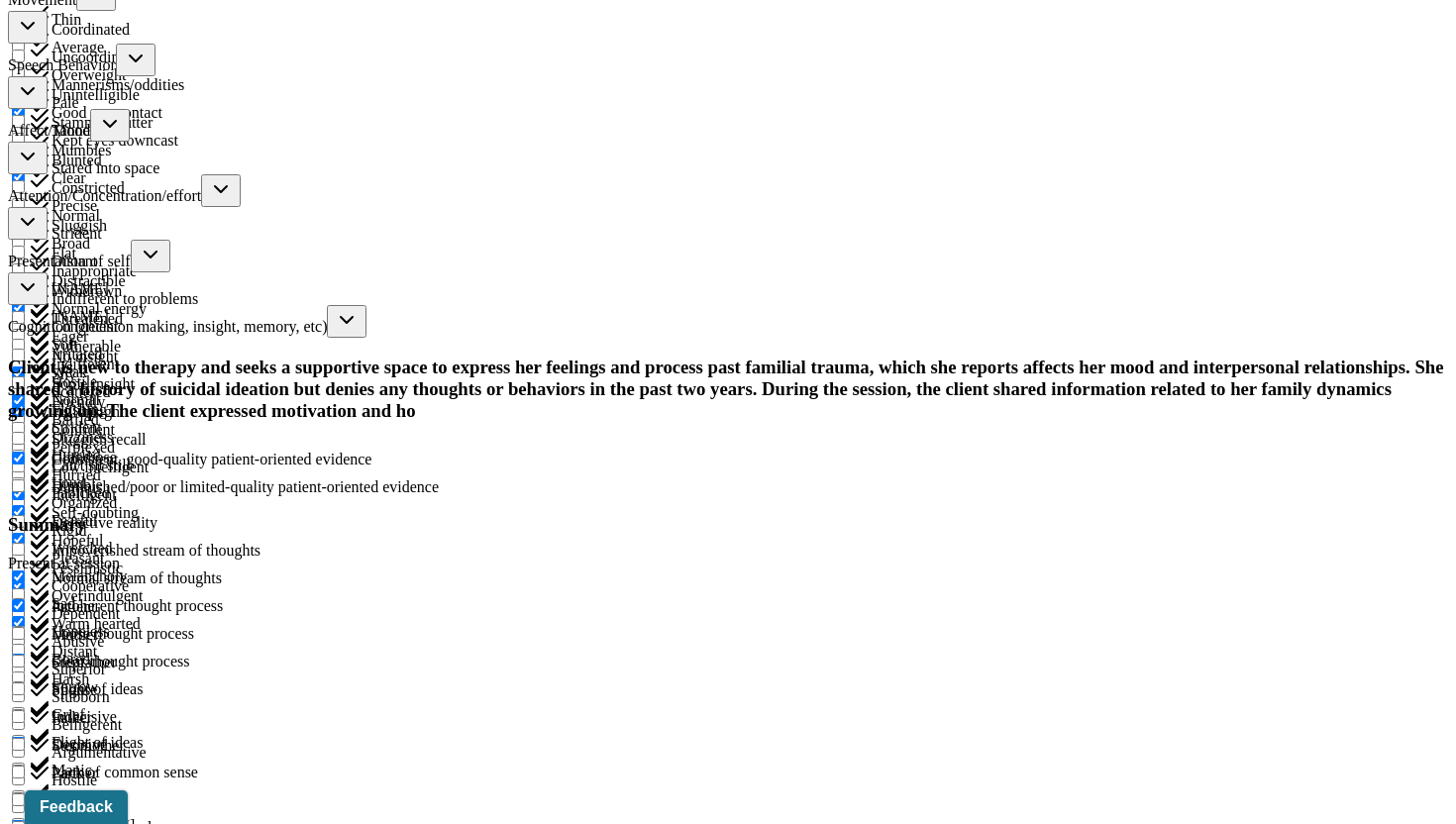 click on "CLIENT IS ENTERING THERAPY FOR THE FIRST TIME AND STATES SHE NEEDS A PLACE TO EXPRESS HER FEELINGS. SHE REPORTS WANTING TO PROCESS PAST TRAUMAS THAT AFFECT HER DAILY LIFE. CLIENT SHARES SHE EXPERIENCED FAMILIAL TRAUMA AND THAT THIS HAS CAUSED DIFFICULTIES MANAGING HER MOOD. SHE REPORTS THAT THESE MOOD DIFFICULTIES IMPACT HER INTERACTIONS WITH FRIENDS AND FAMILY. CLIENT ALSO STATES THAT SHE GREW UP IN A NEGATIVE ENVIRONMENT." at bounding box center [87, 1904] 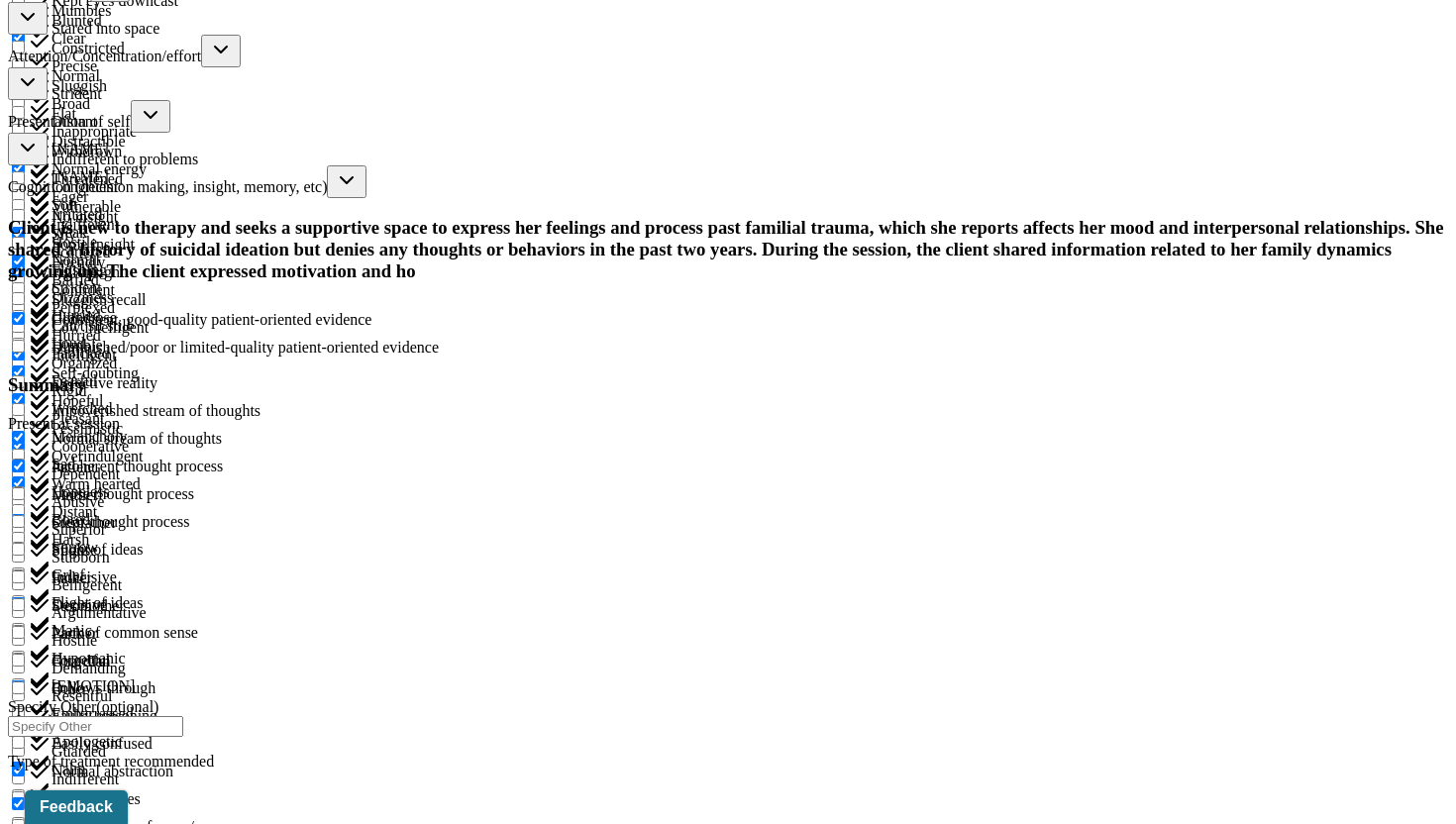 scroll, scrollTop: 7651, scrollLeft: 0, axis: vertical 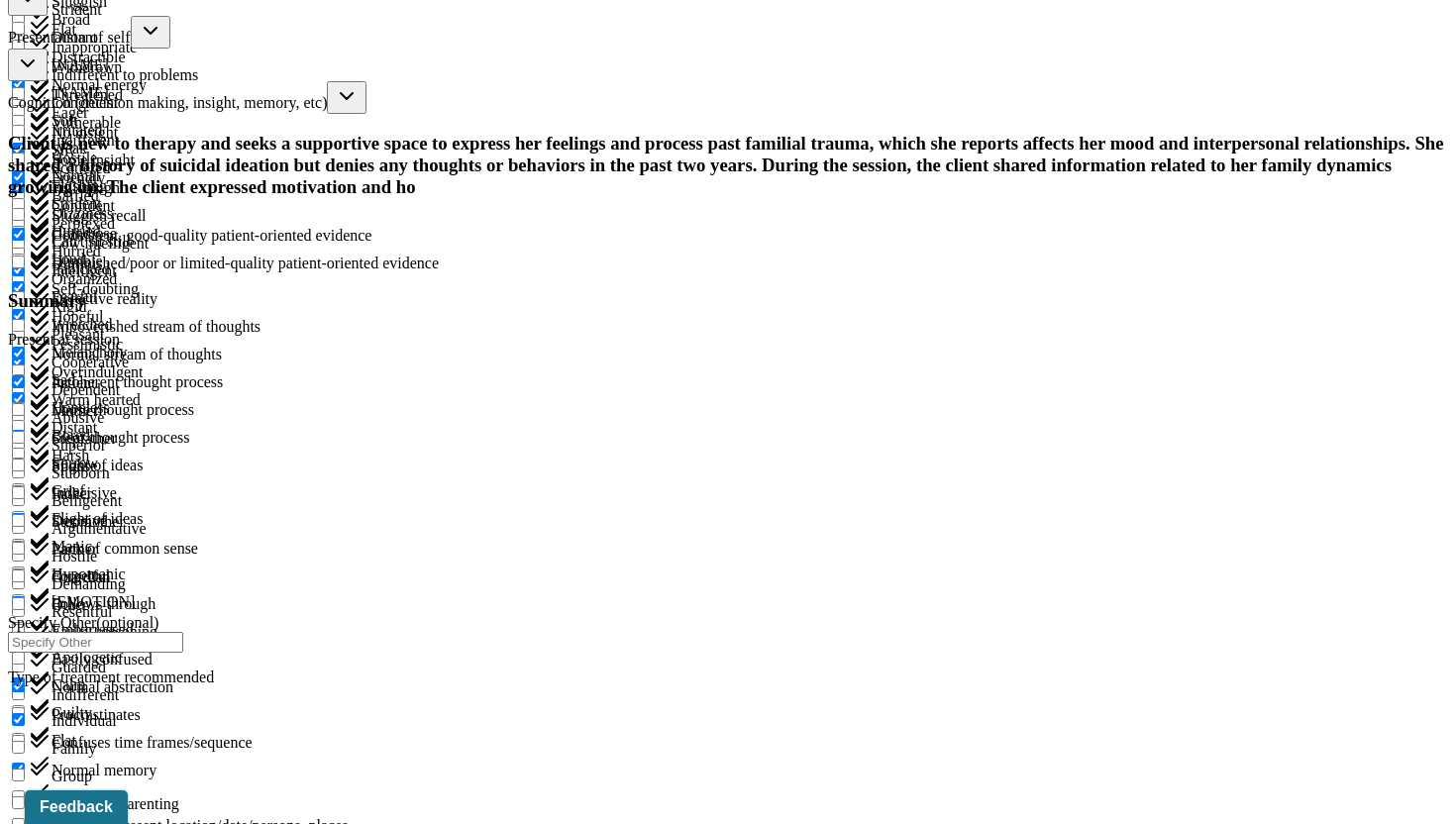 type on "CLIENT IS ENTERING THERAPY FOR THE FIRST TIME AND STATES SHE NEEDS A PLACE TO EXPRESS HER FEELINGS. SHE REPORTS WANTING TO PROCESS PAST TRAUMAS THAT AFFECT HER DAILY LIFE. CLIENT SHARES SHE EXPERIENCED FAMILIAL TRAUMA AND THAT THIS HAS CAUSED DIFFICULTIES MANAGING HER MOOD. SHE REPORTS THAT THESE MOOD DIFFICULTIES IMPACT HER INTERACTIONS WITH FRIENDS AND FAMILY. CLIENT ALSO STATES THAT SHE GREW UP IN A NEGATIVE ENVIRONMENT." 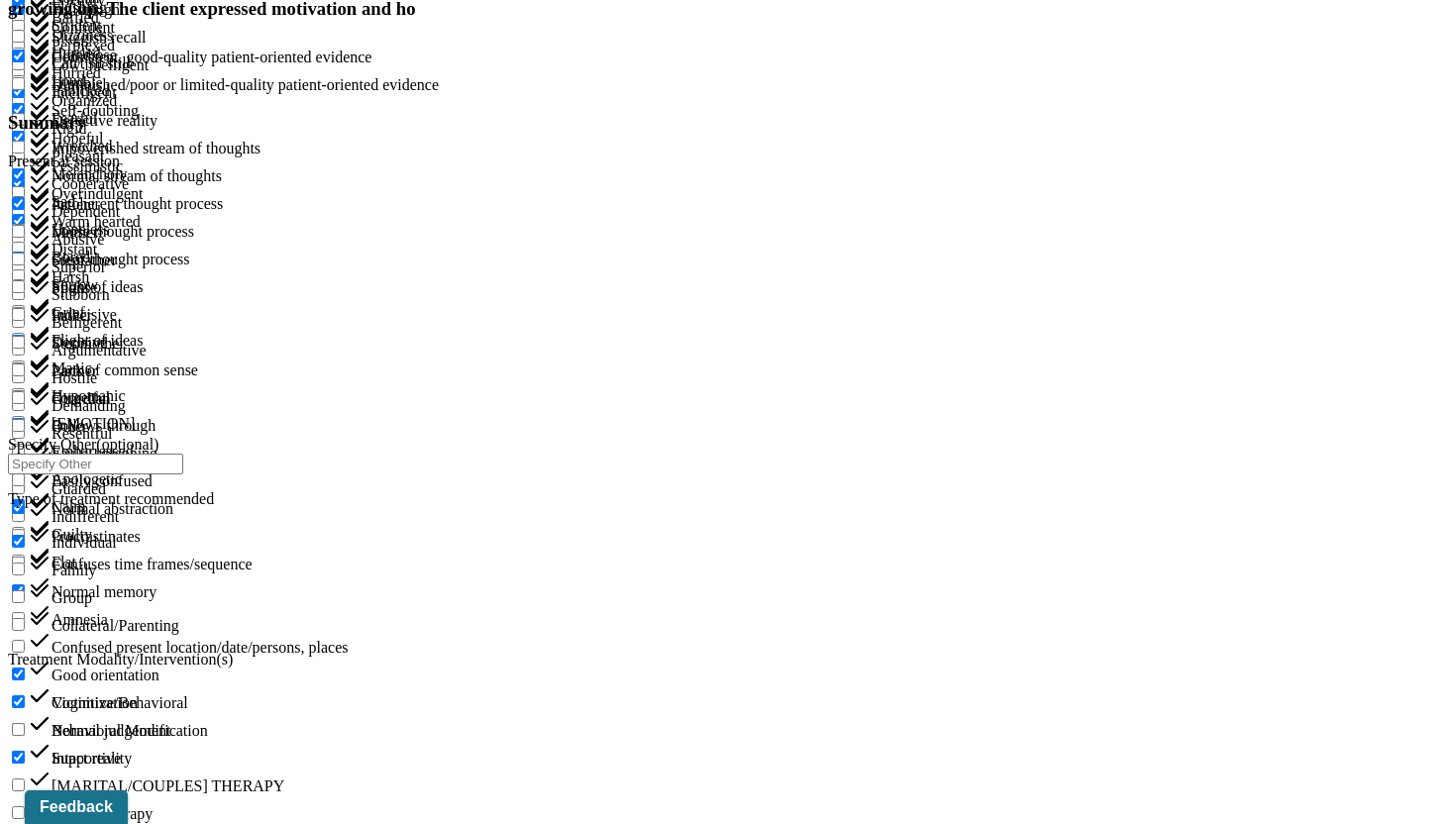 scroll, scrollTop: 7819, scrollLeft: 0, axis: vertical 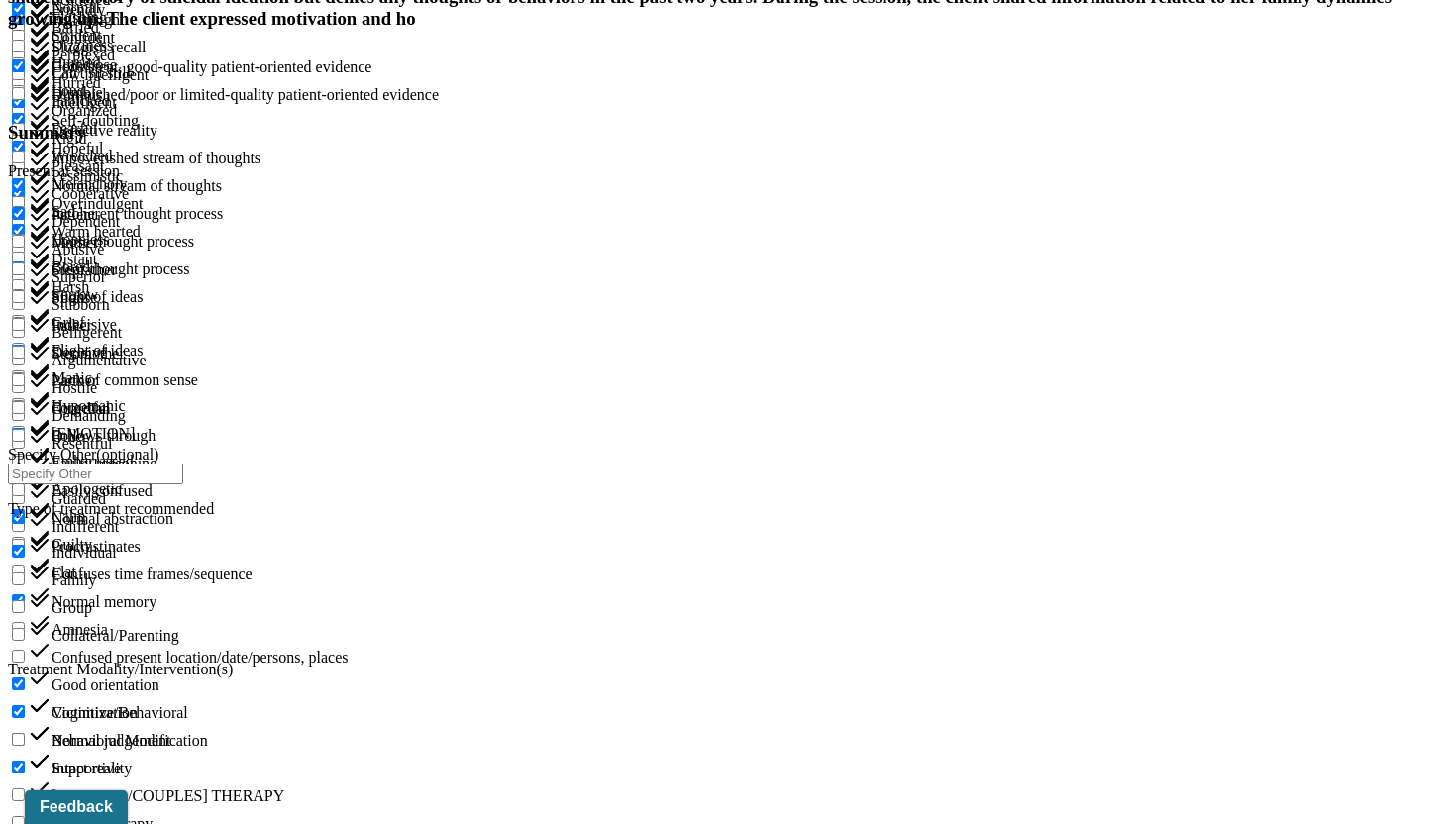 type on "Client is new to therapy and seeks a supportive space to express her feelings and process past familial trauma, which she reports affects her mood and interpersonal relationships. She shared a history of suicidal ideation but denies any thoughts or behaviors in the past two years. During the session, the client shared information related to her family dynamics growing up. The client expressed motivation and hopefulness while discussing future sessions." 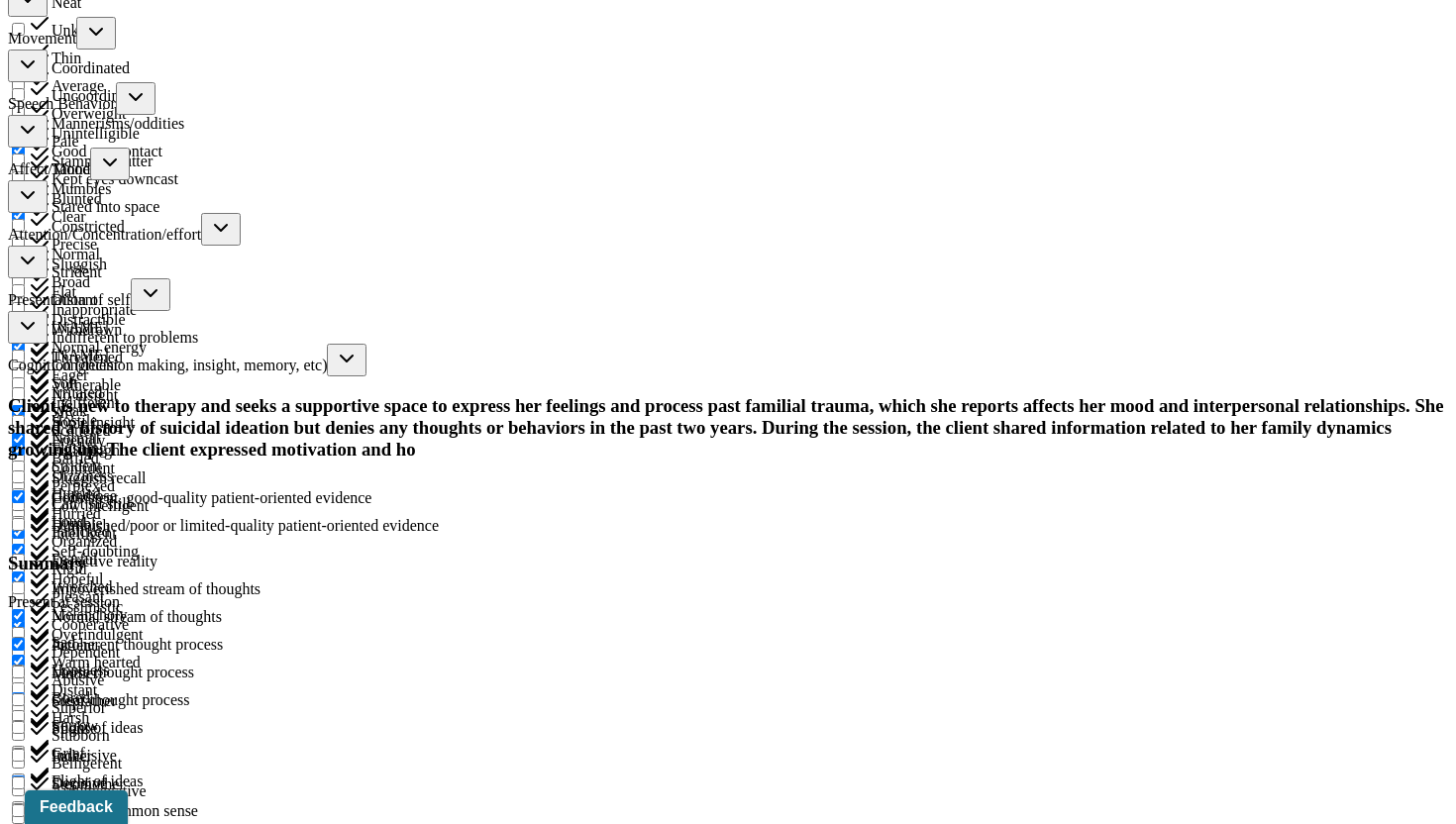 scroll, scrollTop: 7386, scrollLeft: 0, axis: vertical 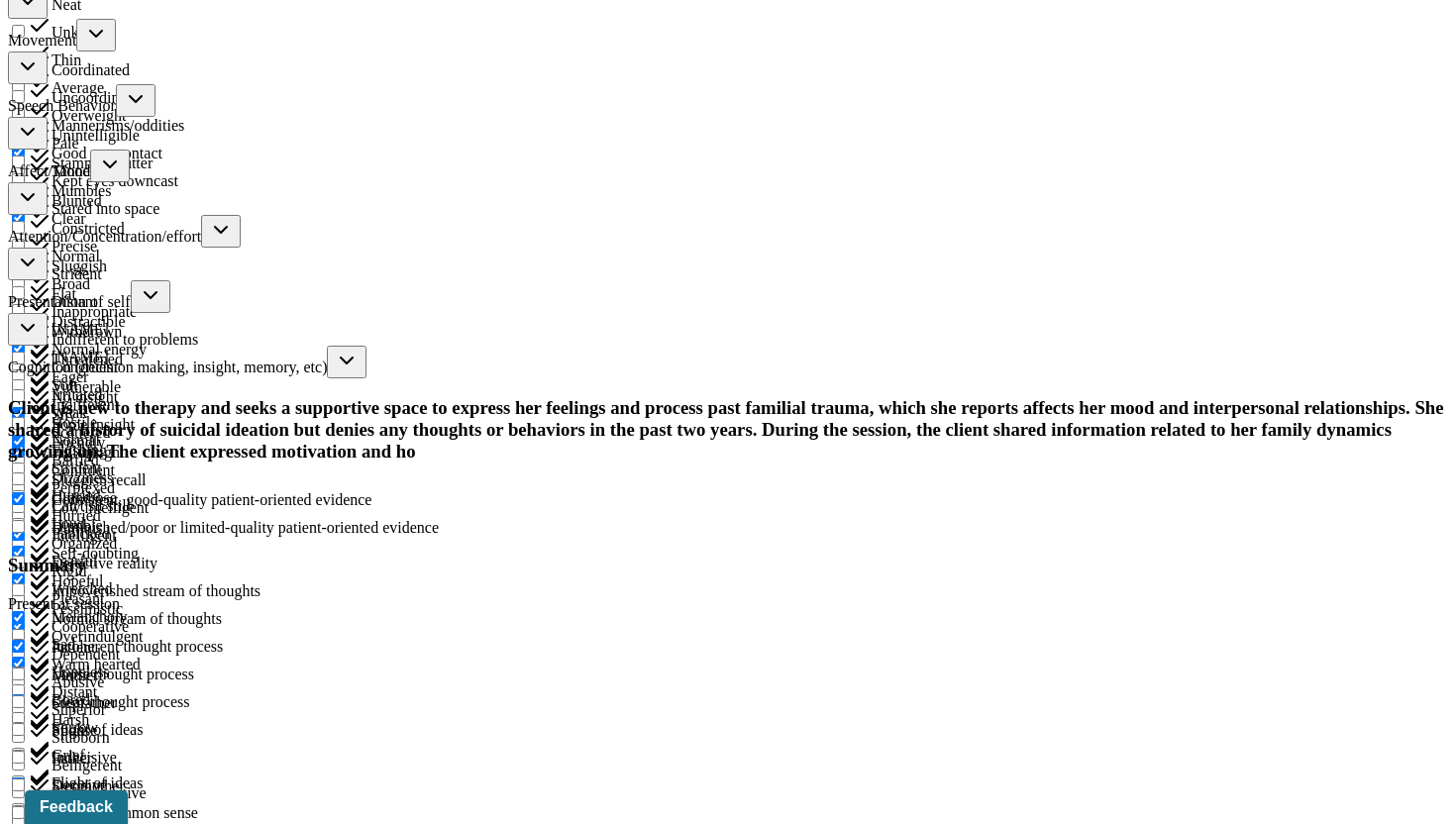 type on "Prognosis is fair based on client's willingness to engage in treatment and openness to be vulnerable." 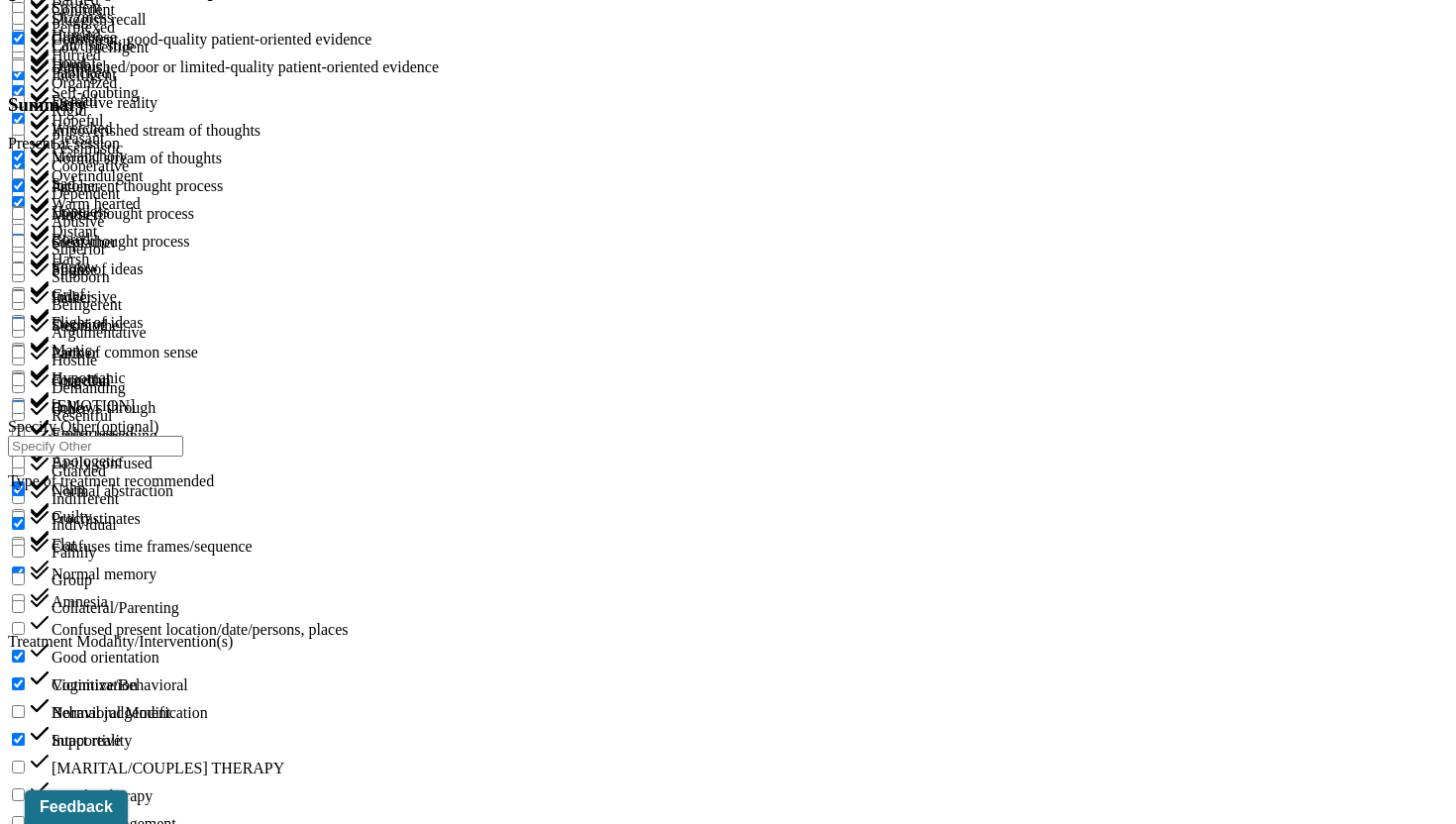 scroll, scrollTop: 7904, scrollLeft: 0, axis: vertical 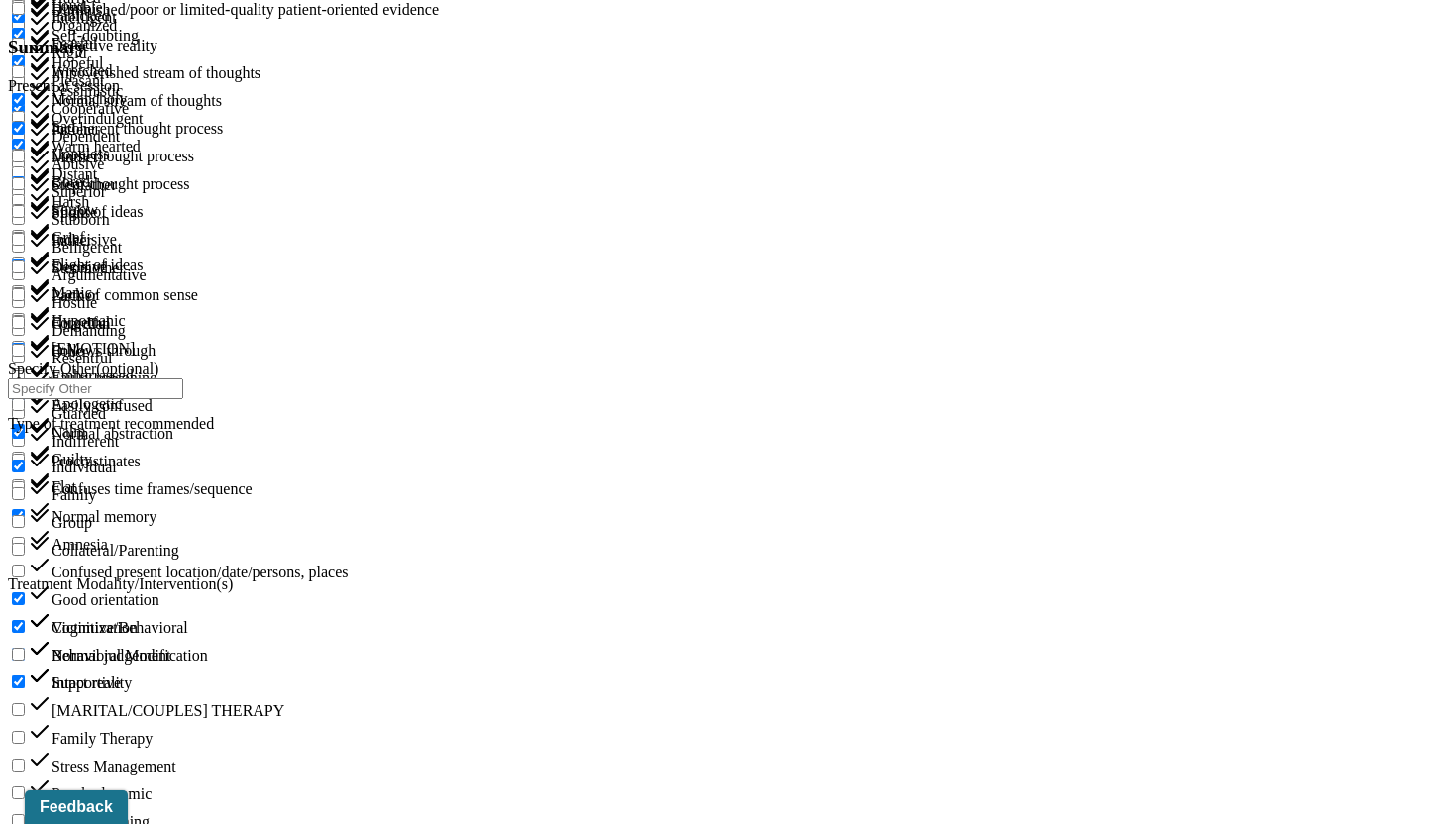 click on "Submit for review" at bounding box center (160, 2121) 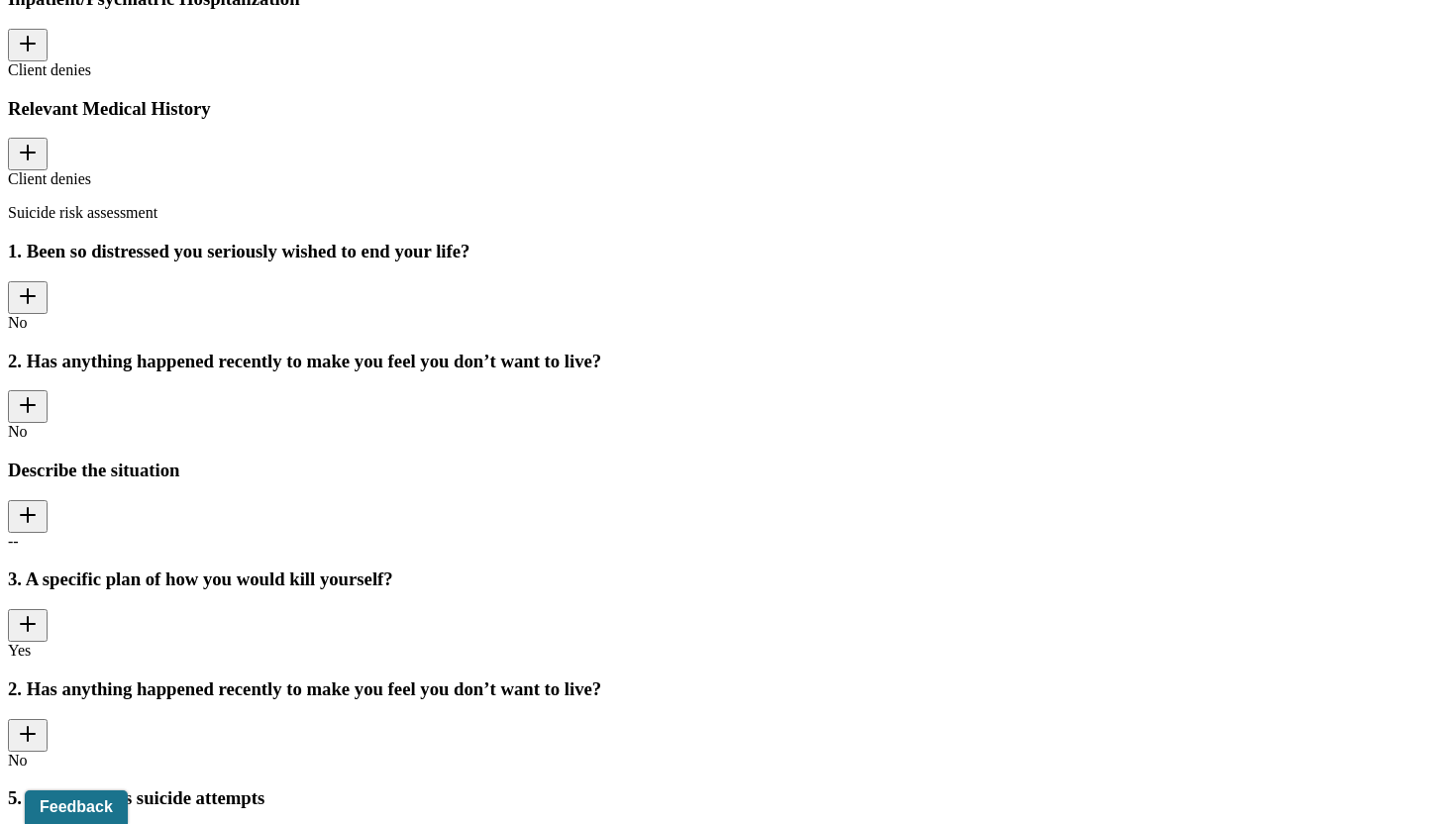 click on "Notes" at bounding box center [214, -7697] 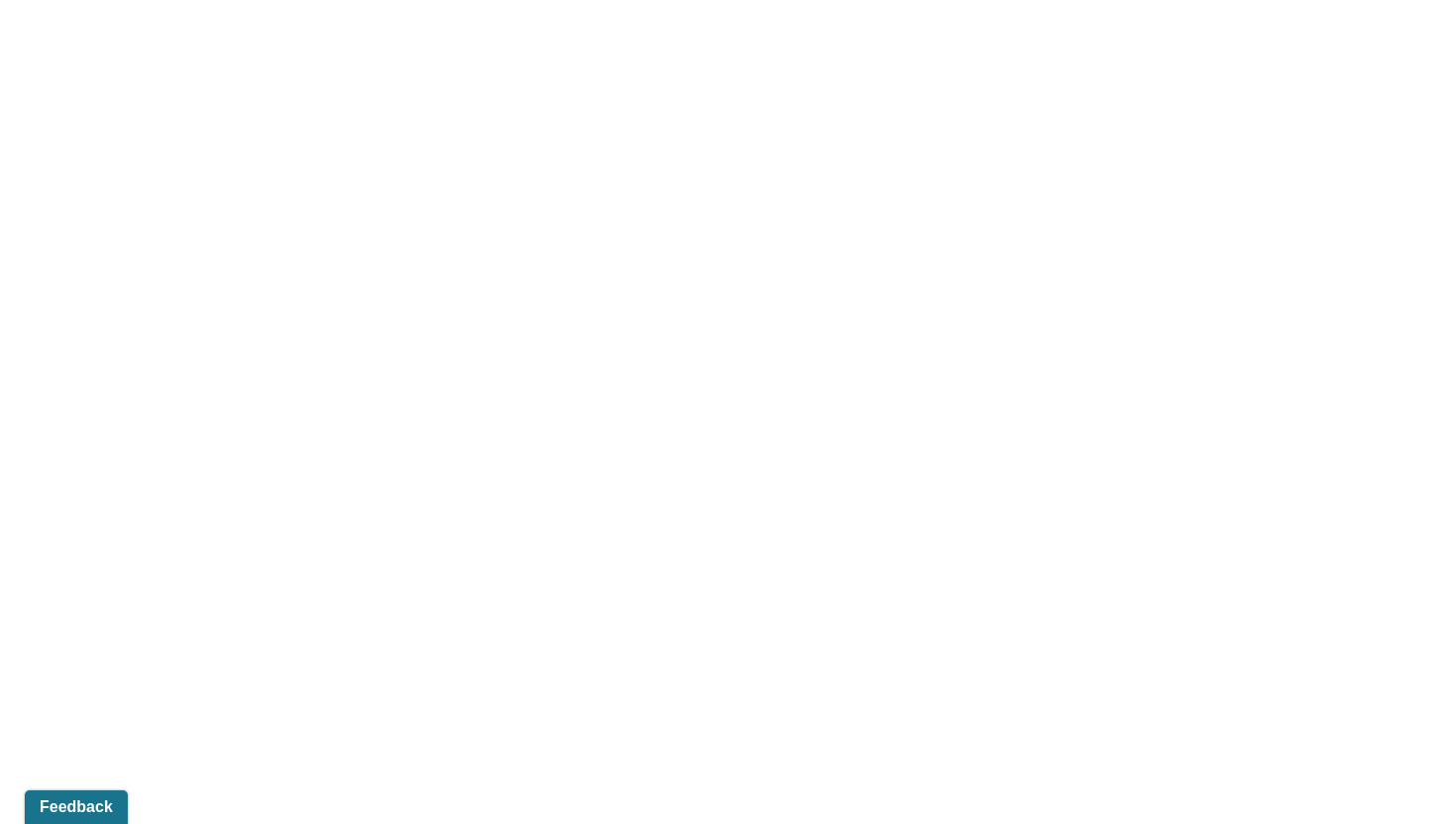 scroll, scrollTop: 0, scrollLeft: 0, axis: both 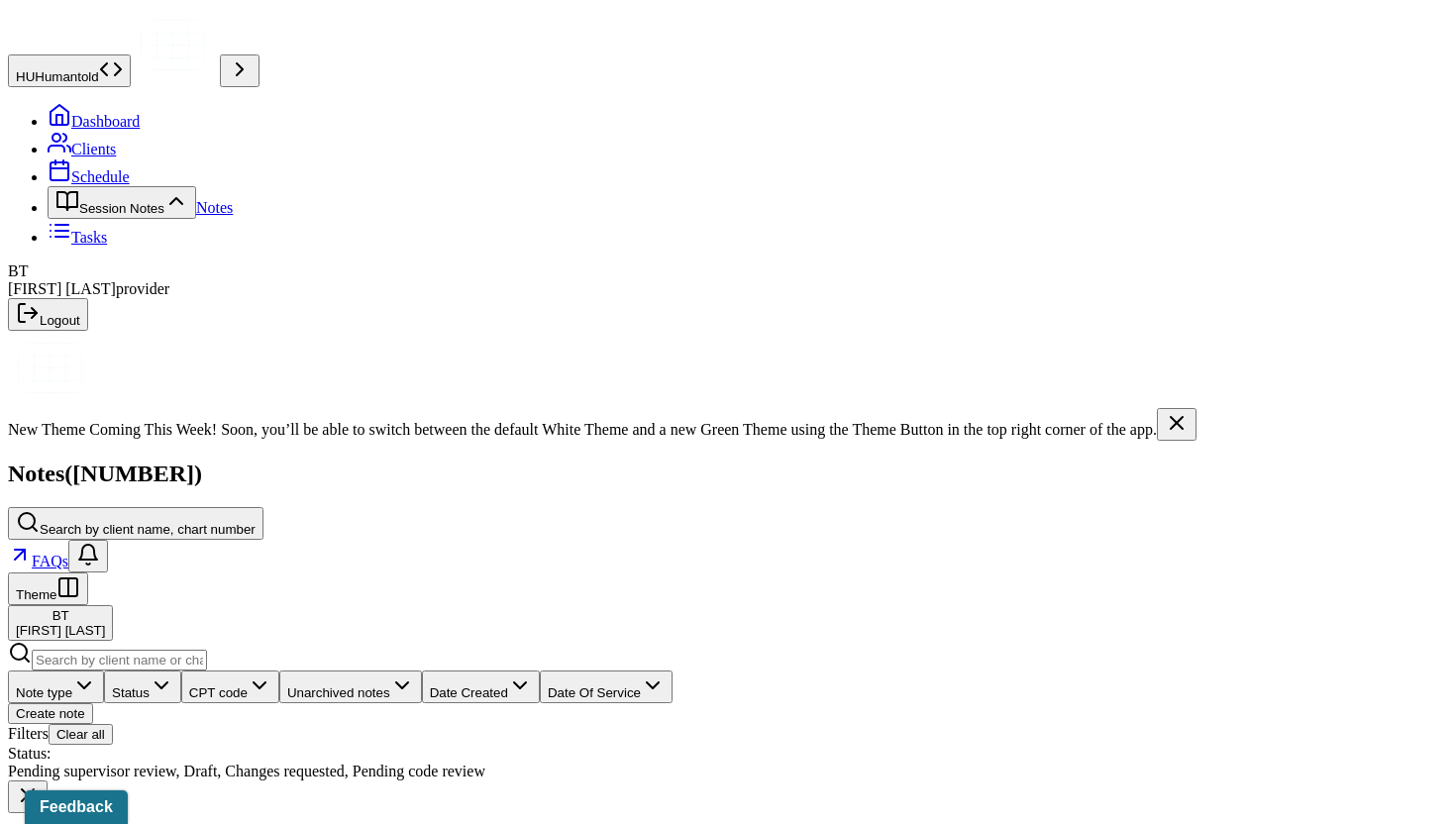 click on "--" at bounding box center (523, 974) 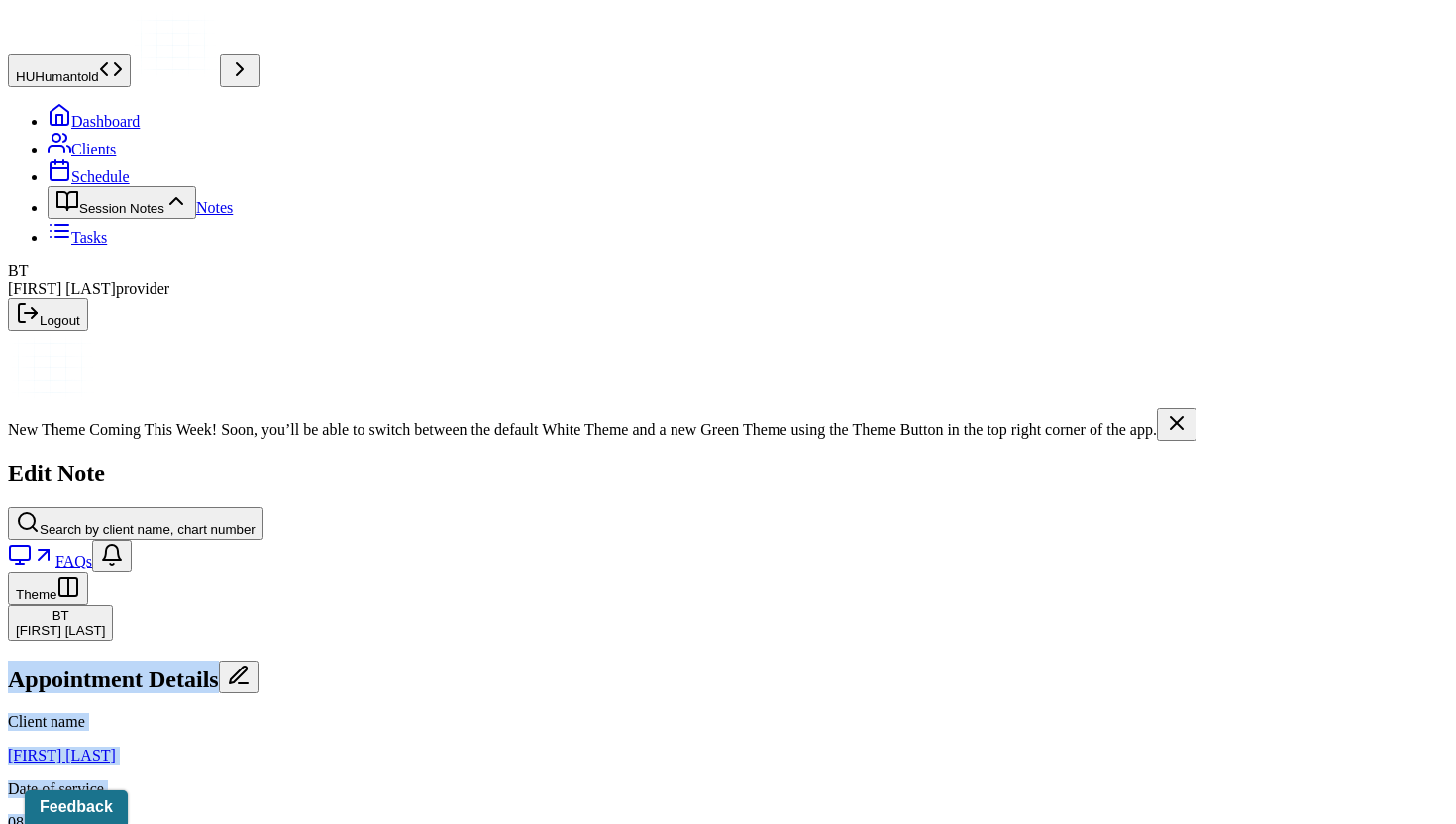 click on "Is client present" at bounding box center (79, 1336) 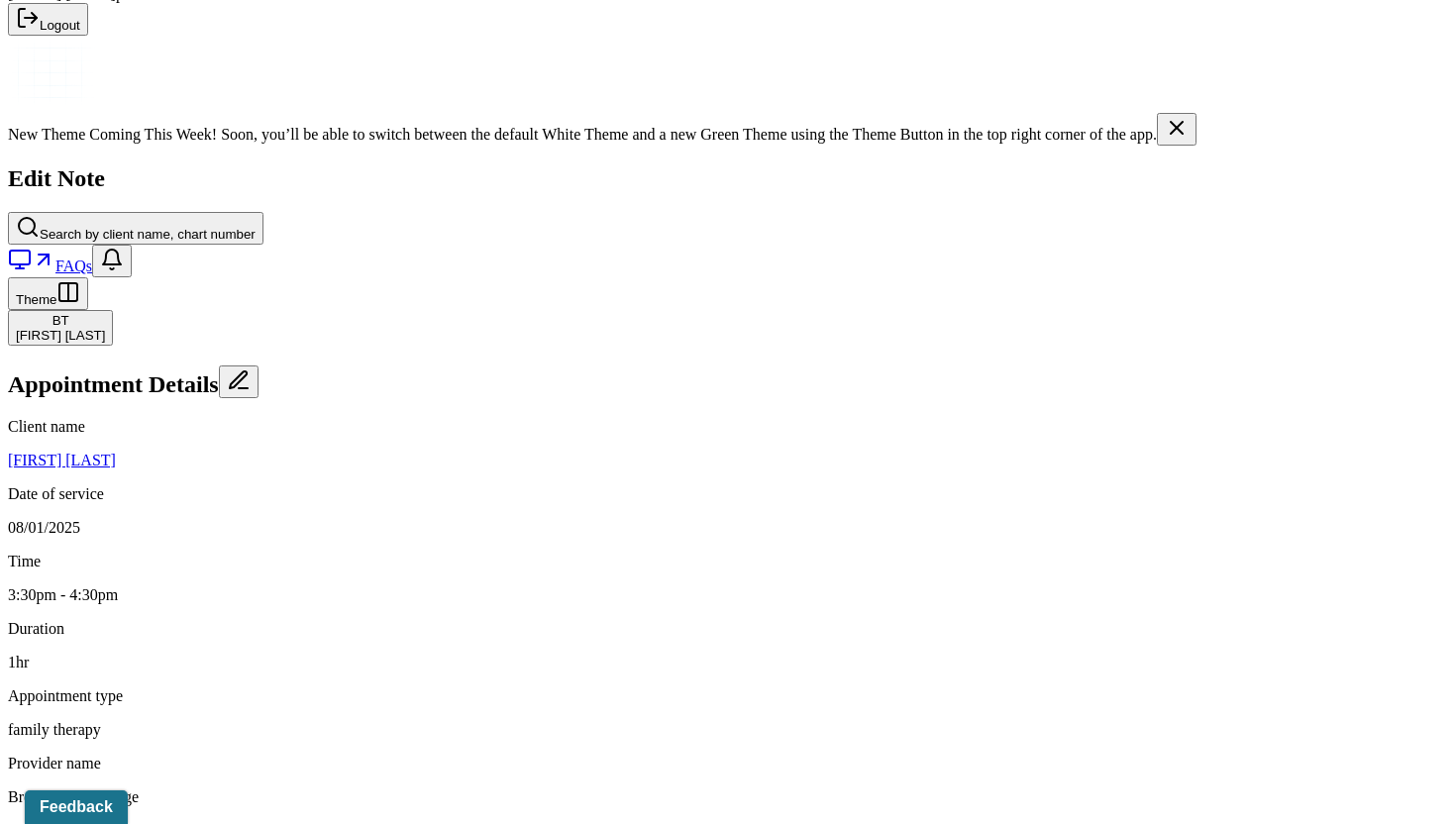scroll, scrollTop: 299, scrollLeft: 0, axis: vertical 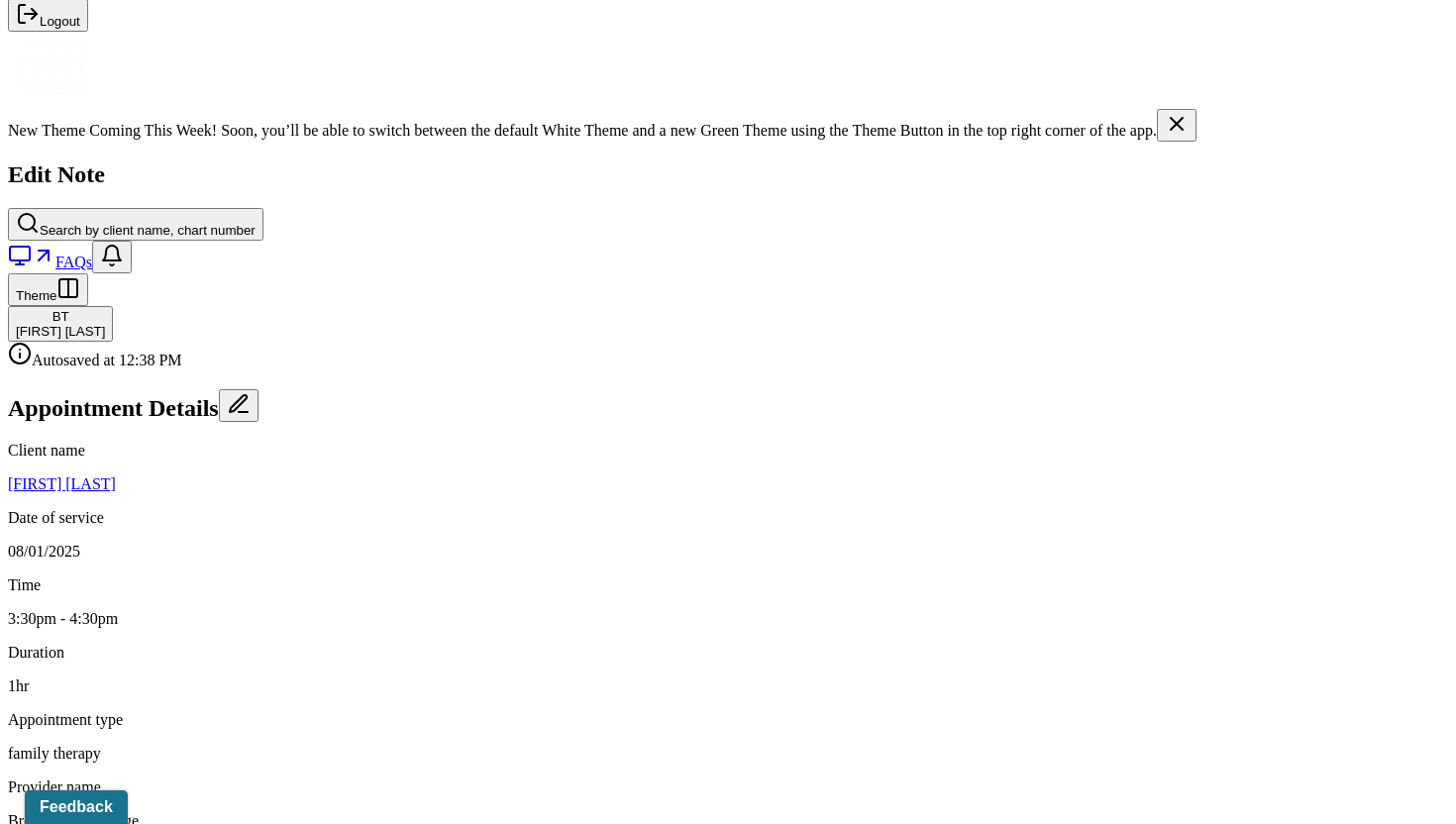 drag, startPoint x: 730, startPoint y: 477, endPoint x: 451, endPoint y: 471, distance: 279.0645 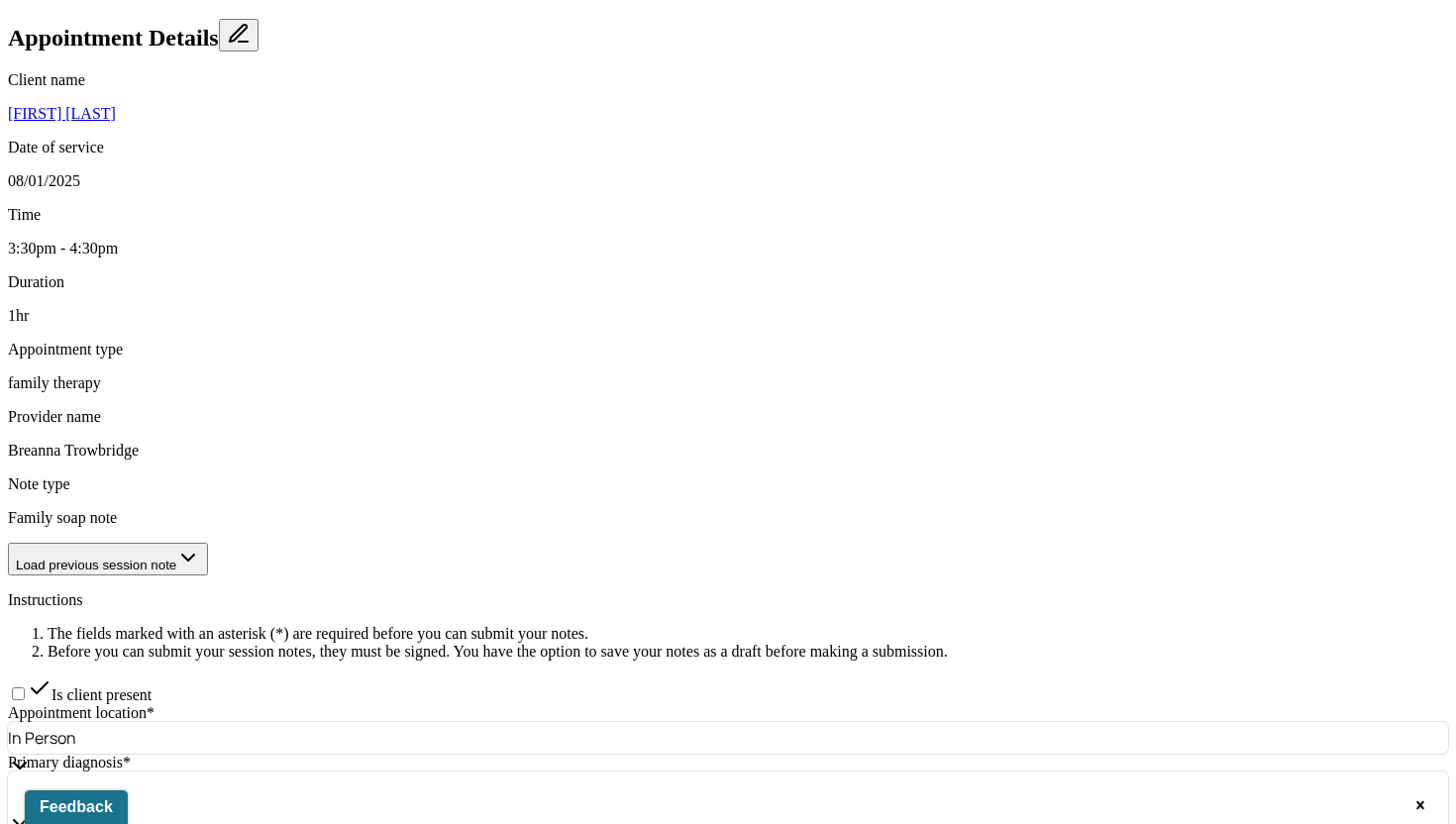 scroll, scrollTop: 717, scrollLeft: 0, axis: vertical 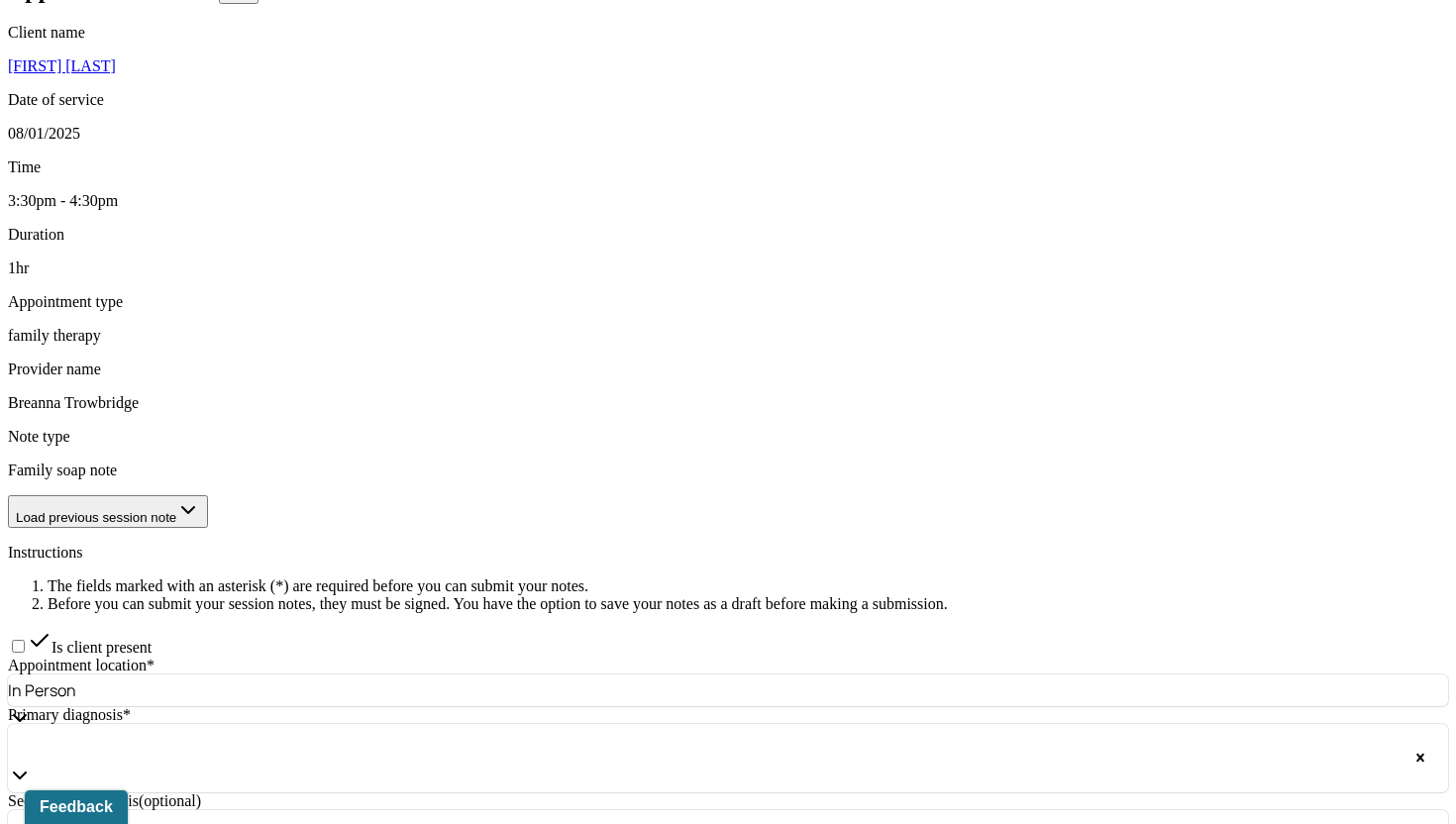 type on "Family was observed to be reserved and hesitant during session" 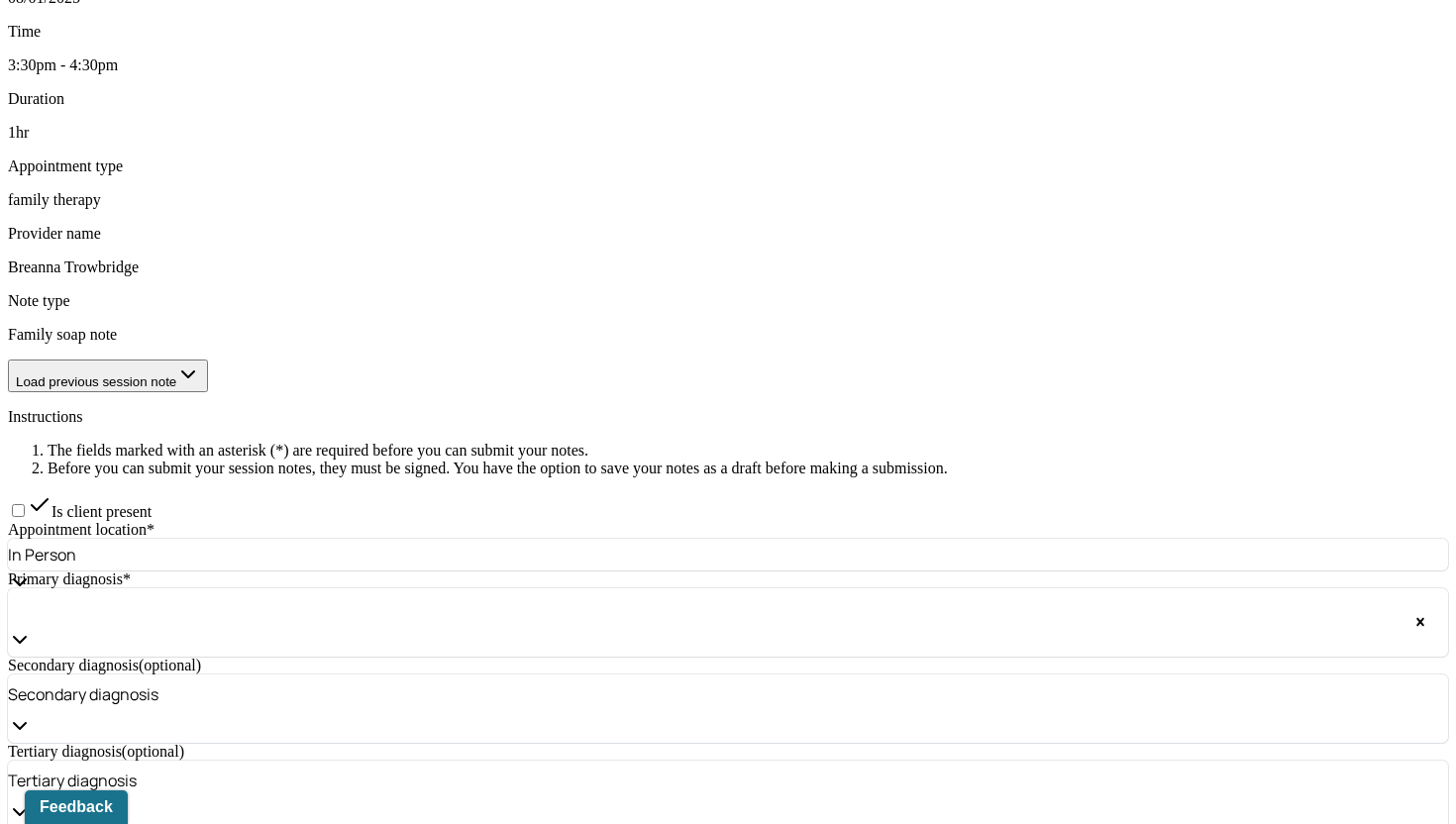 scroll, scrollTop: 844, scrollLeft: 0, axis: vertical 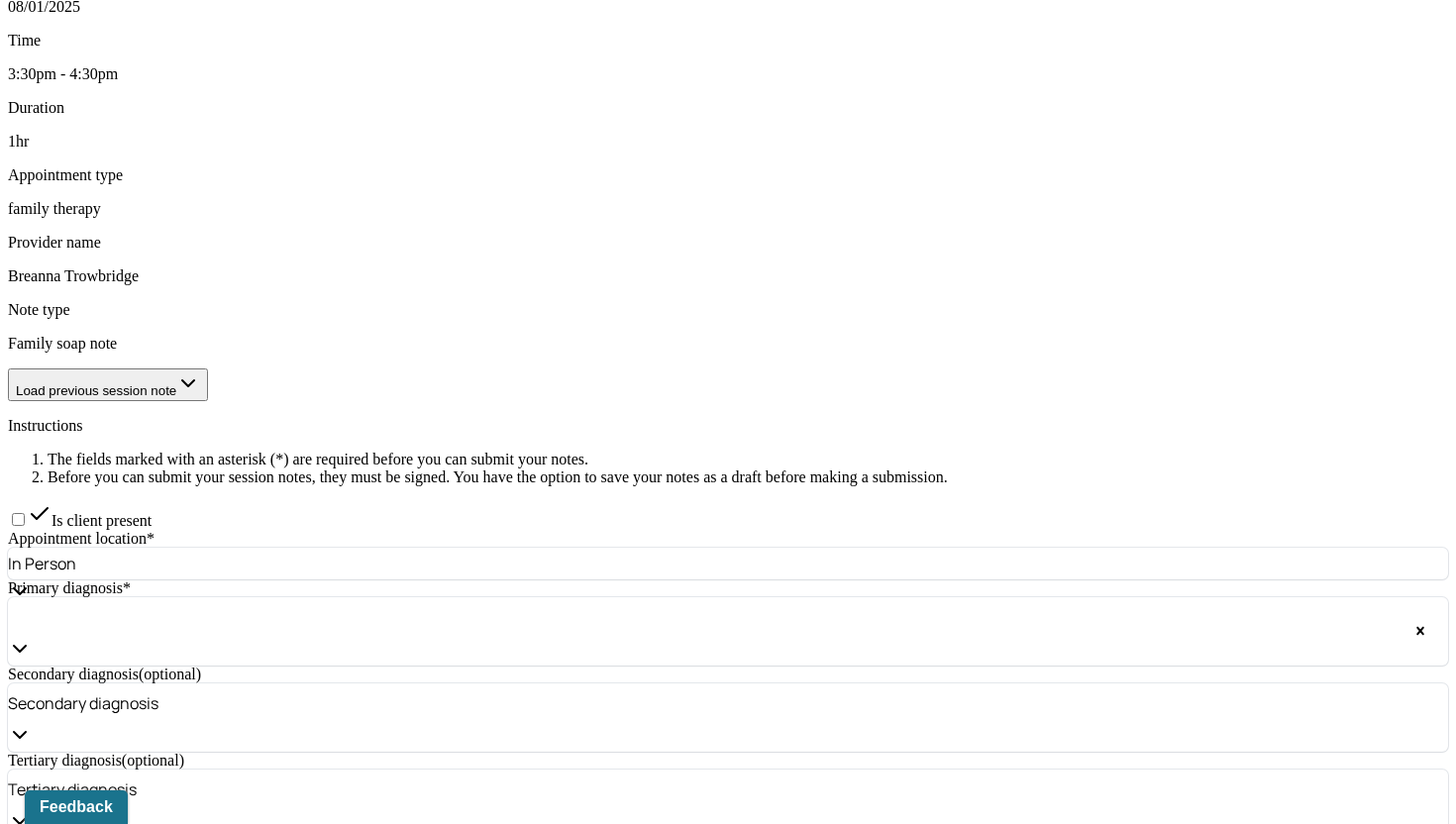 type on "Updates were discussed; Presenting client and her son discussed upcoming summer events as well as current family dynamics" 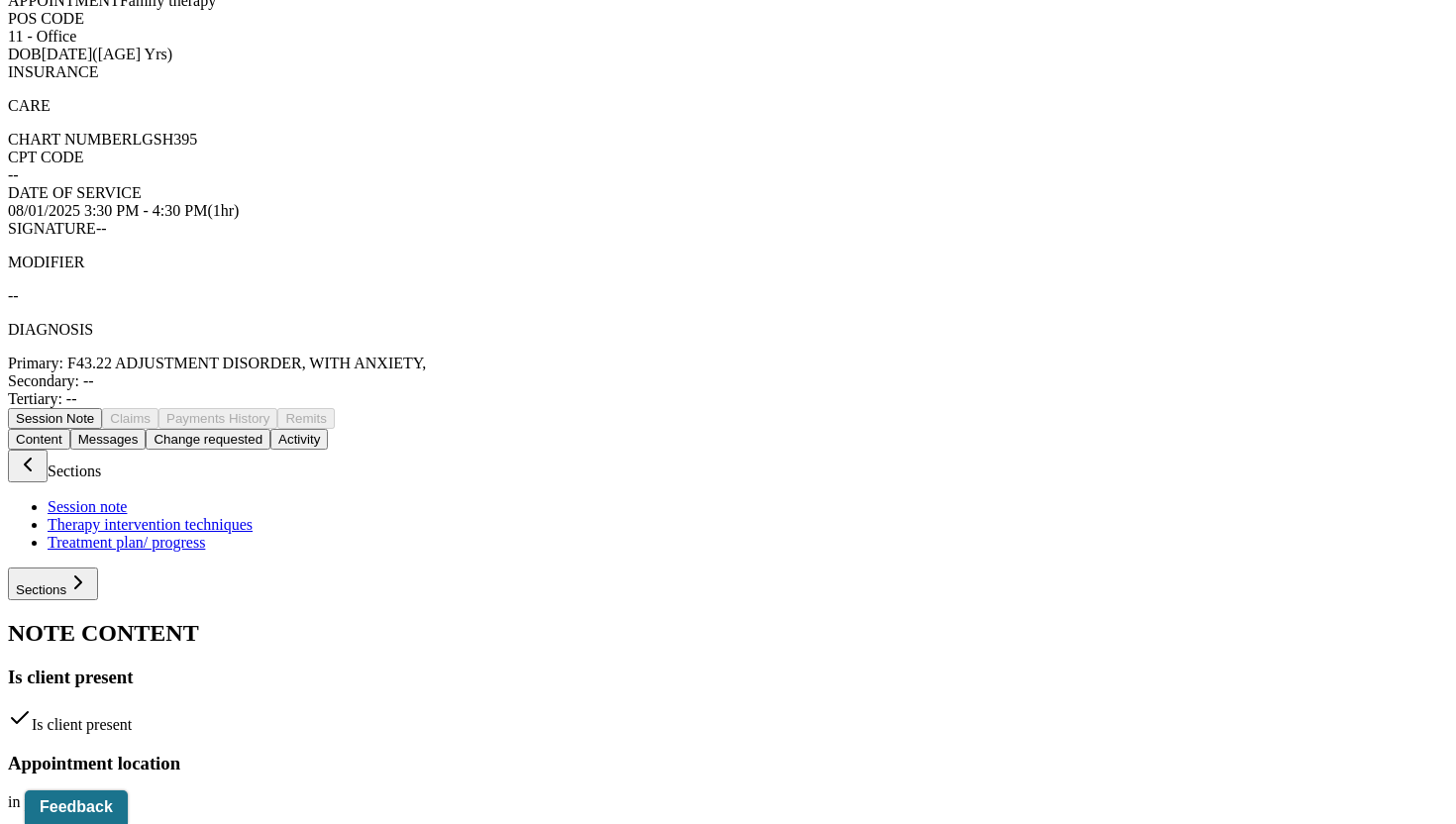 click on "Clients" at bounding box center (81, -695) 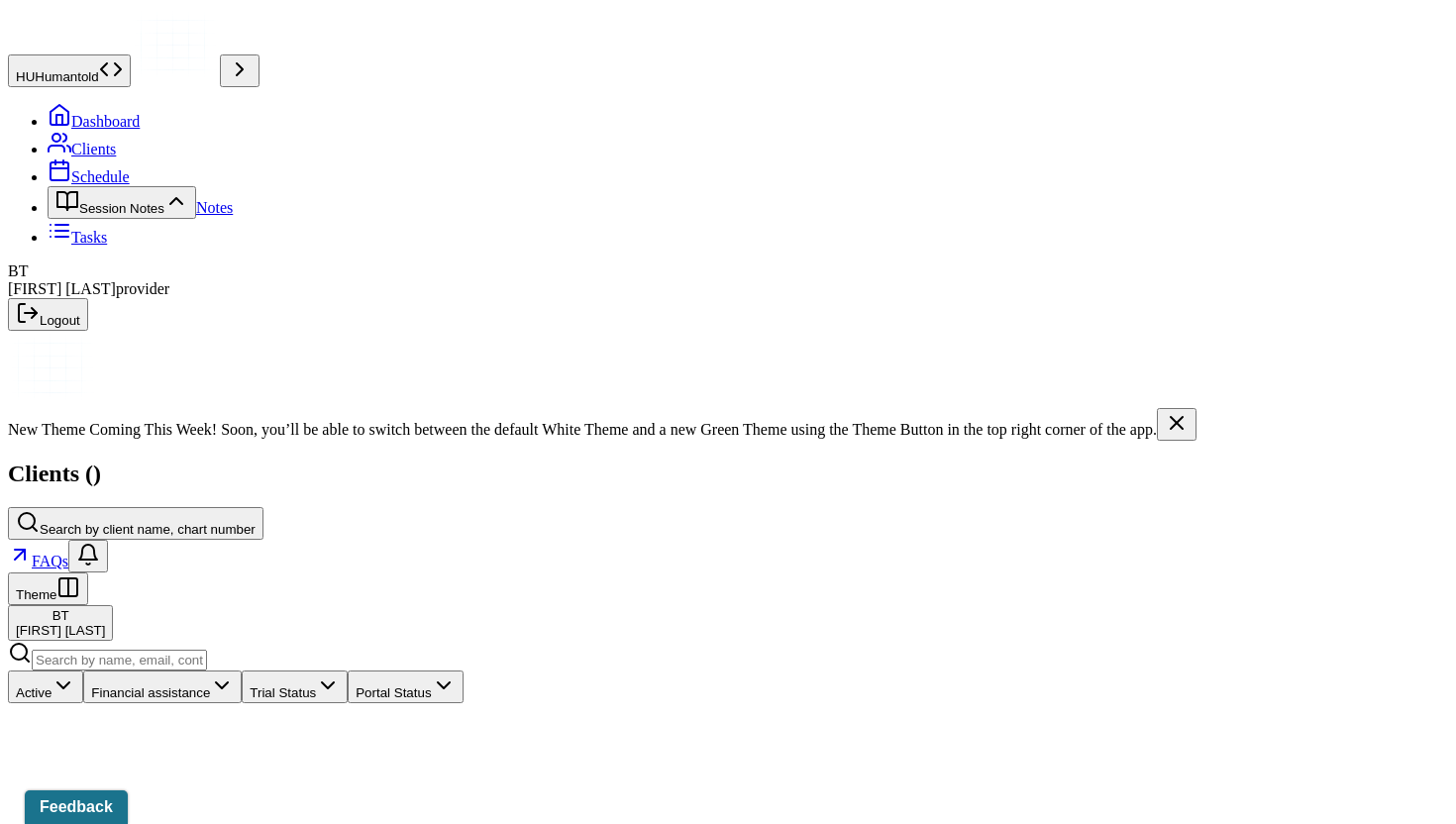 scroll, scrollTop: 0, scrollLeft: 0, axis: both 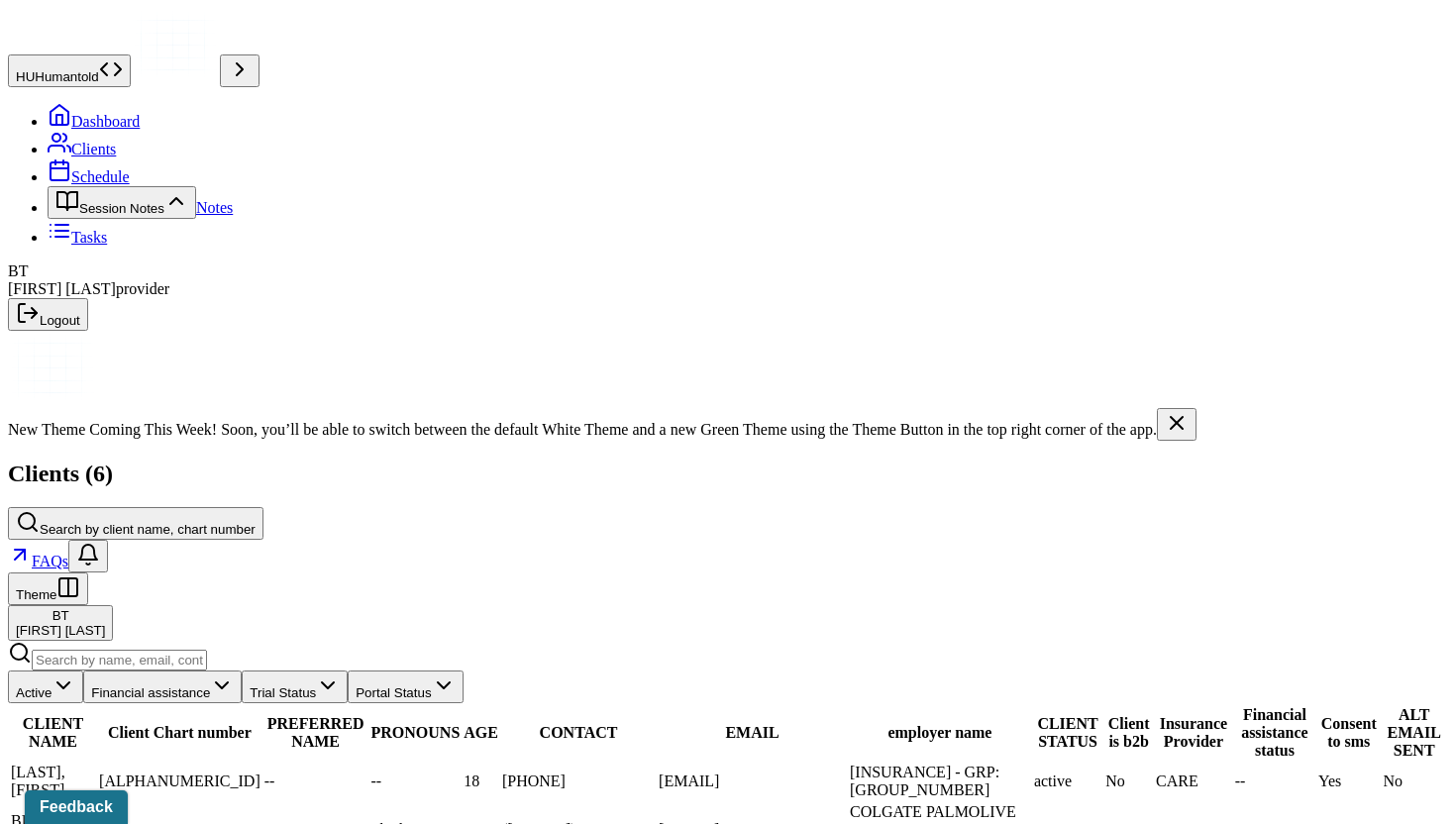 click 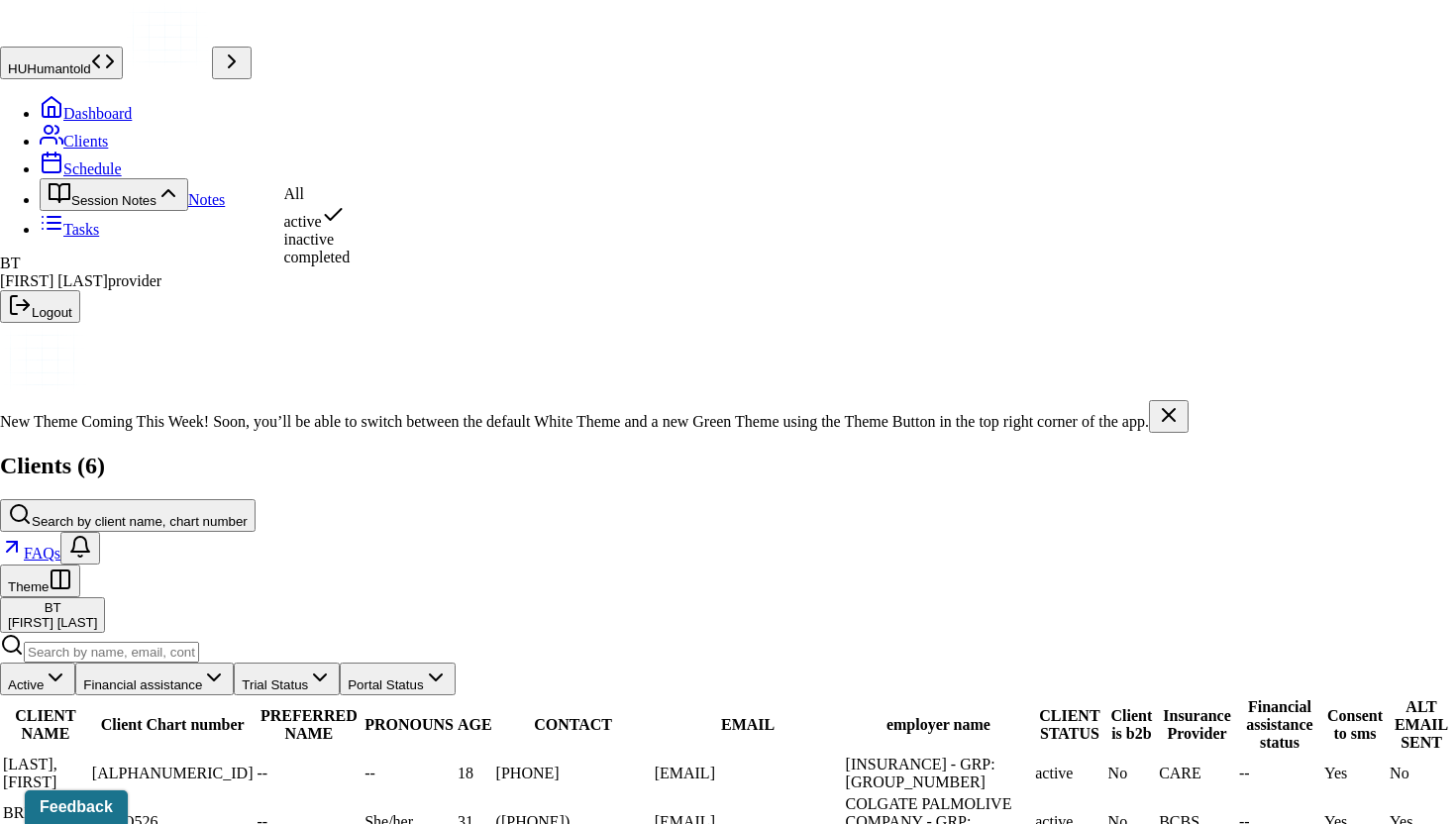 click on "inactive" at bounding box center (309, 239) 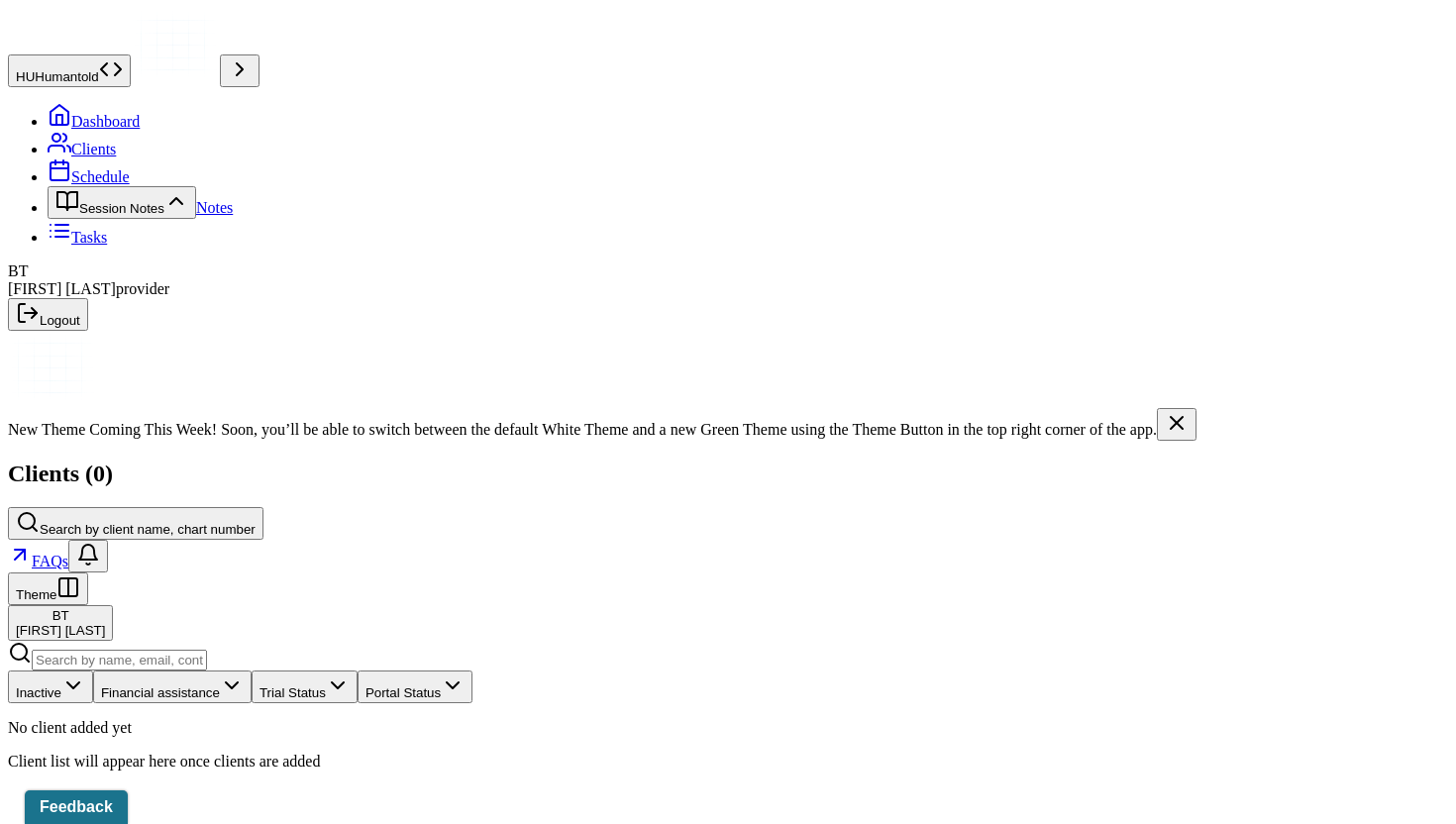 click on "Inactive" at bounding box center (51, 686) 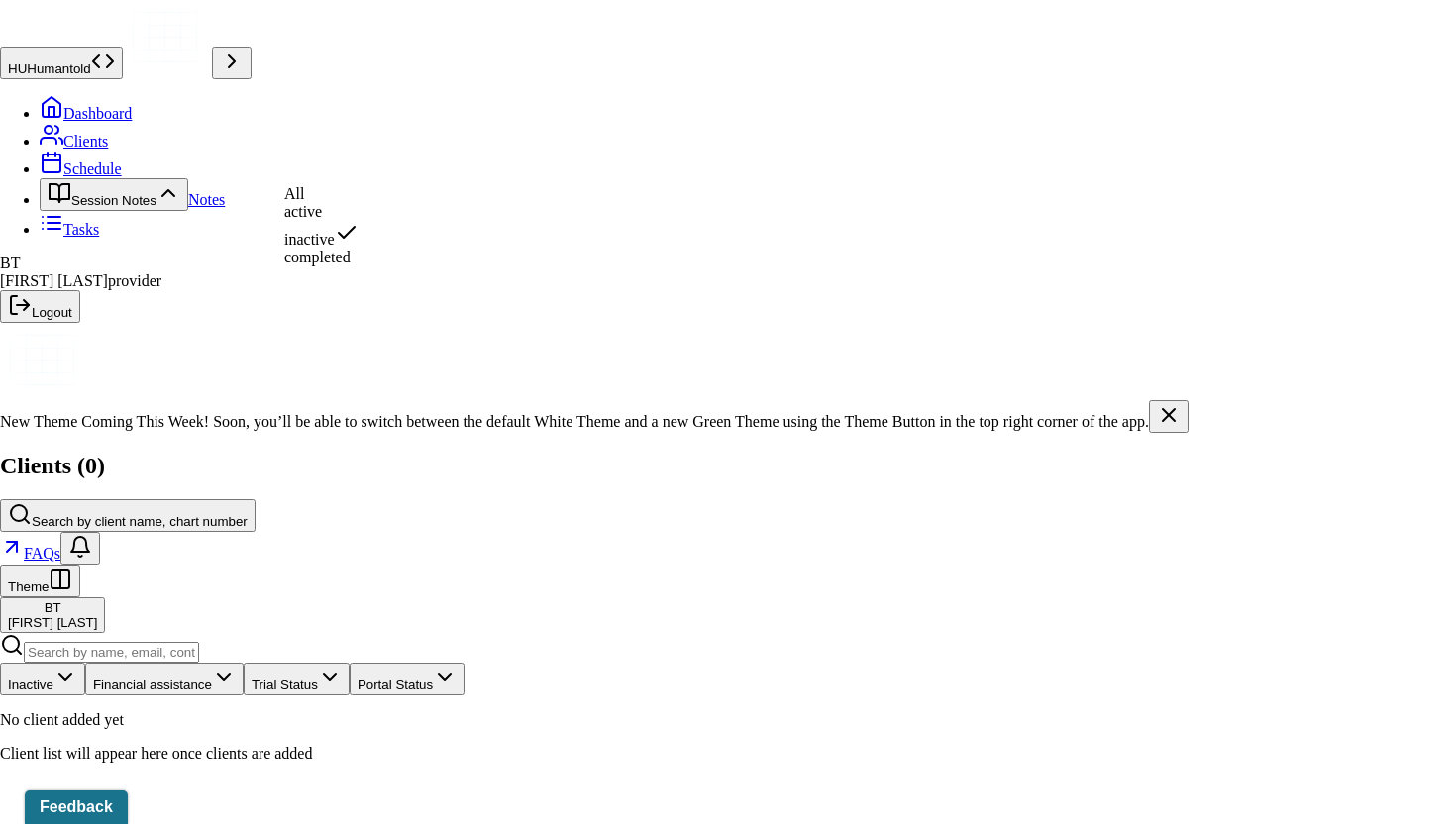 click on "All" at bounding box center [294, 193] 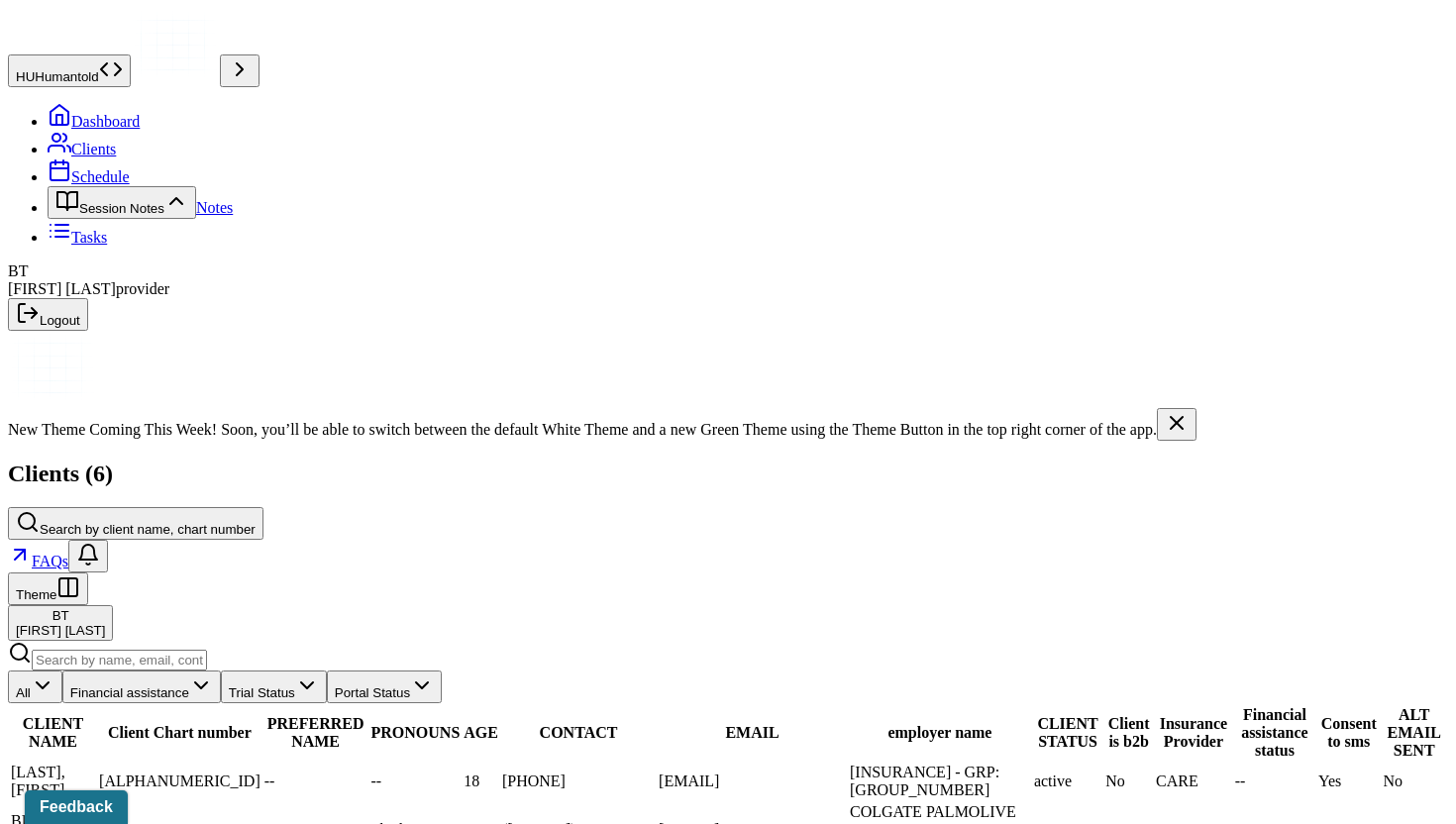 click at bounding box center (119, 660) 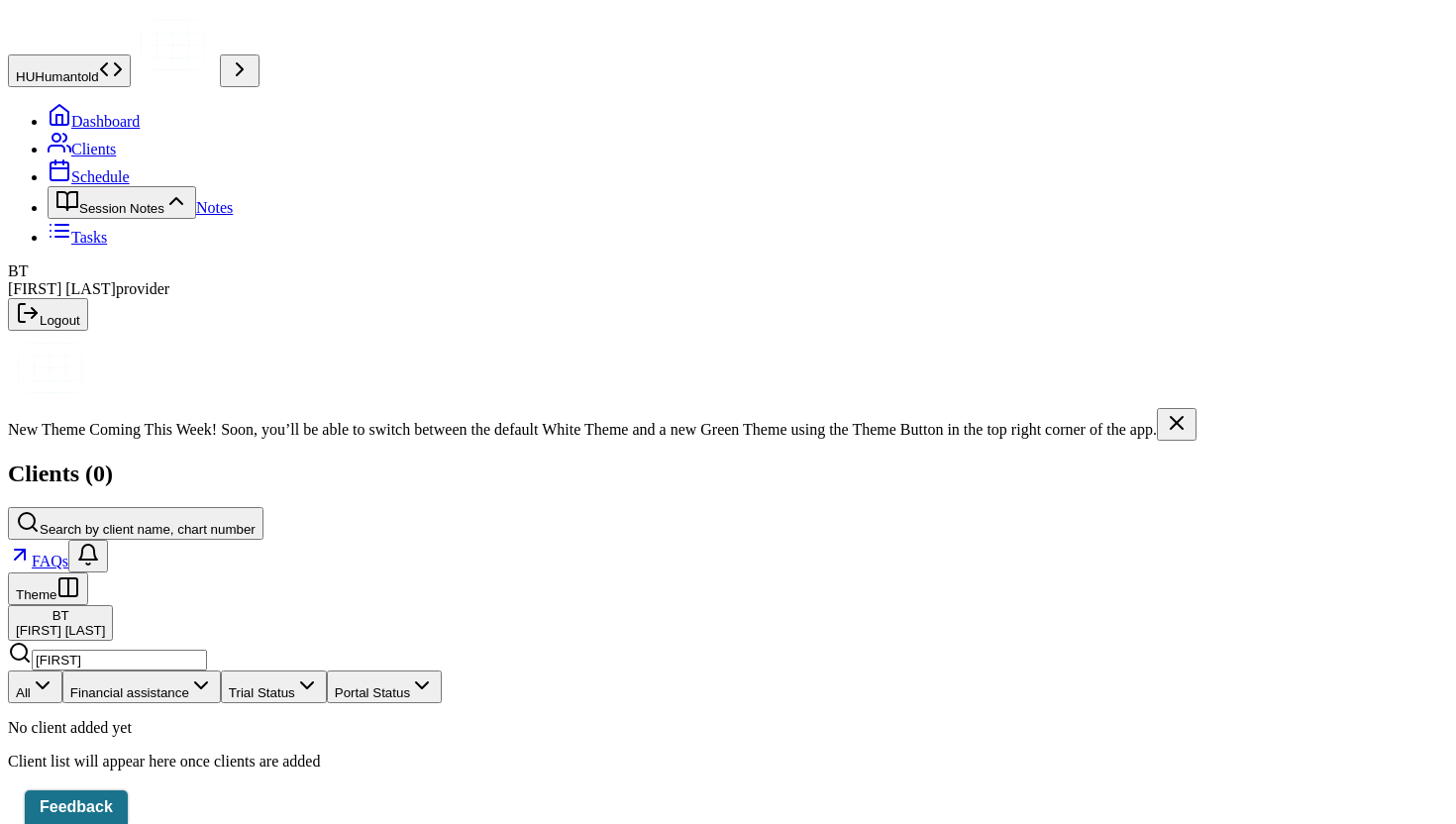 type on "[FIRST]" 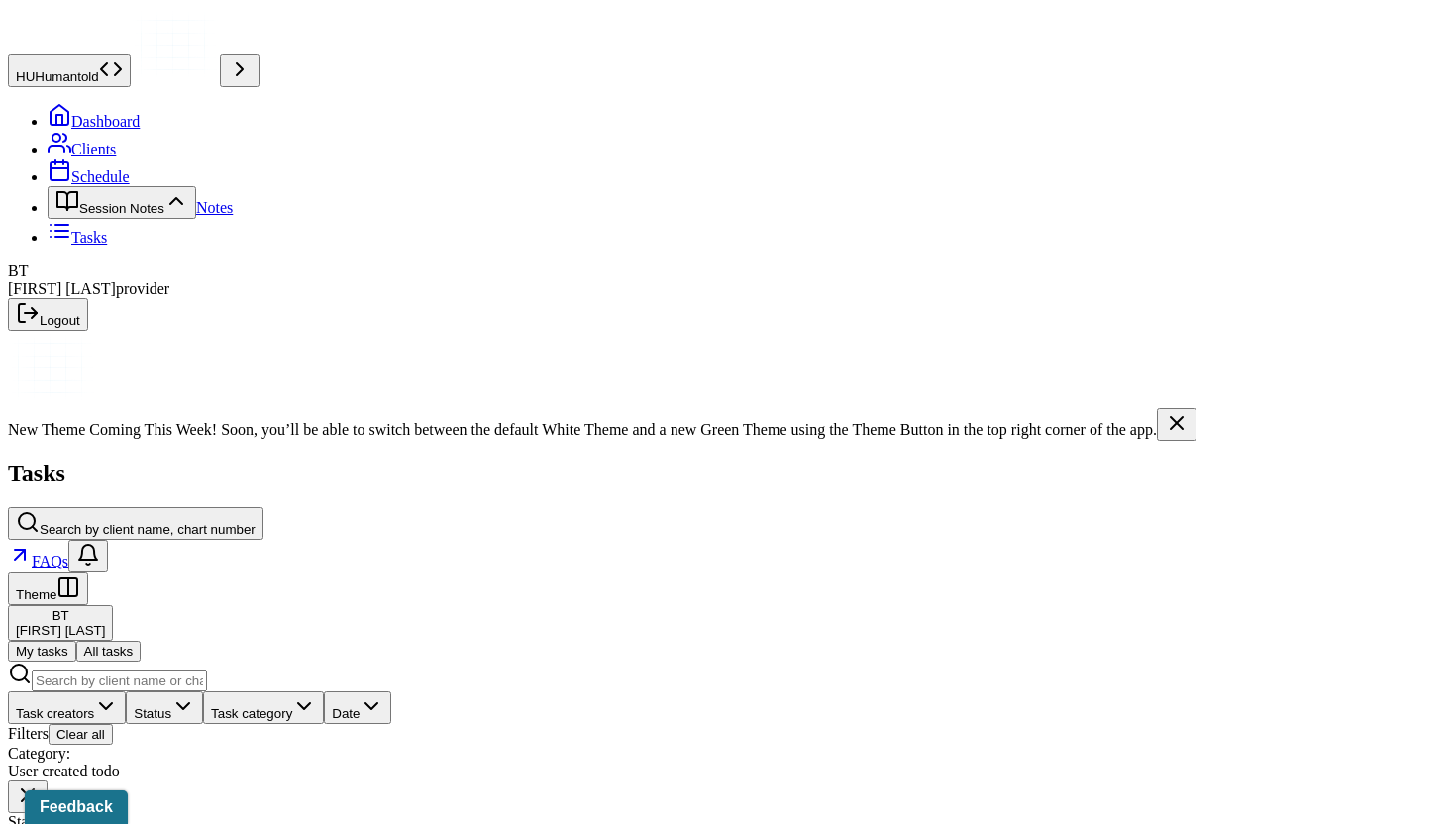 click on "All tasks" at bounding box center (109, 651) 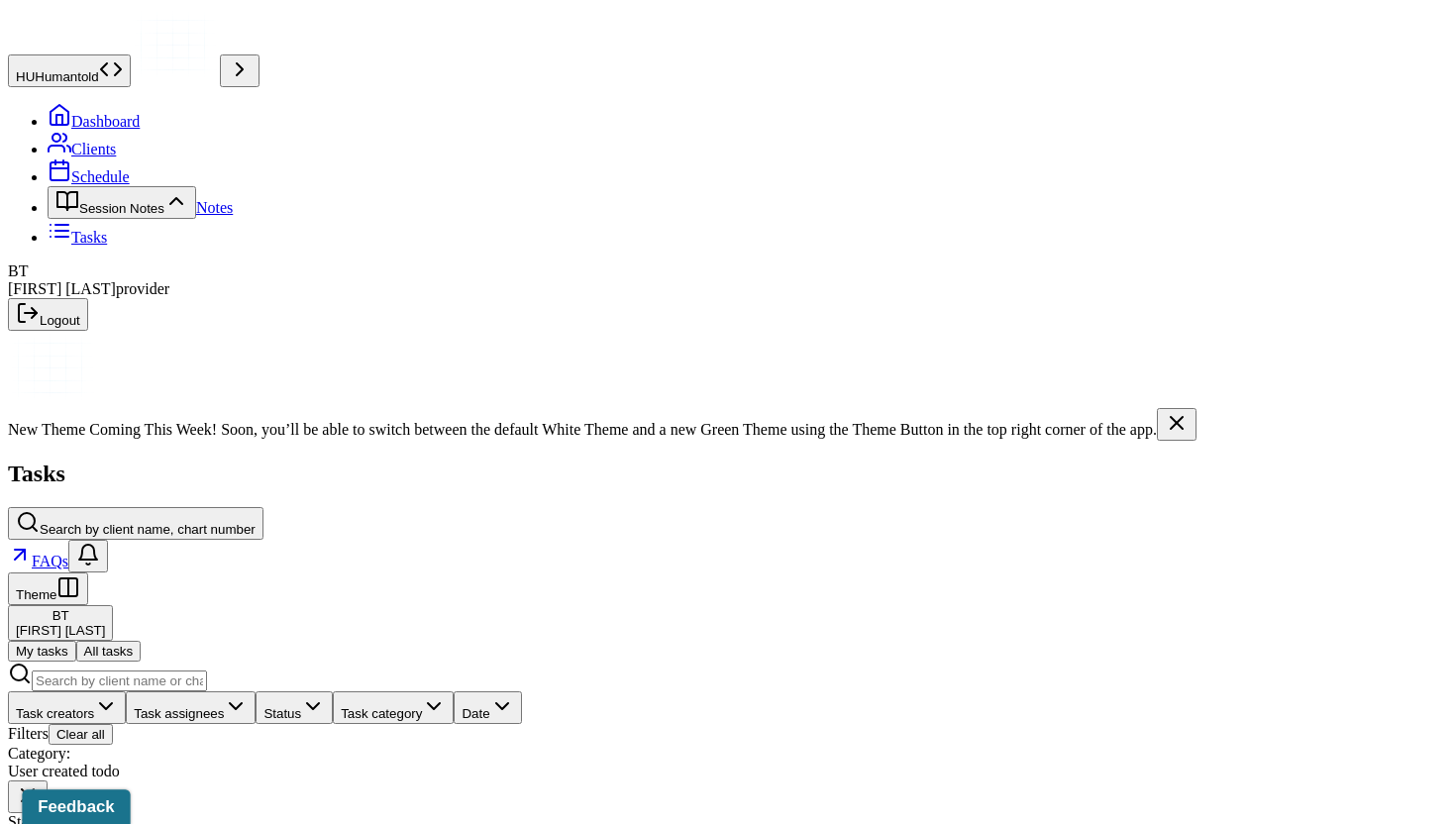 click on "Feedback" at bounding box center (75, 807) 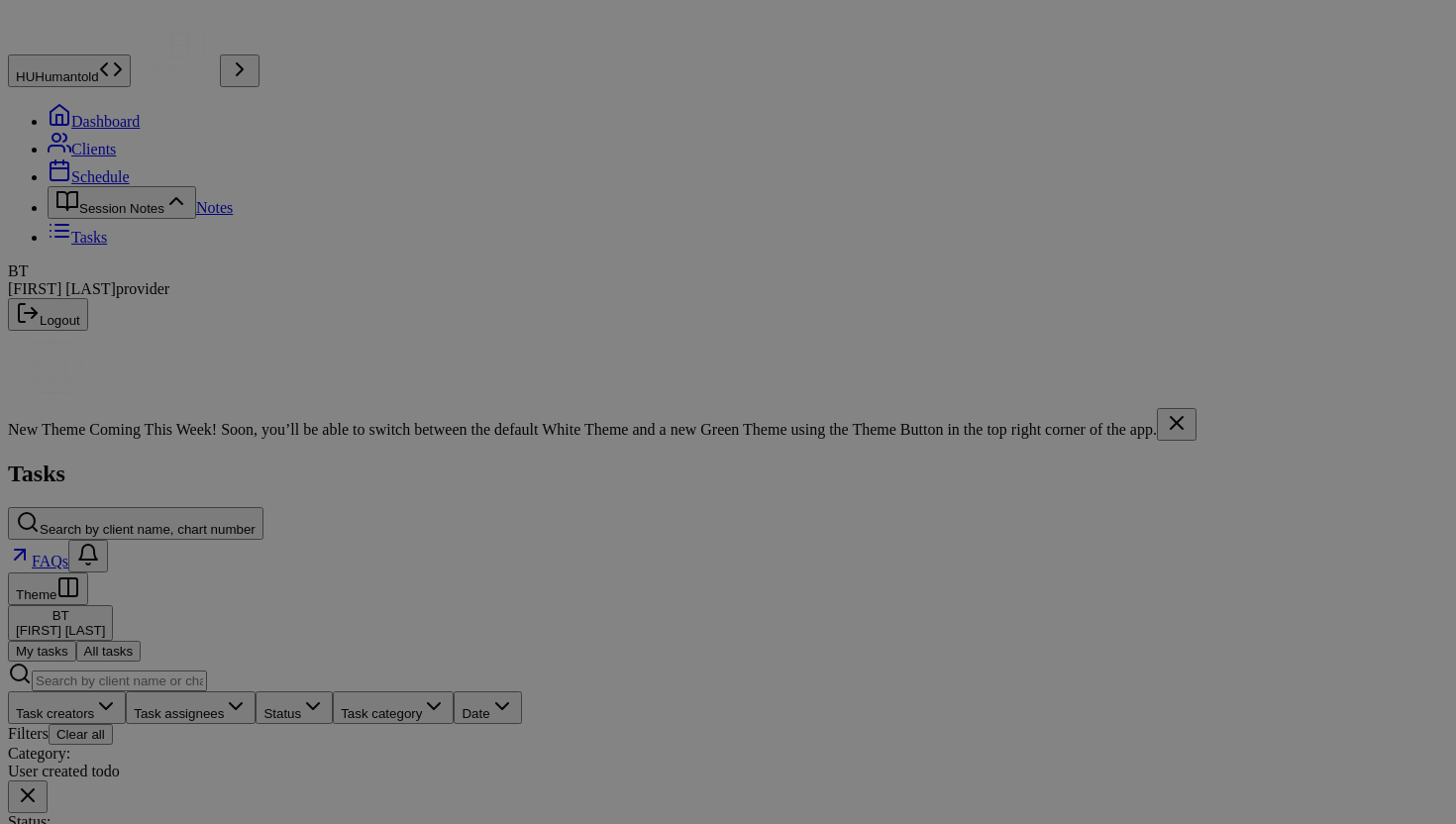 scroll, scrollTop: 0, scrollLeft: 0, axis: both 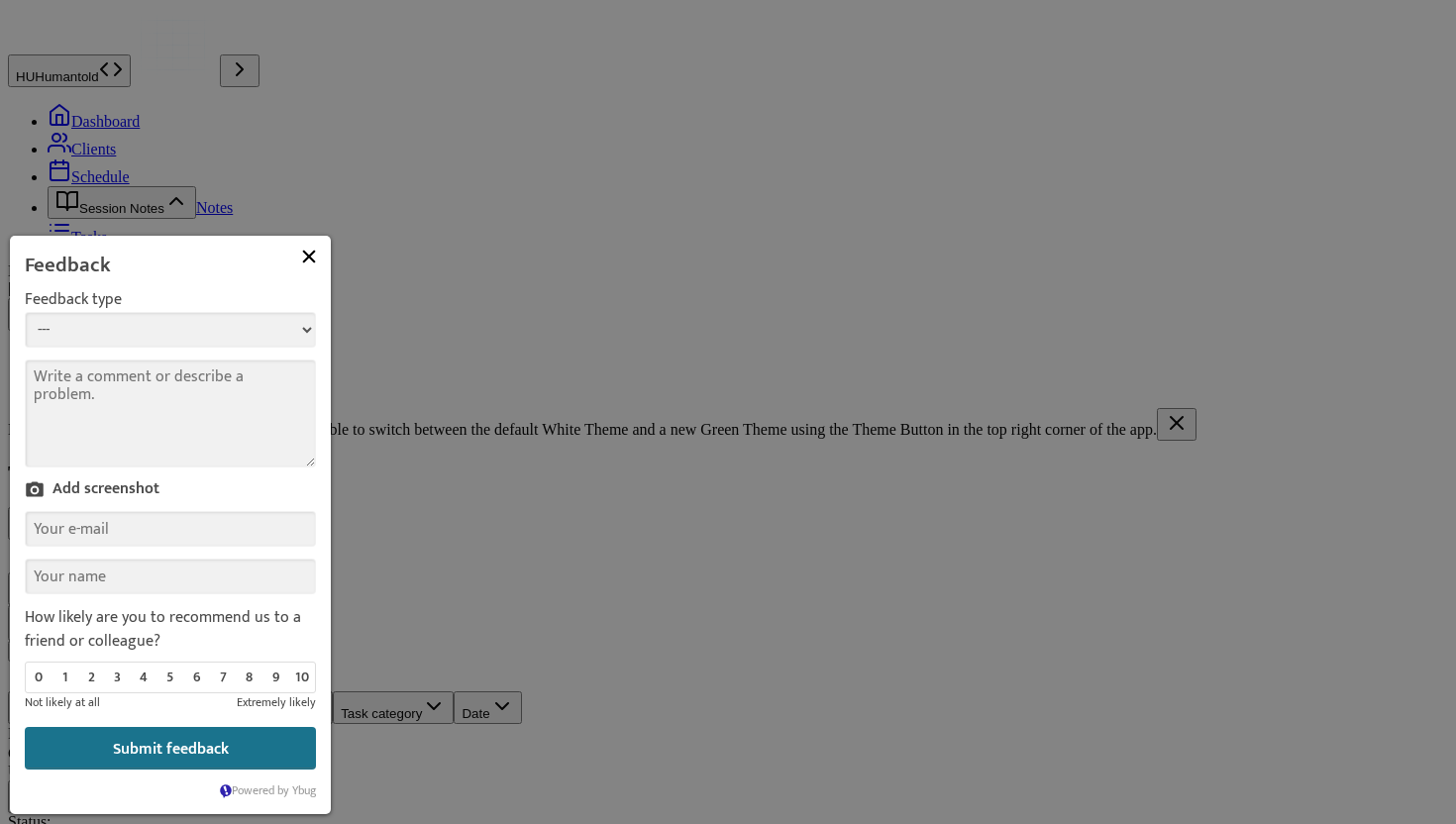 click on "--- Bug Improvement Question Feedback" at bounding box center [170, 330] 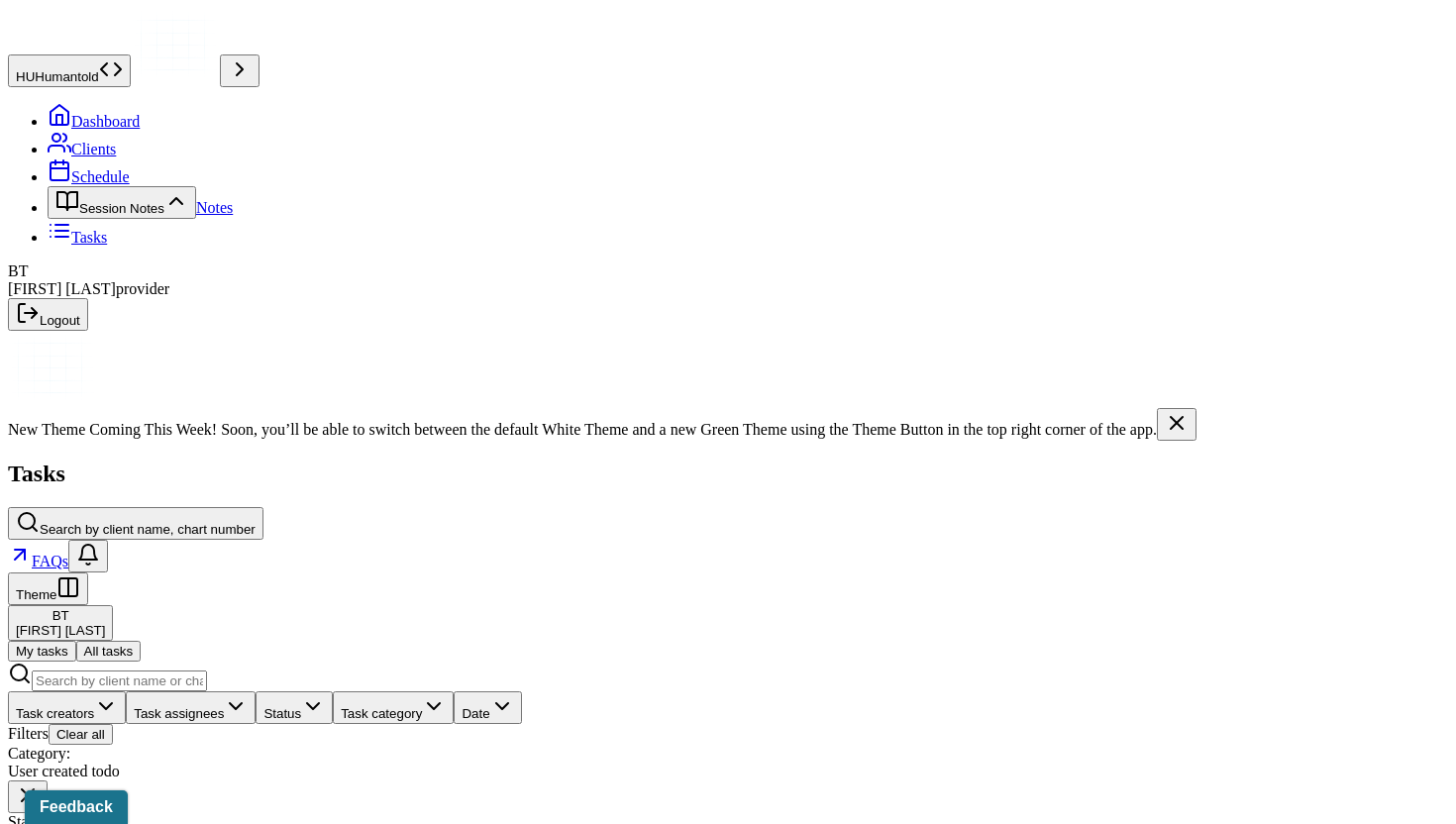 click on "Session Notes" at bounding box center (122, 202) 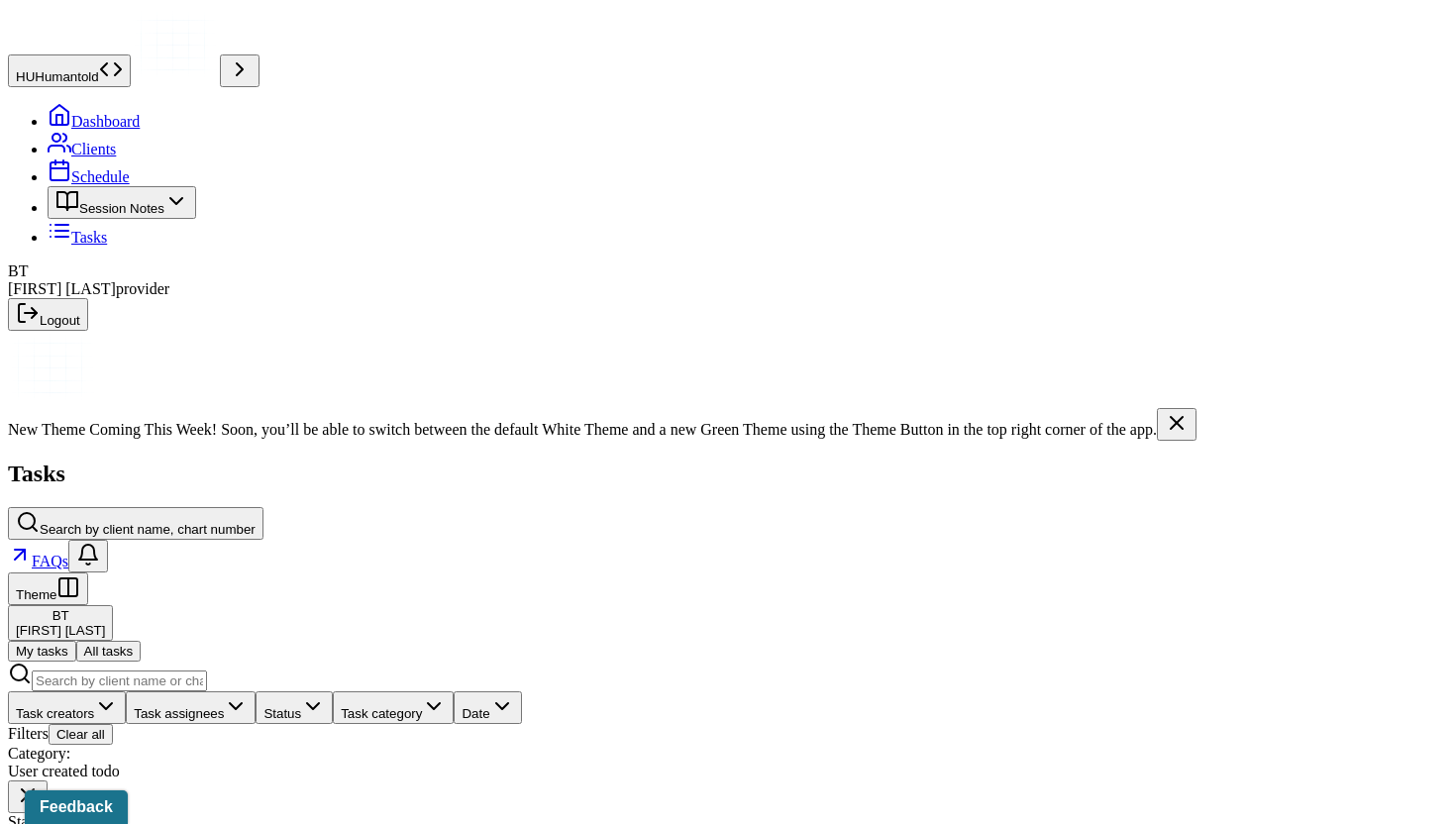 click on "Schedule" at bounding box center (88, 176) 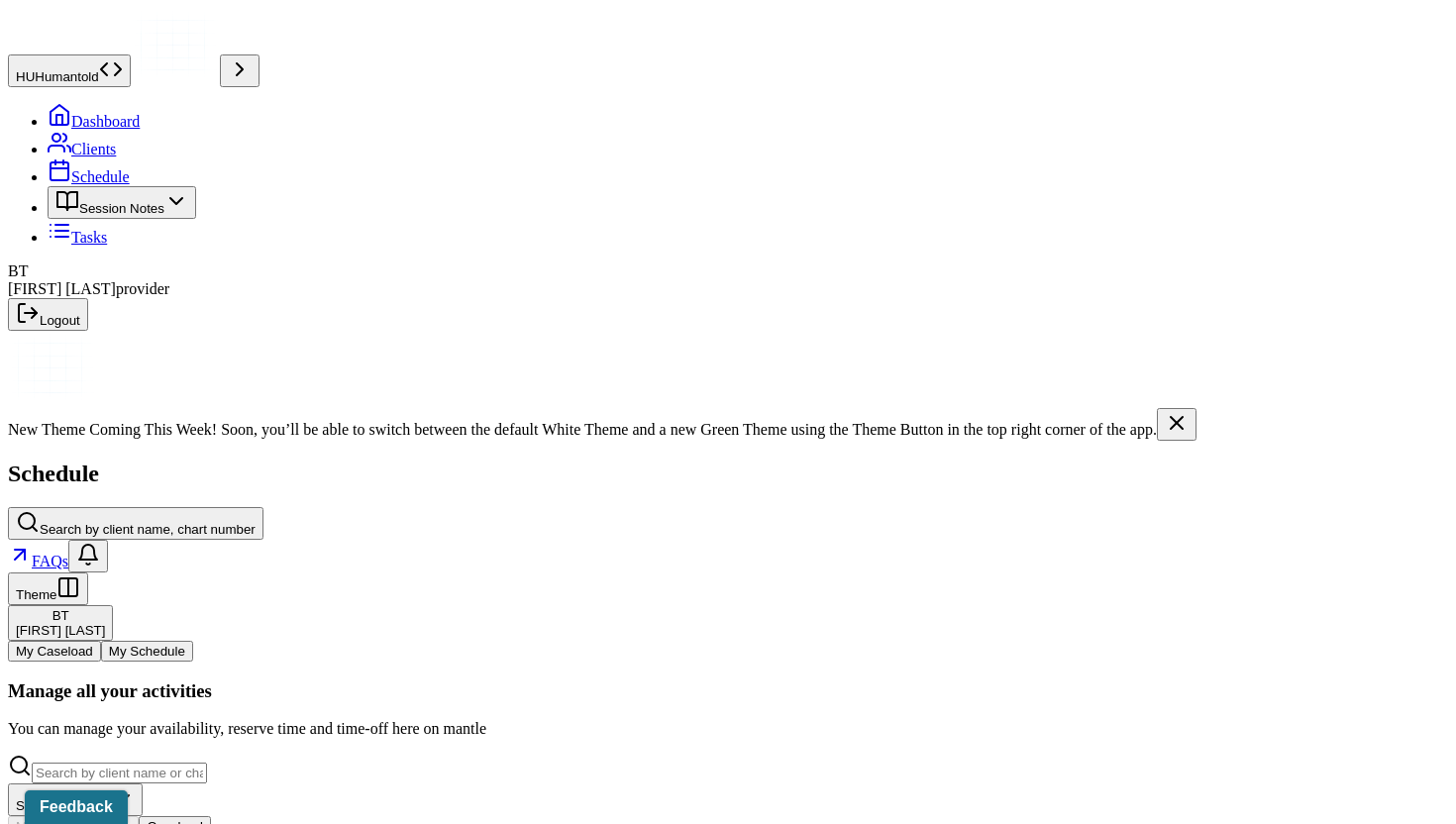 click on "Show All Clients" at bounding box center (75, 799) 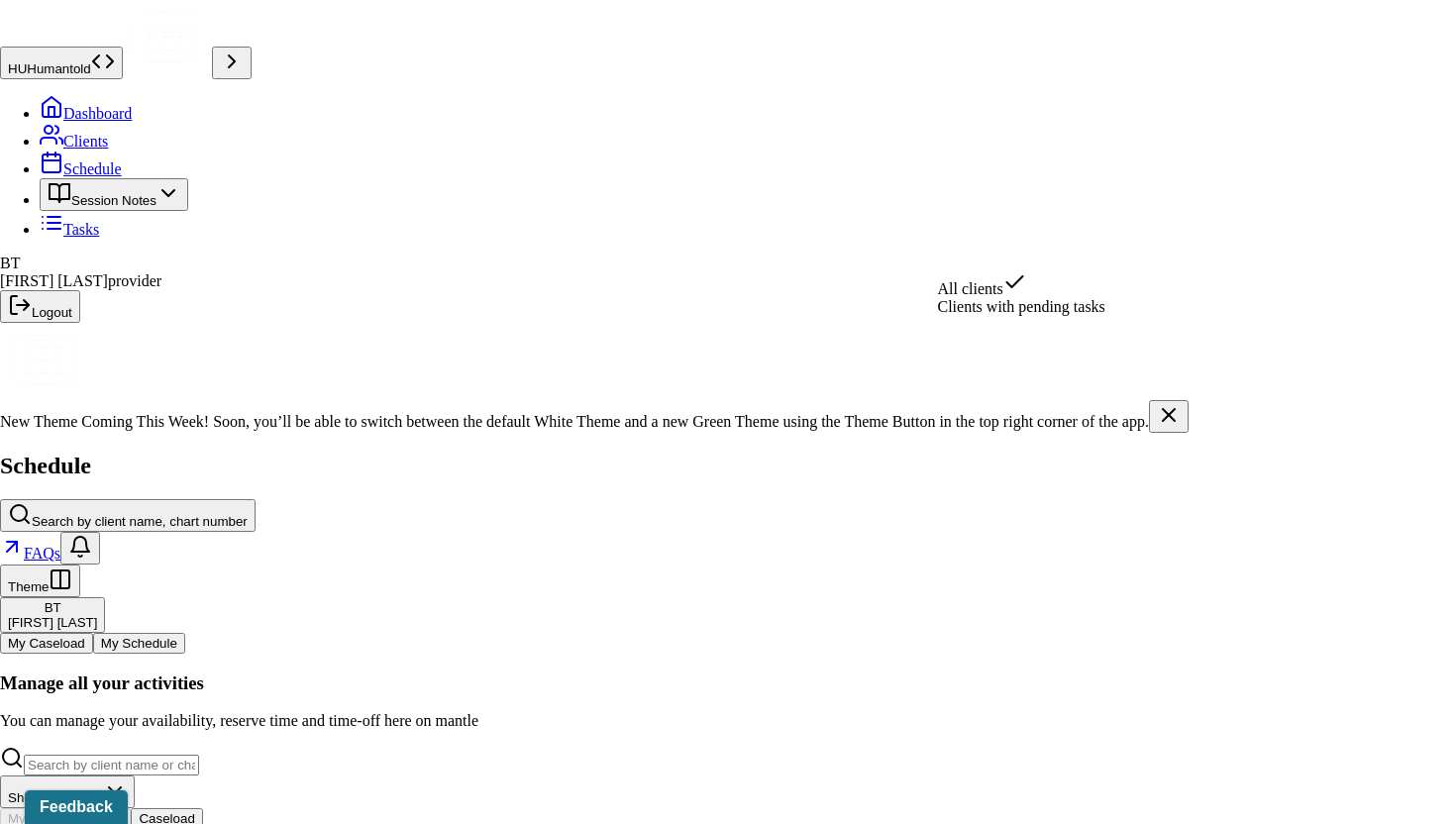 click on "All clients" at bounding box center [983, 288] 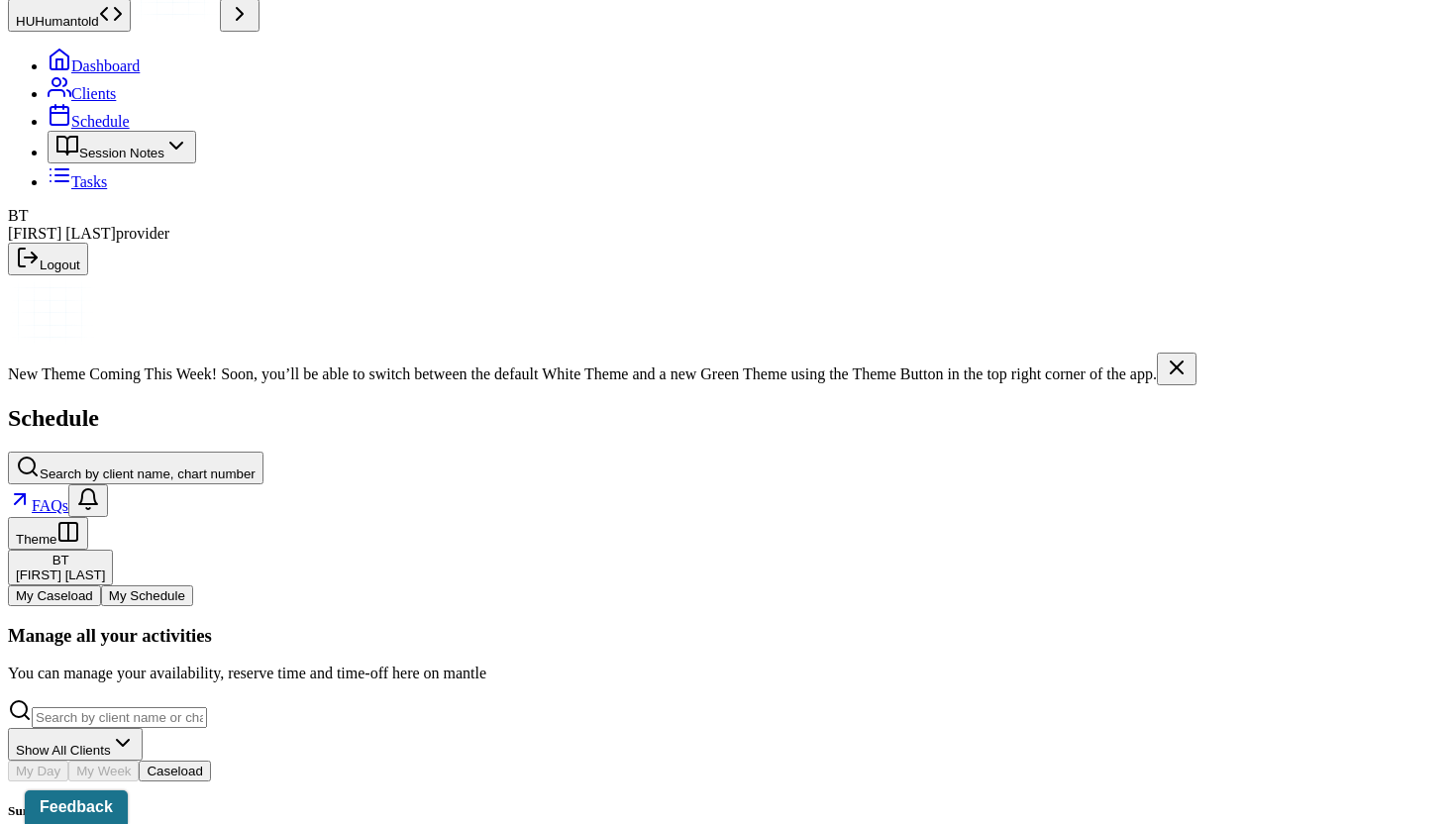 scroll, scrollTop: 56, scrollLeft: 0, axis: vertical 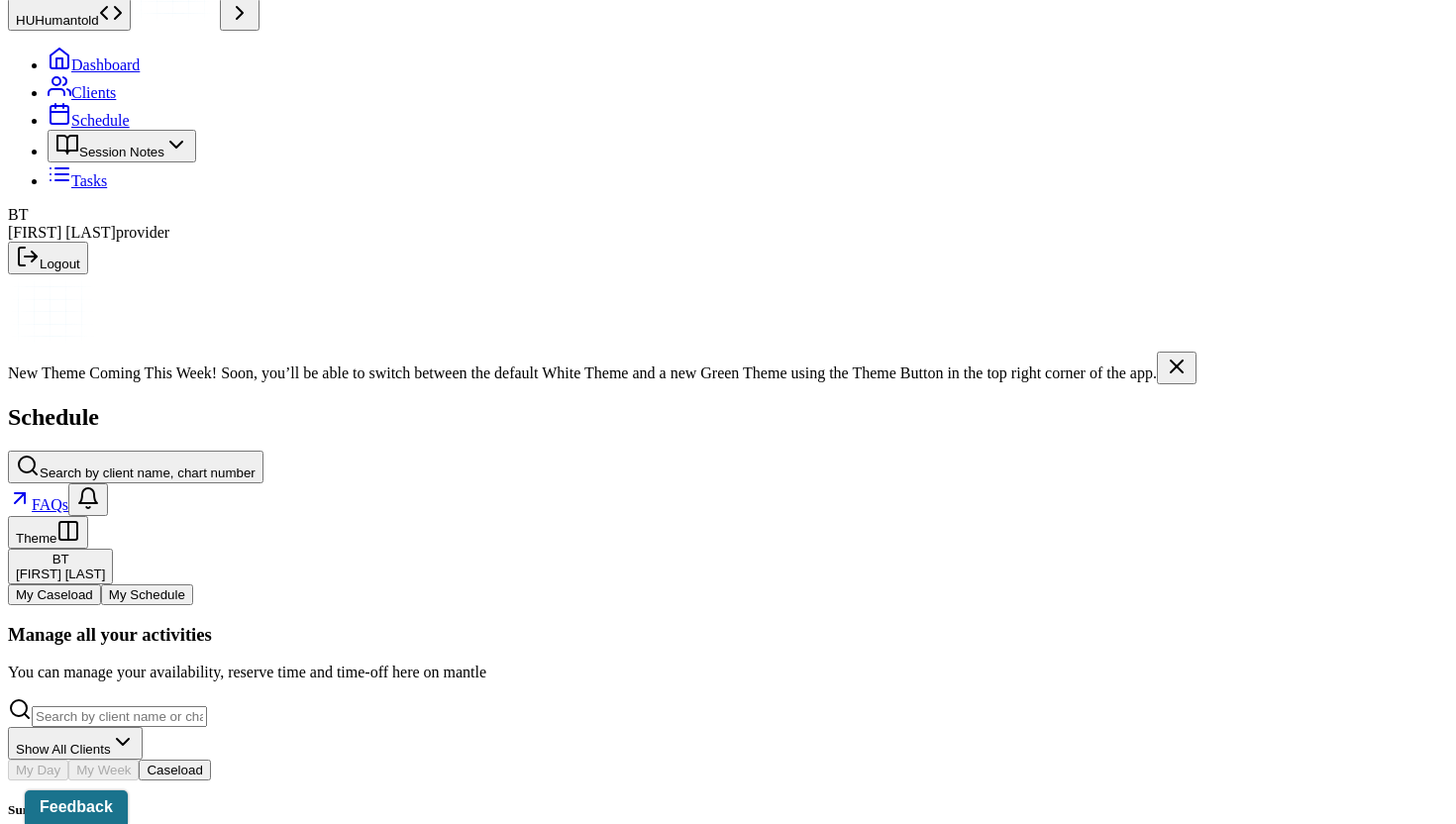 click on "Clients" at bounding box center [81, 92] 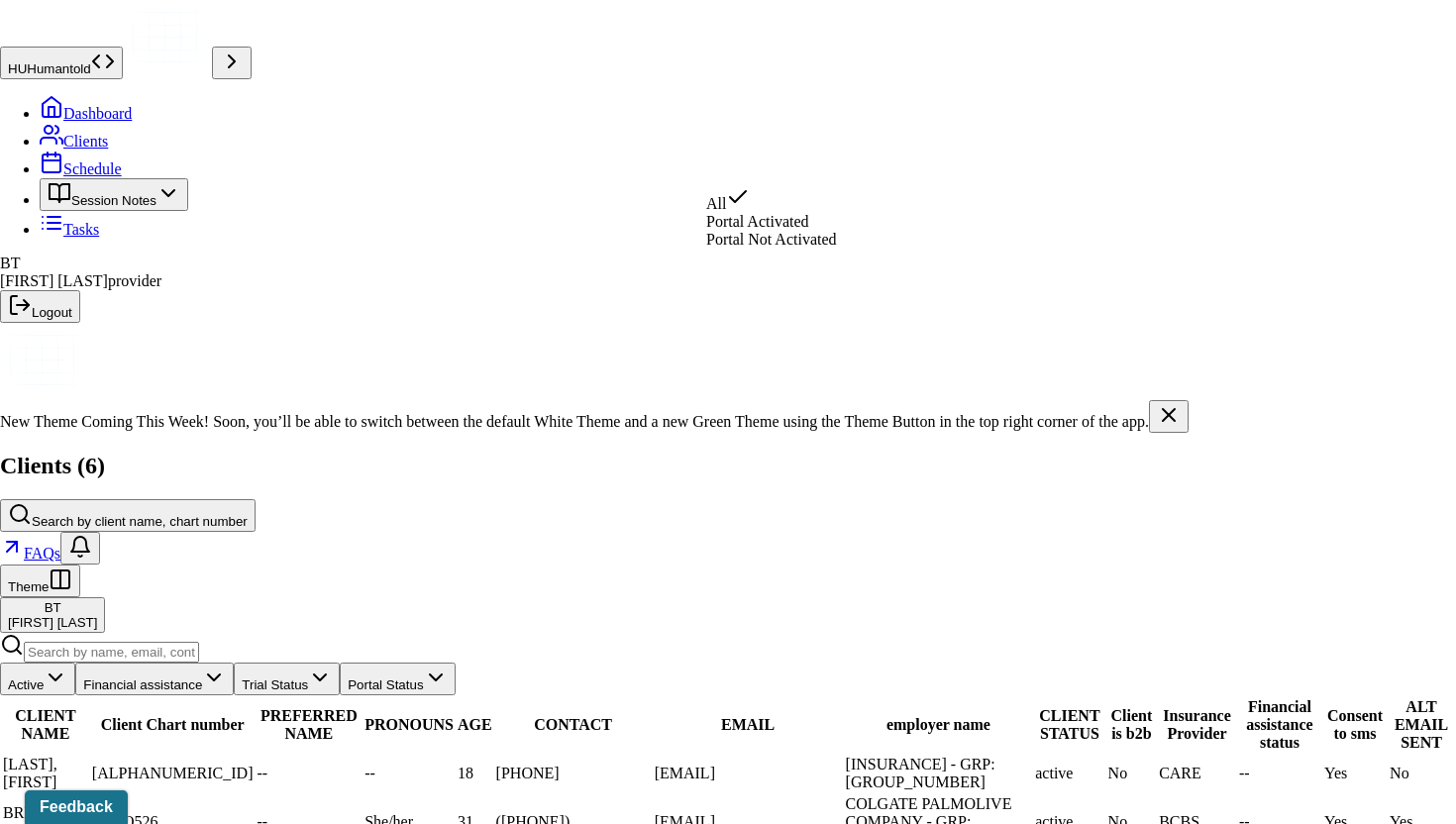 click 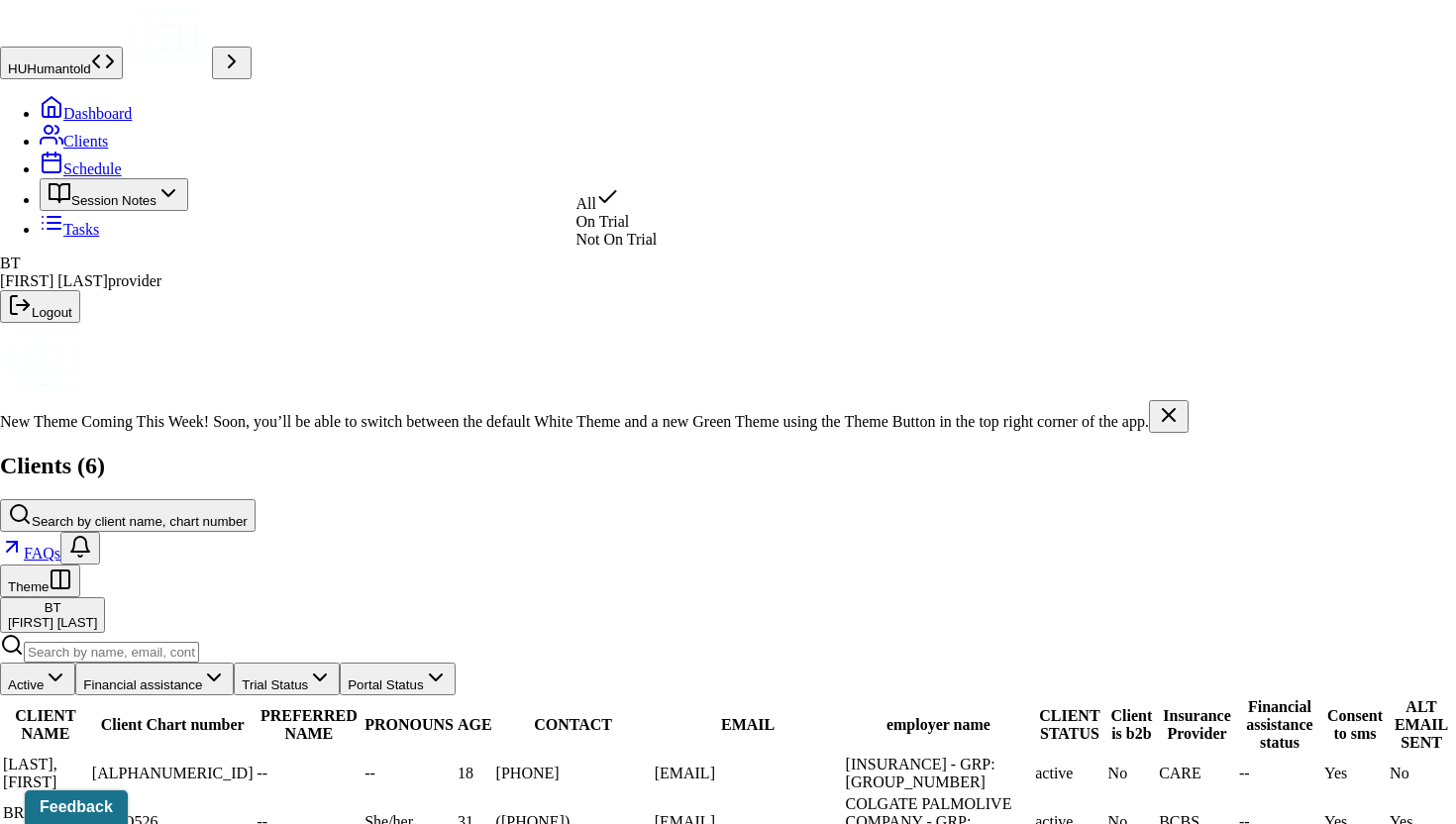 click on "Financial assistance" at bounding box center (155, 678) 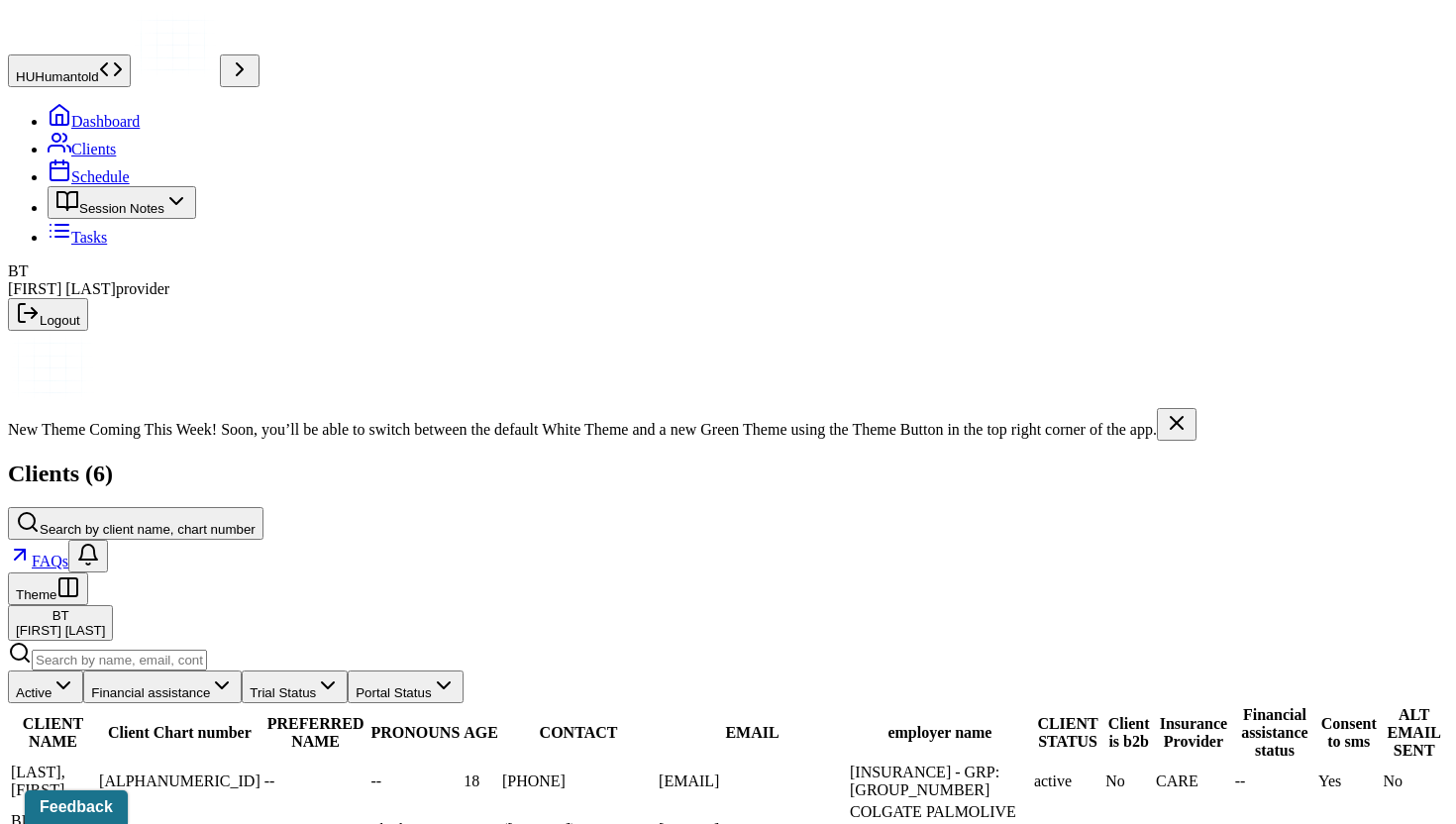 click on "Active Financial assistance Trial Status Portal Status" at bounding box center (728, 671) 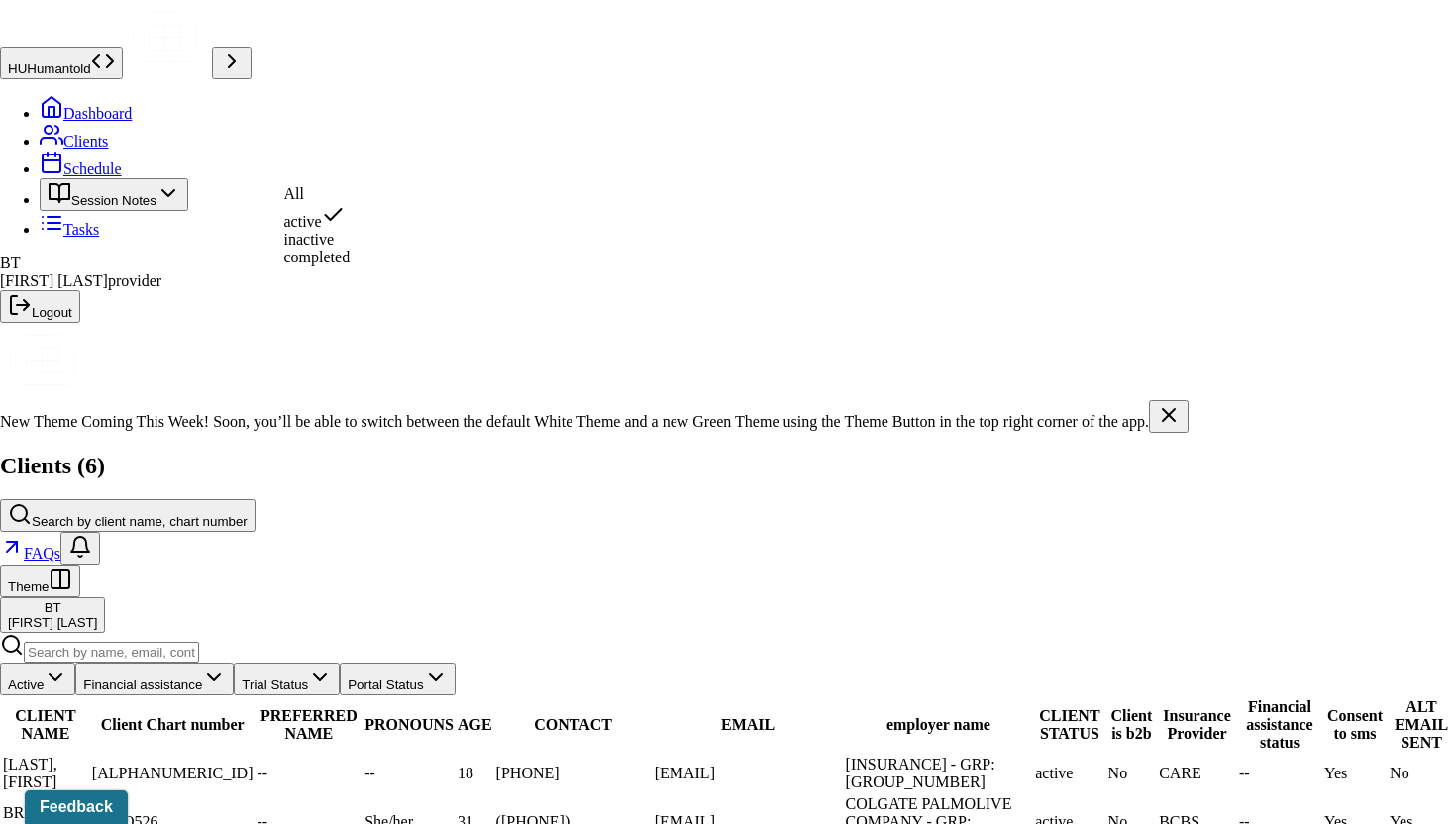 click on "Session Notes" at bounding box center [114, 194] 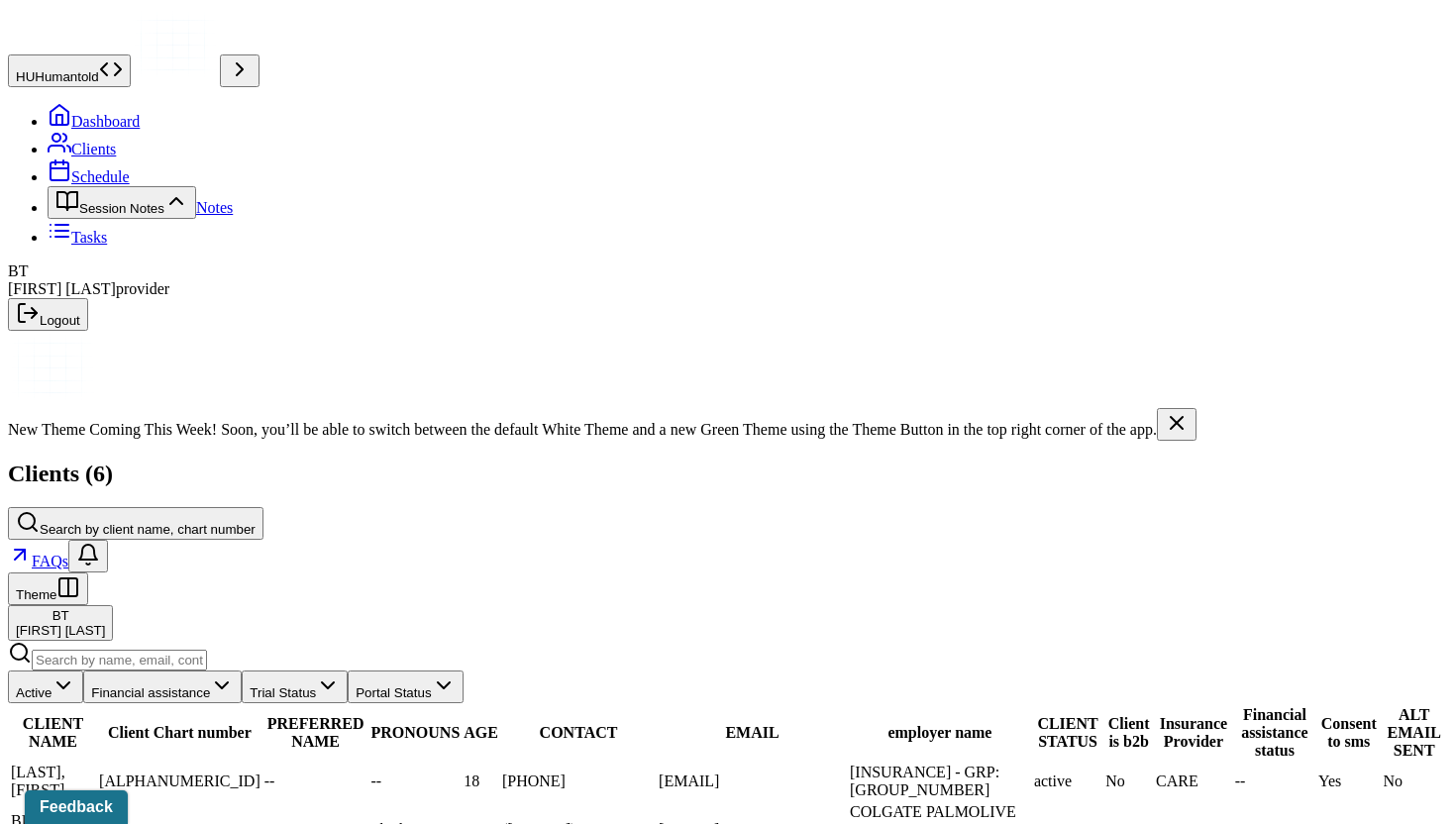 click on "Notes" at bounding box center (214, 207) 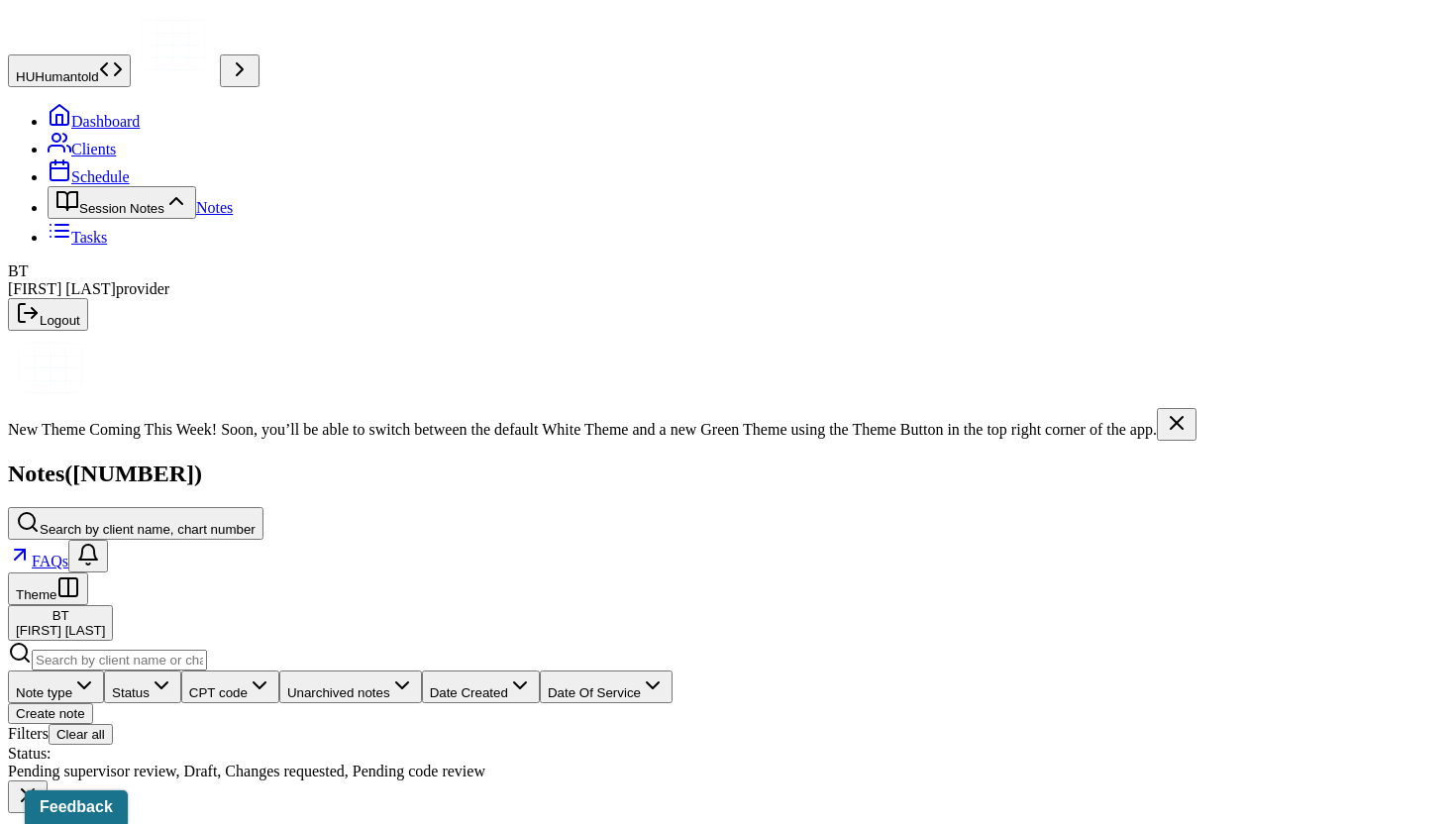 click on "Create note" at bounding box center (51, 713) 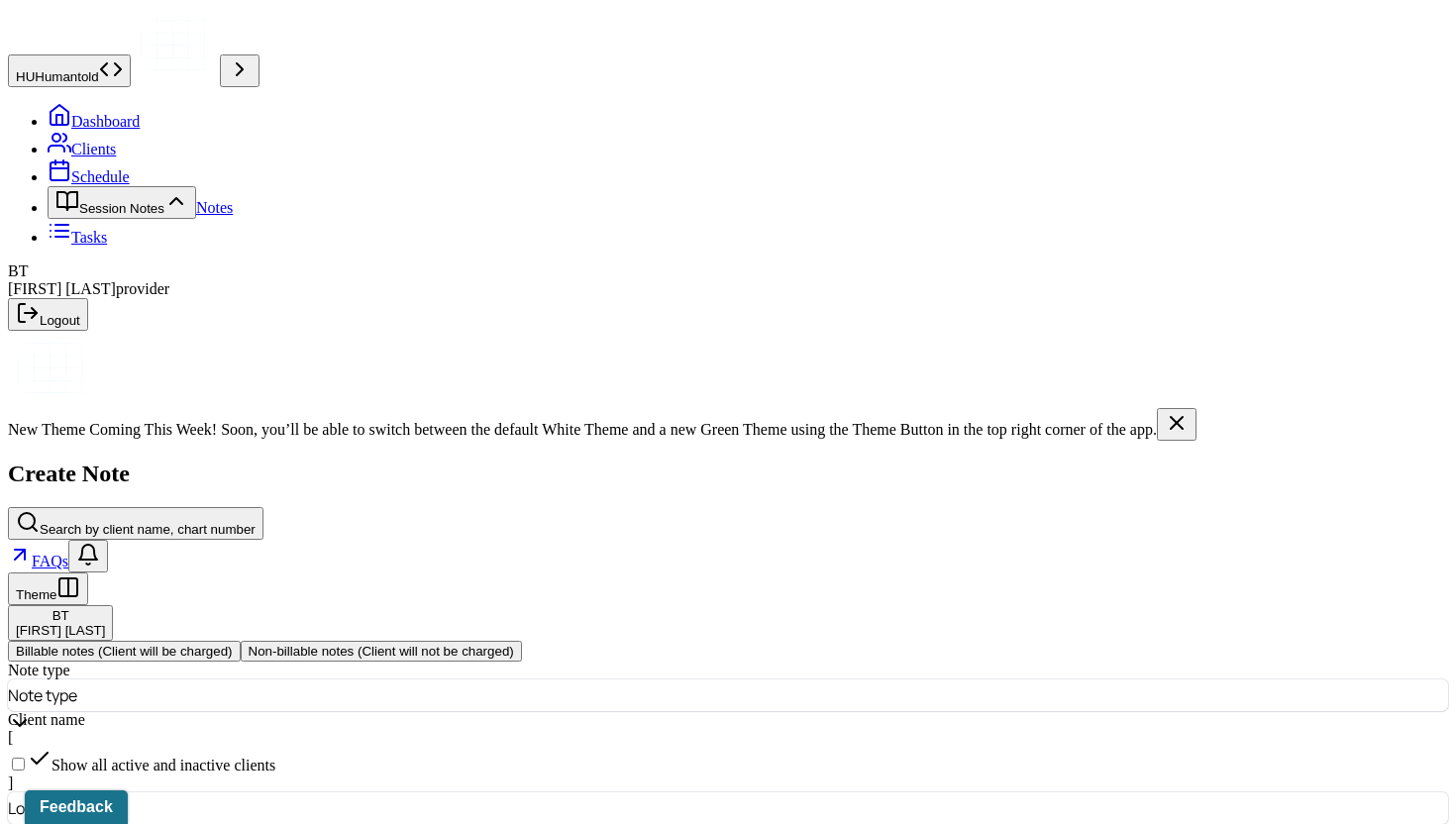 click on "Non-billable notes (Client will not be charged)" at bounding box center (381, 651) 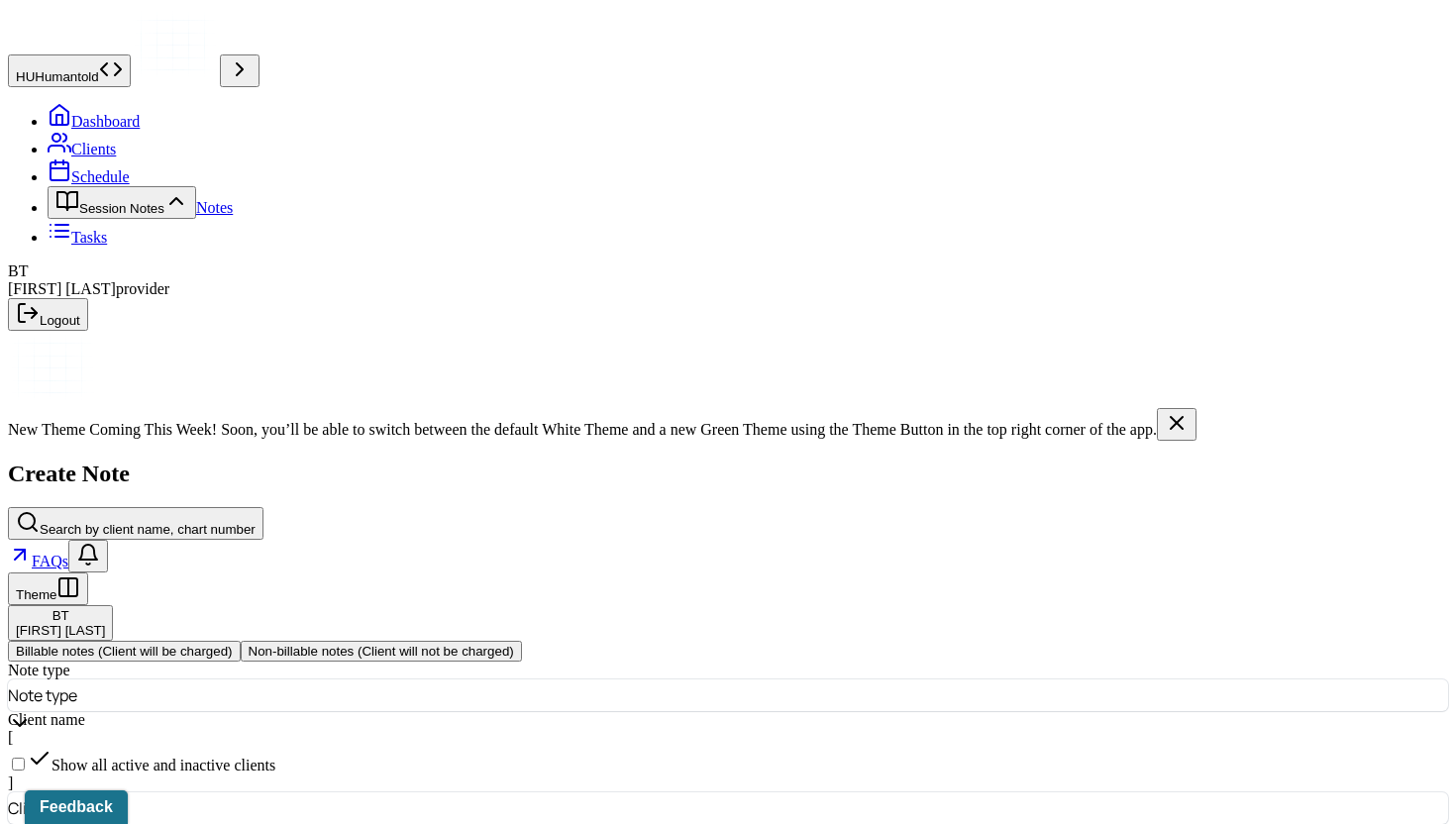 click at bounding box center [765, 695] 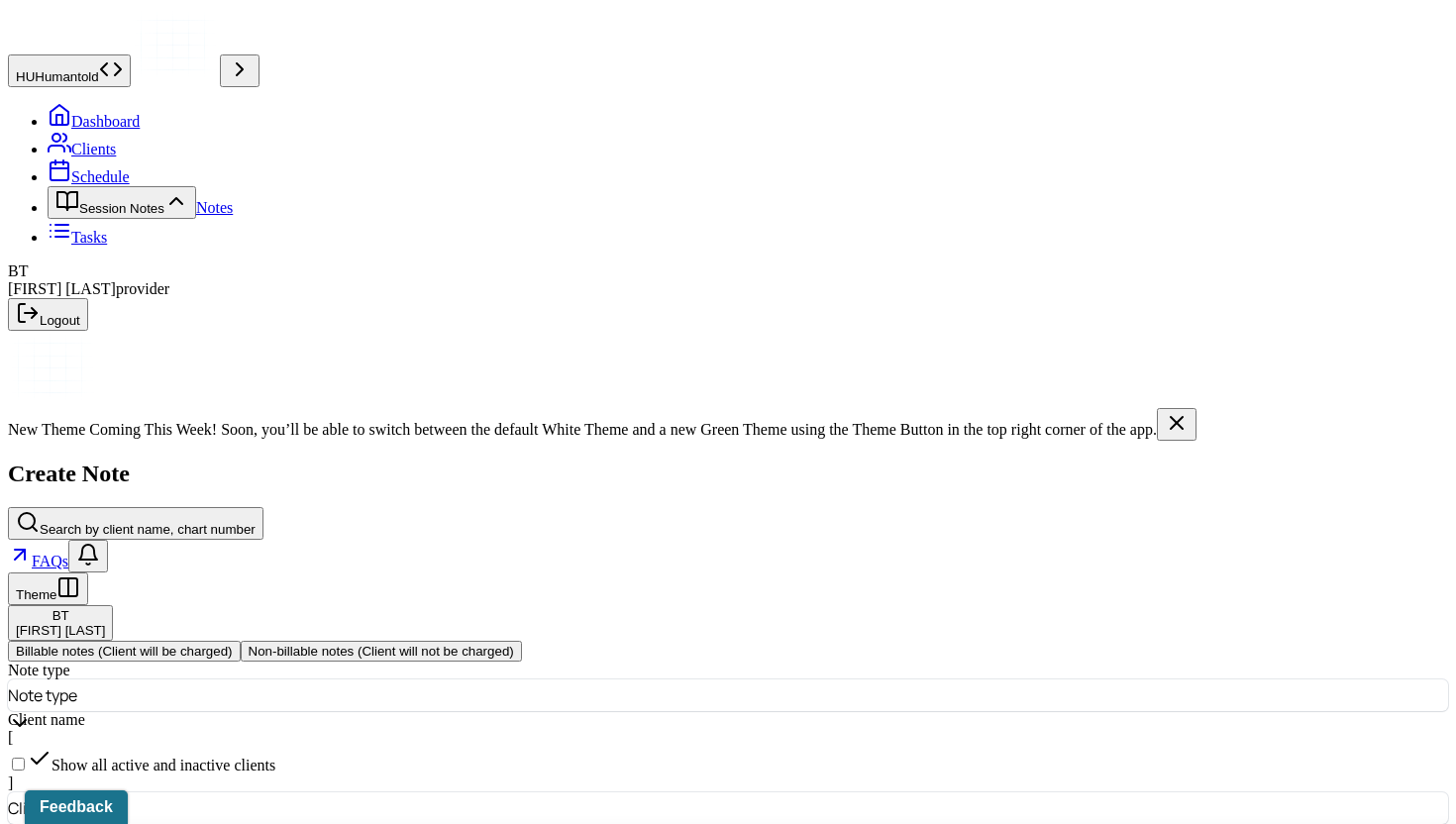 click on "Termination note" at bounding box center (736, 1086) 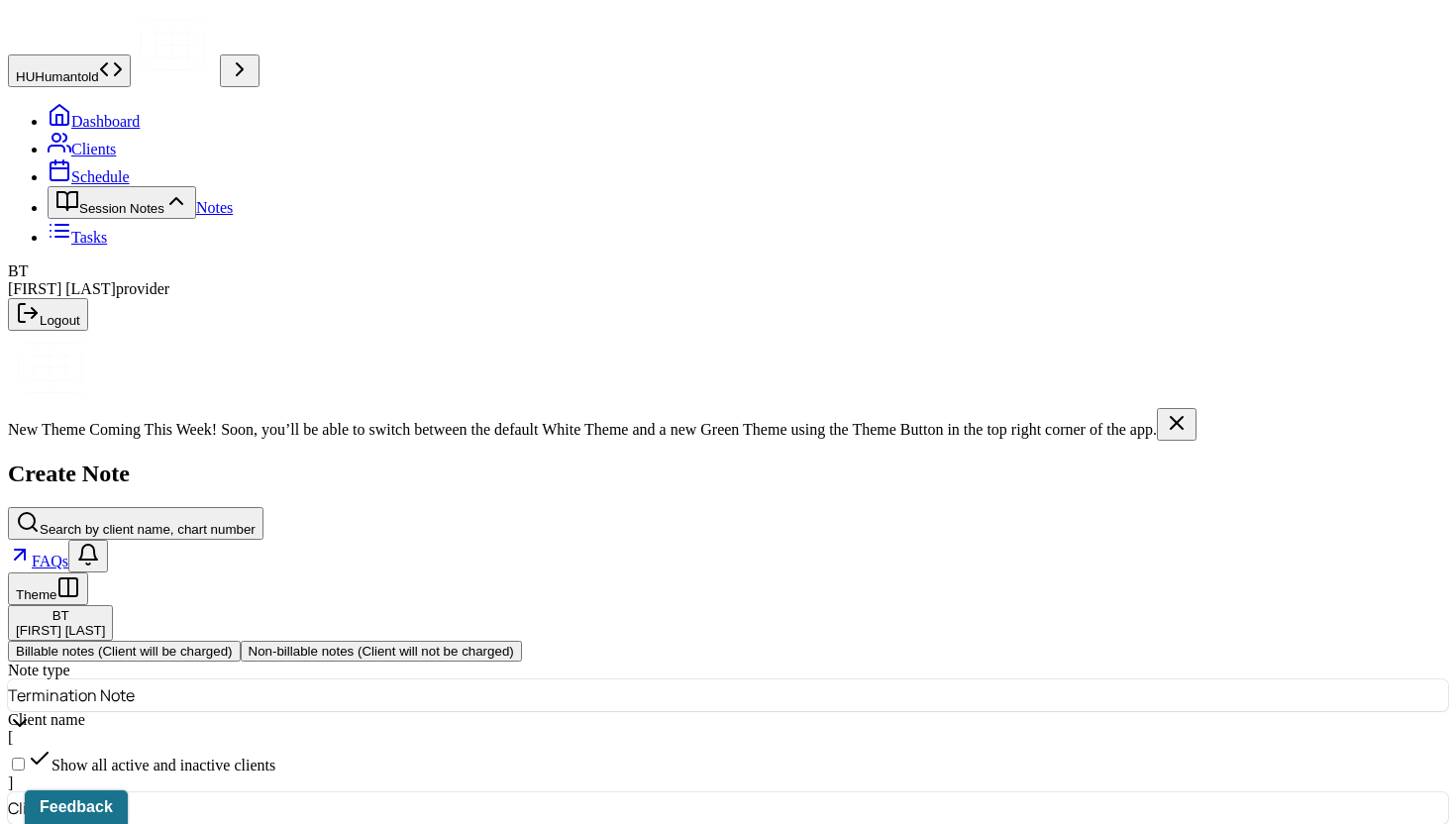 click at bounding box center (774, 808) 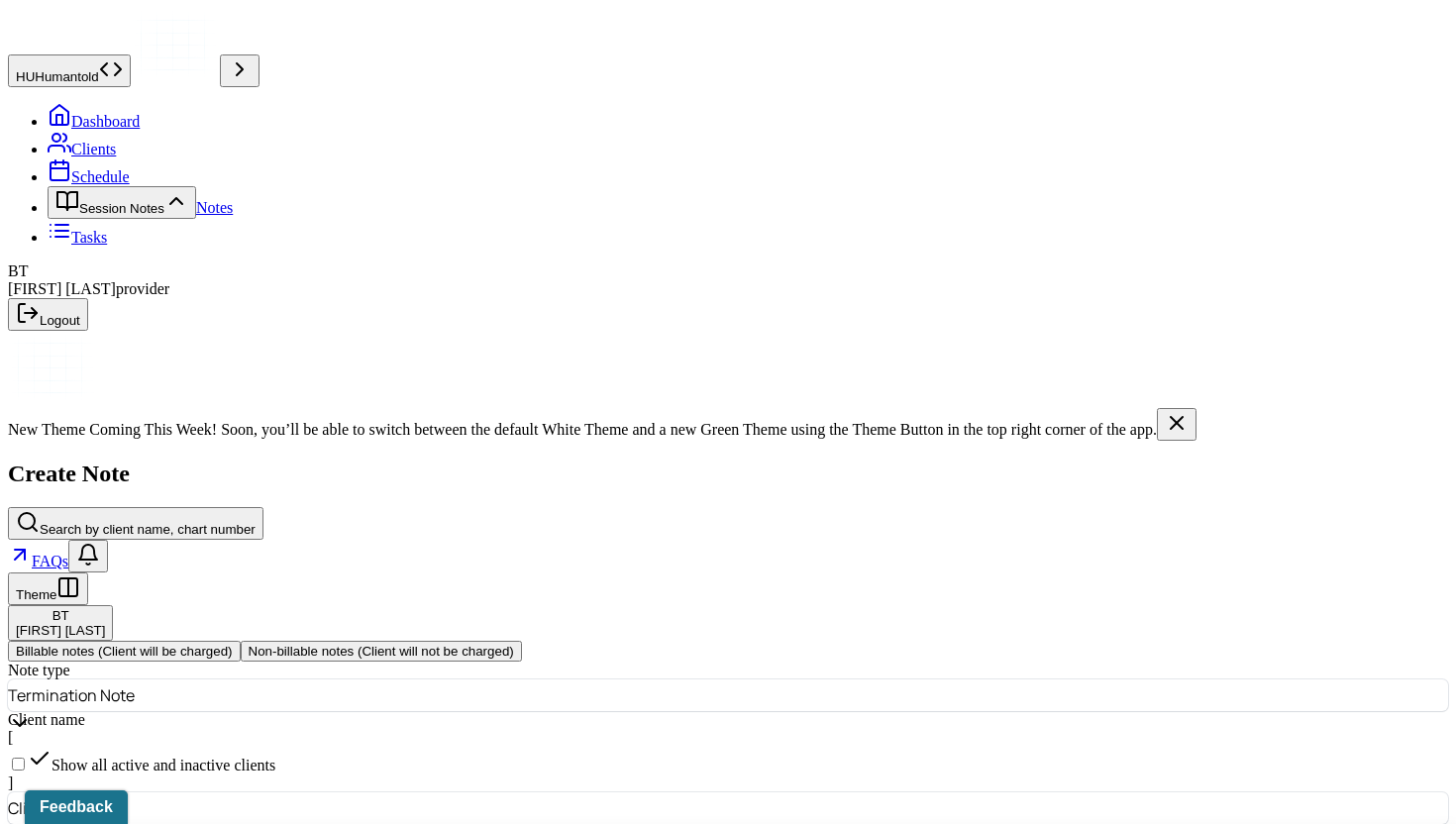 click on "Terminated" at bounding box center (183, 962) 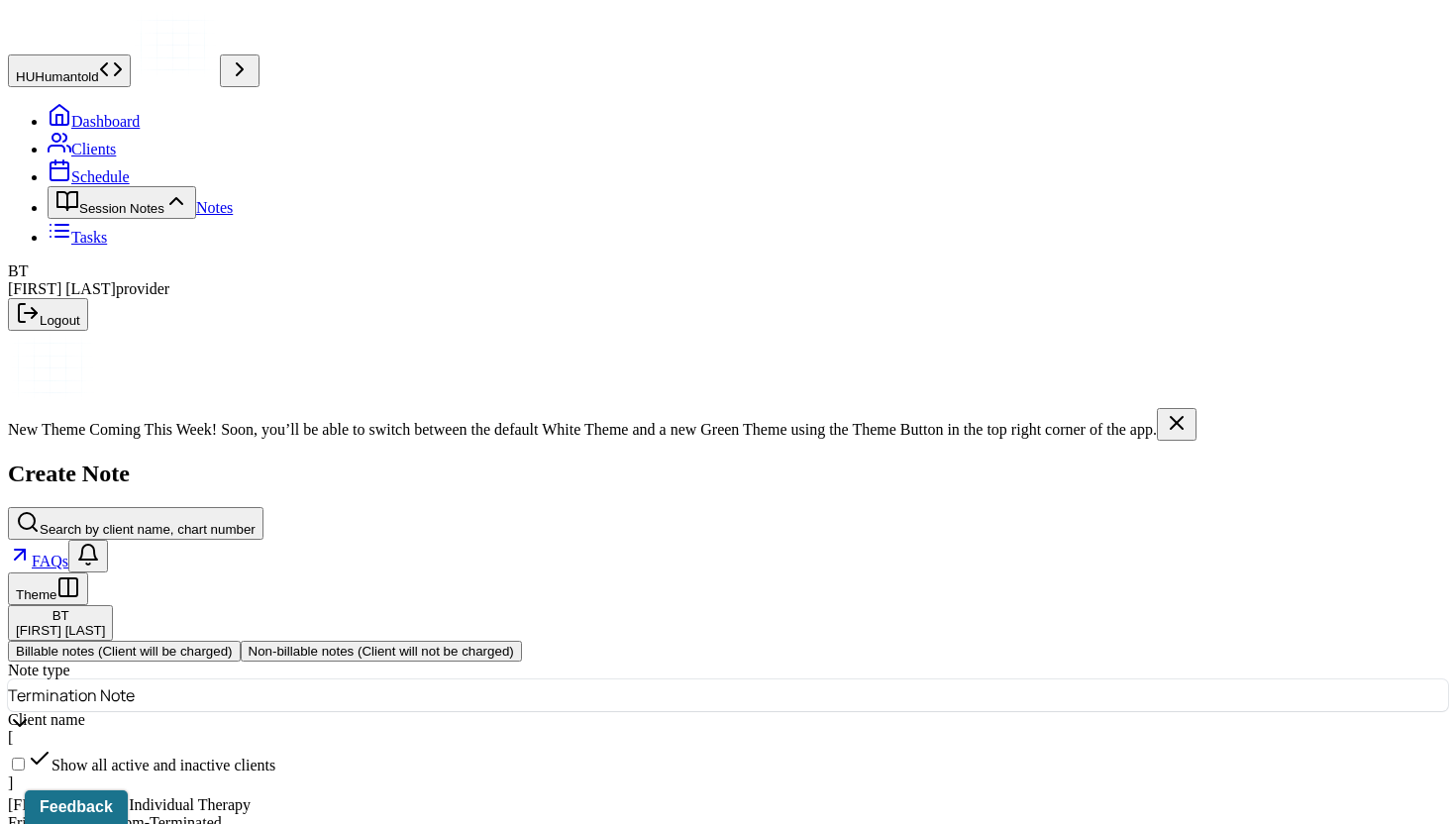 click on "Continue" at bounding box center [42, 1006] 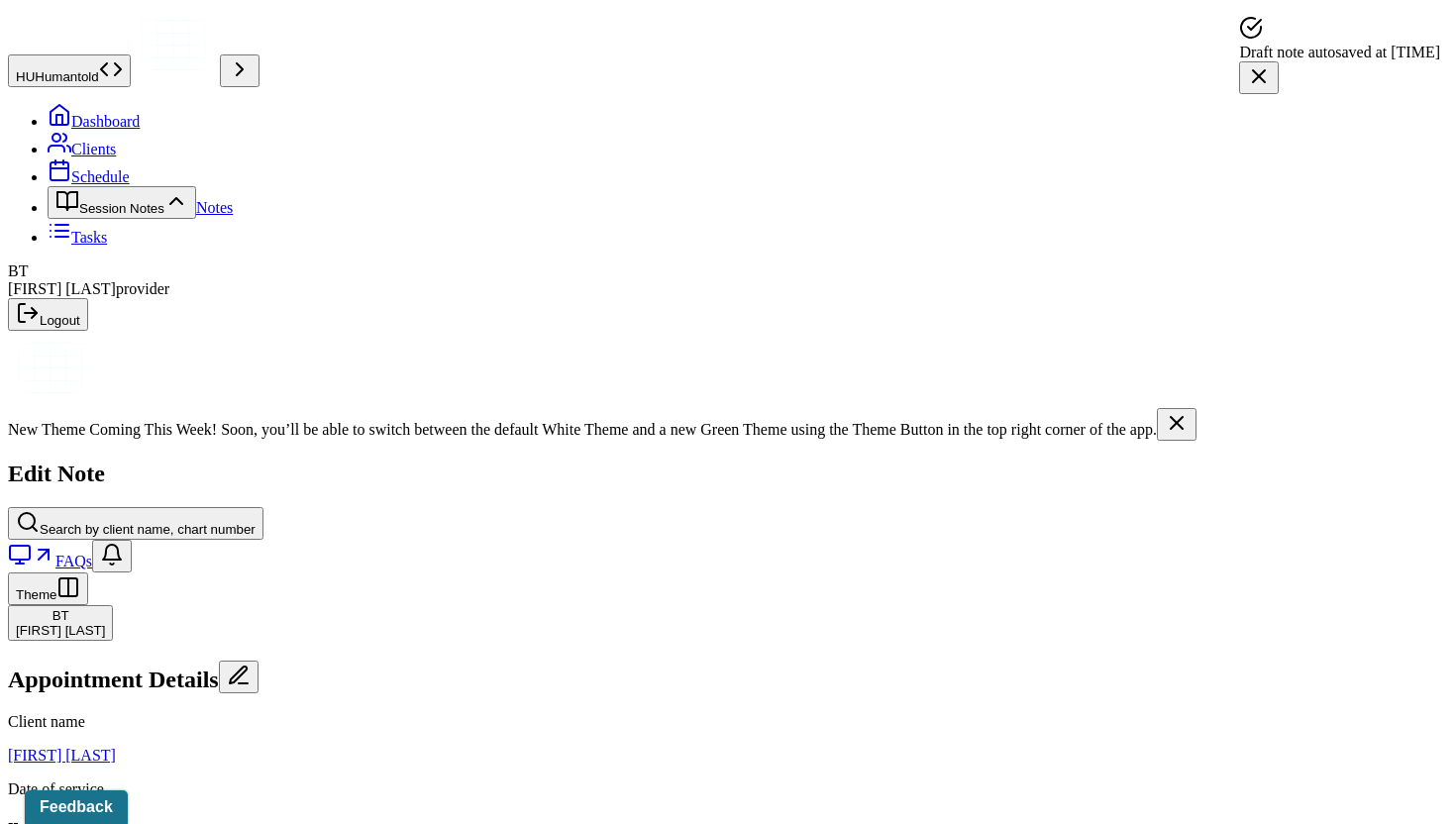 click on "Appointment location" at bounding box center [728, 1303] 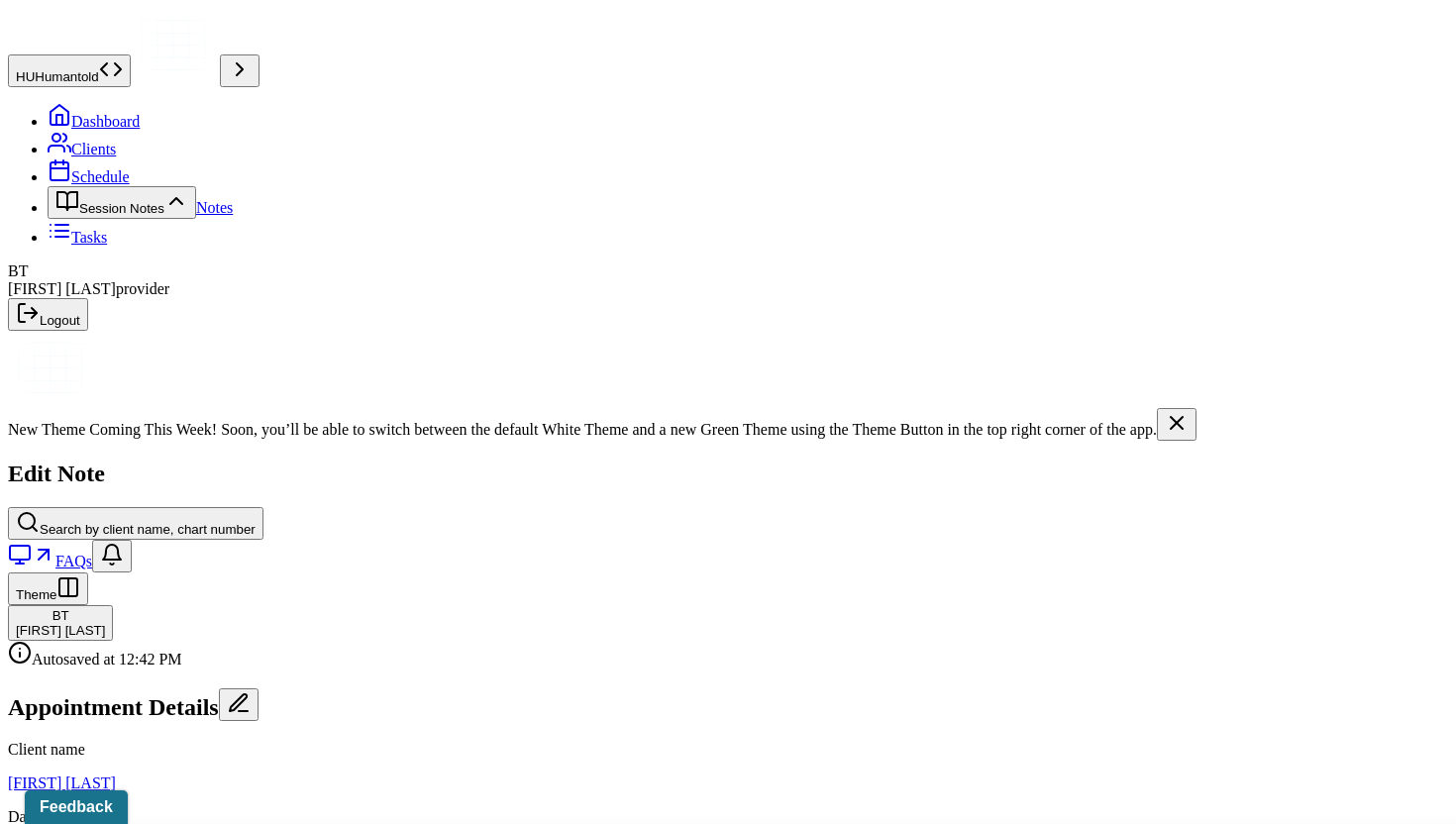 click on "In person" at bounding box center (736, 849) 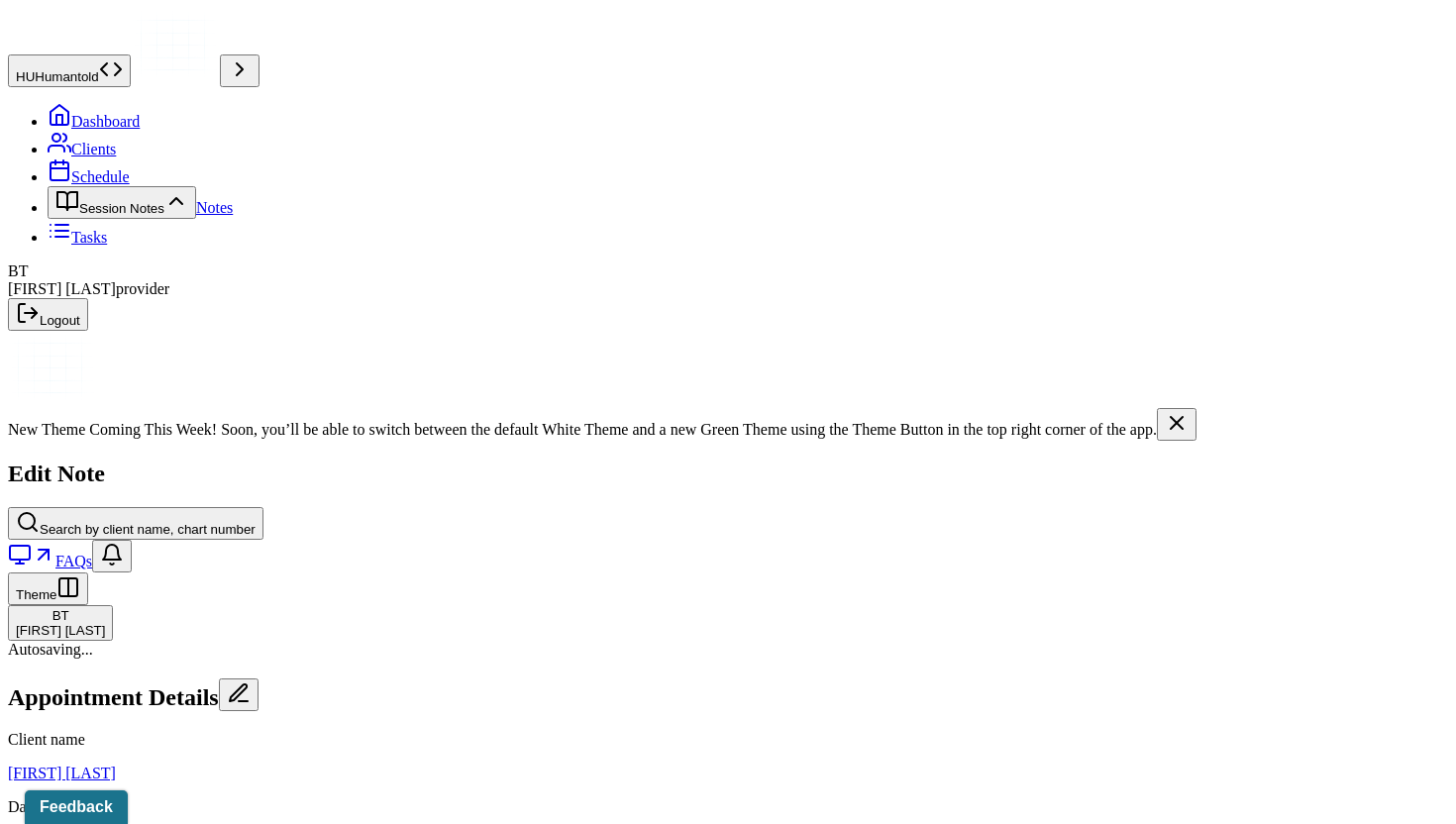 click at bounding box center [95, 1565] 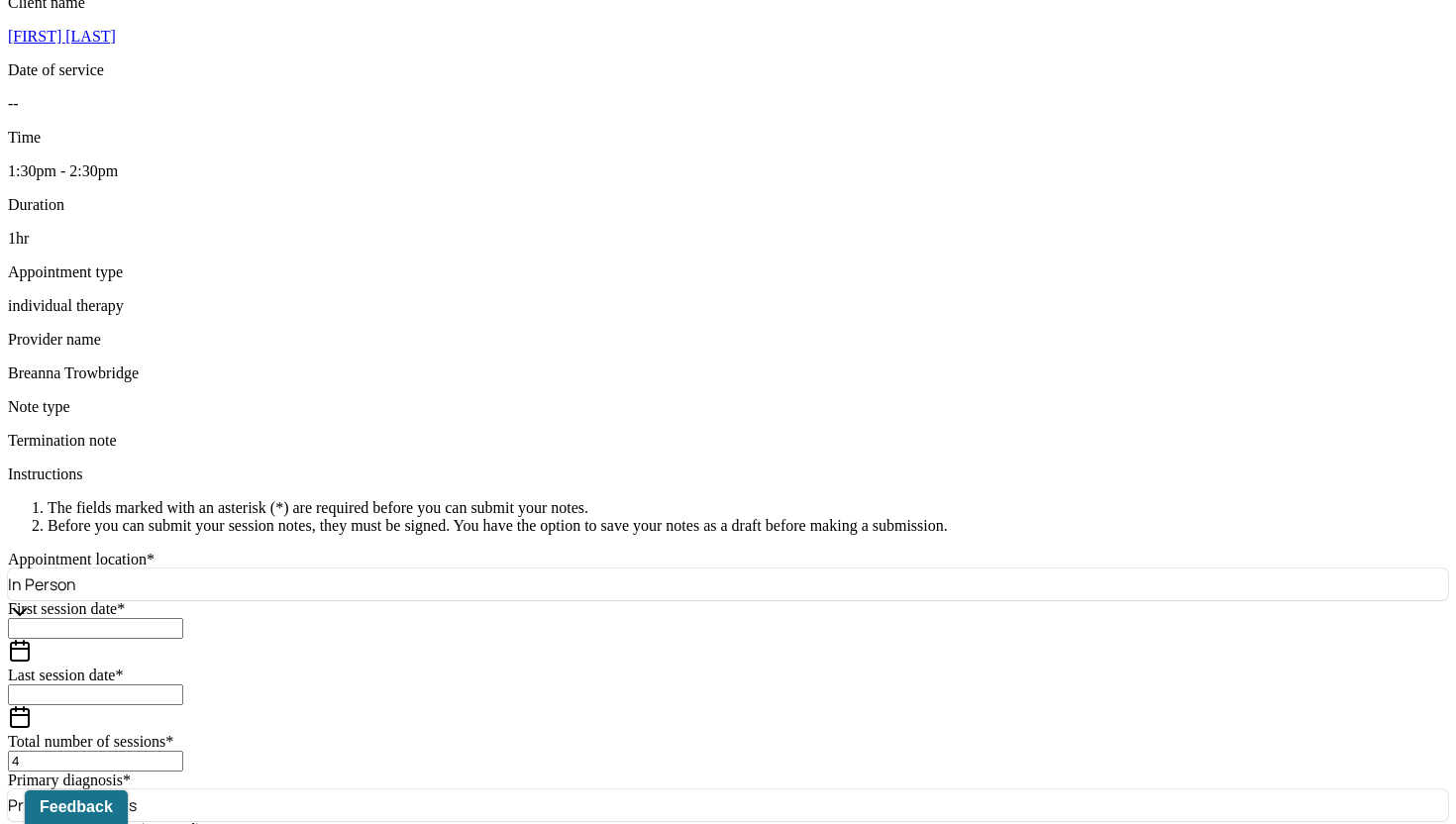 scroll, scrollTop: 921, scrollLeft: 0, axis: vertical 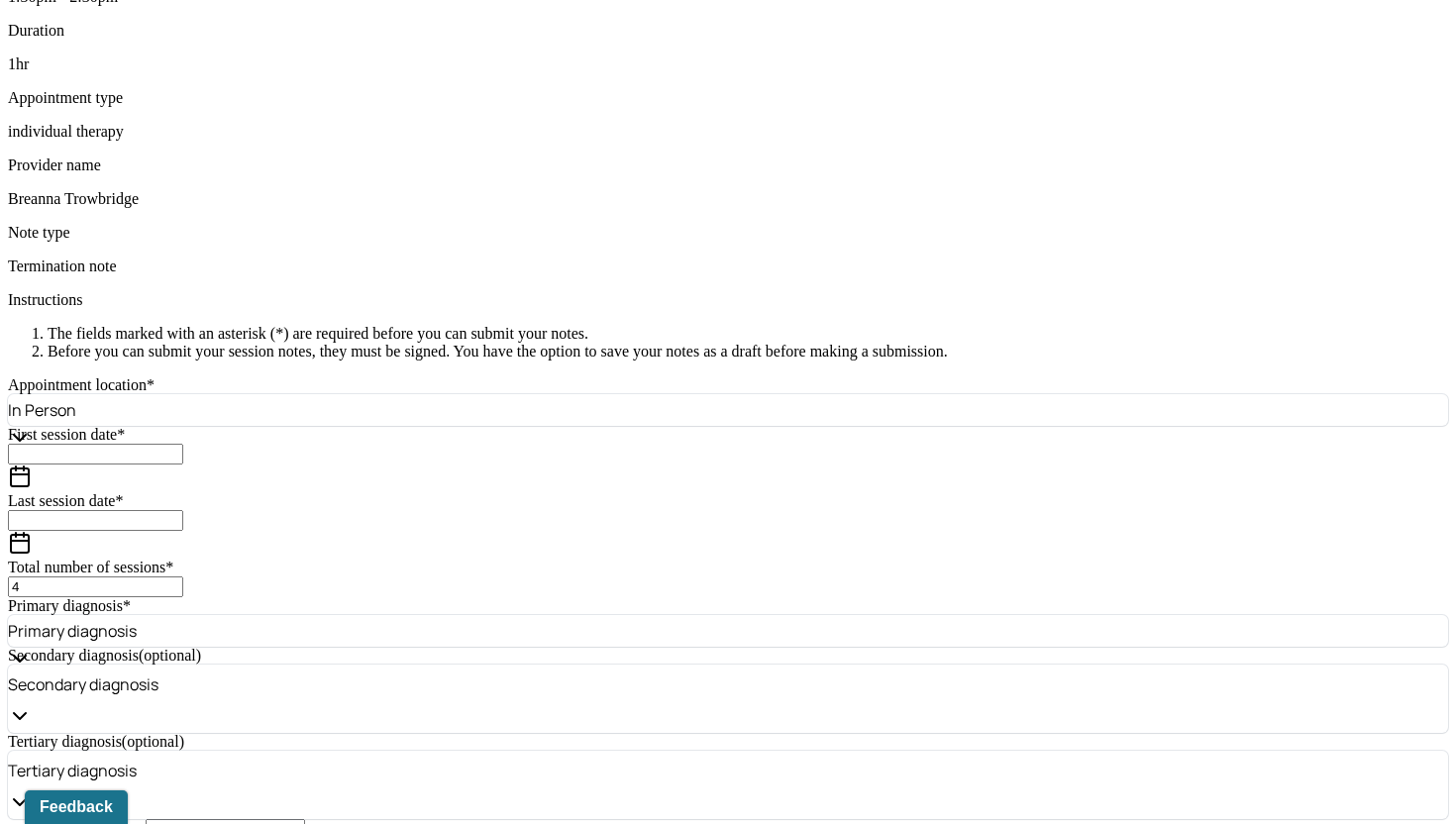 type on "4" 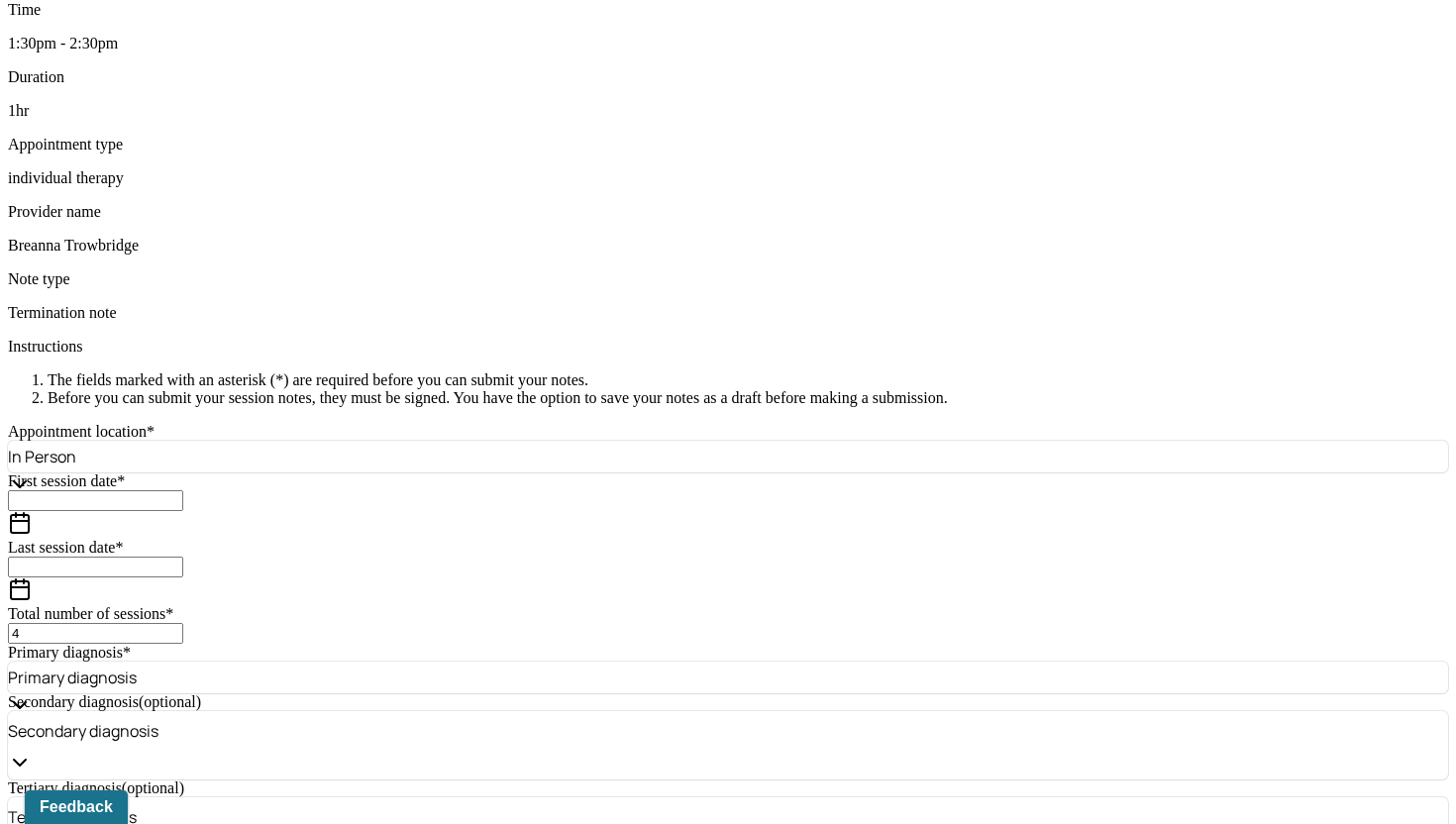 scroll, scrollTop: 874, scrollLeft: 0, axis: vertical 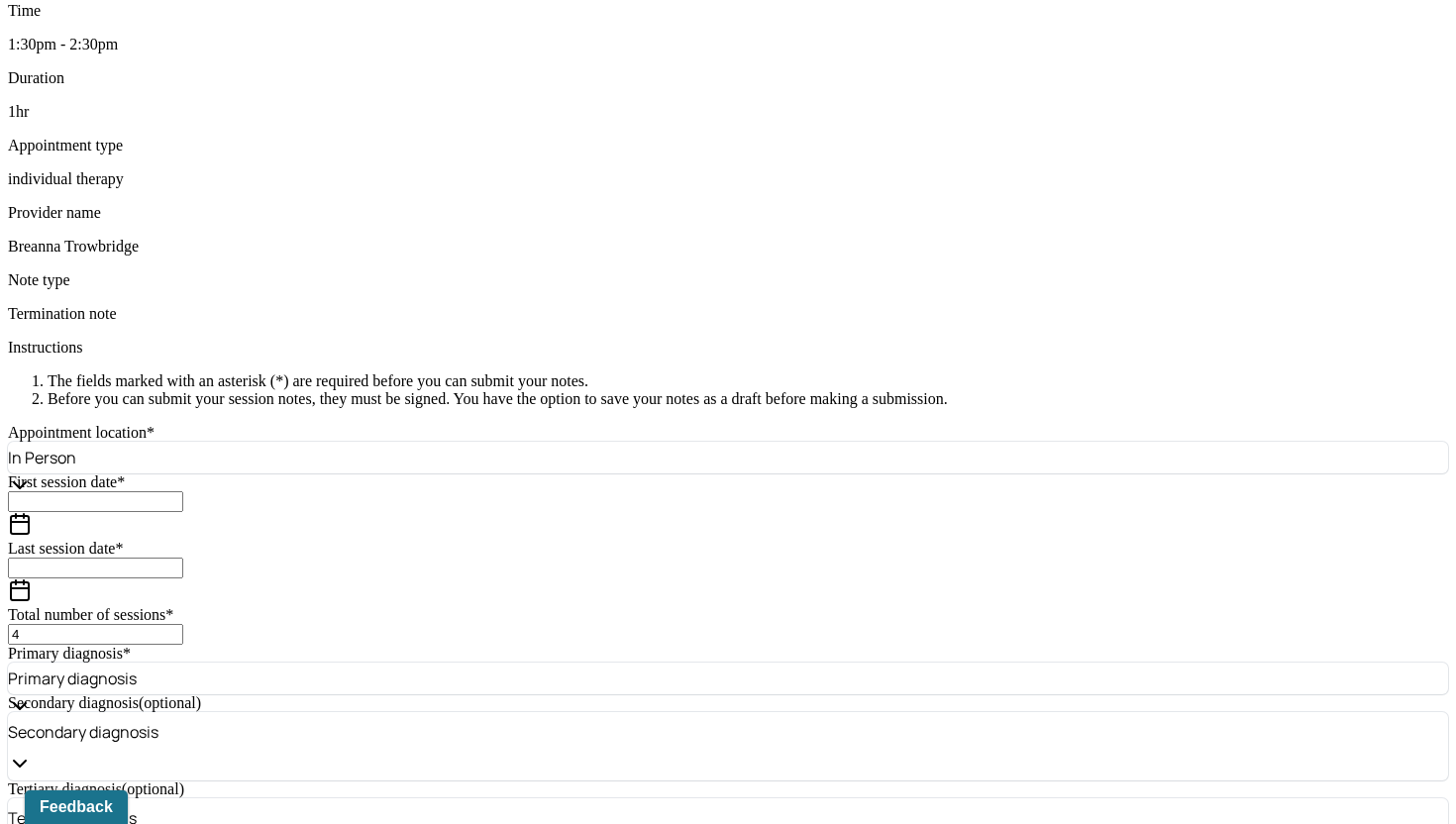 click at bounding box center [95, 1031] 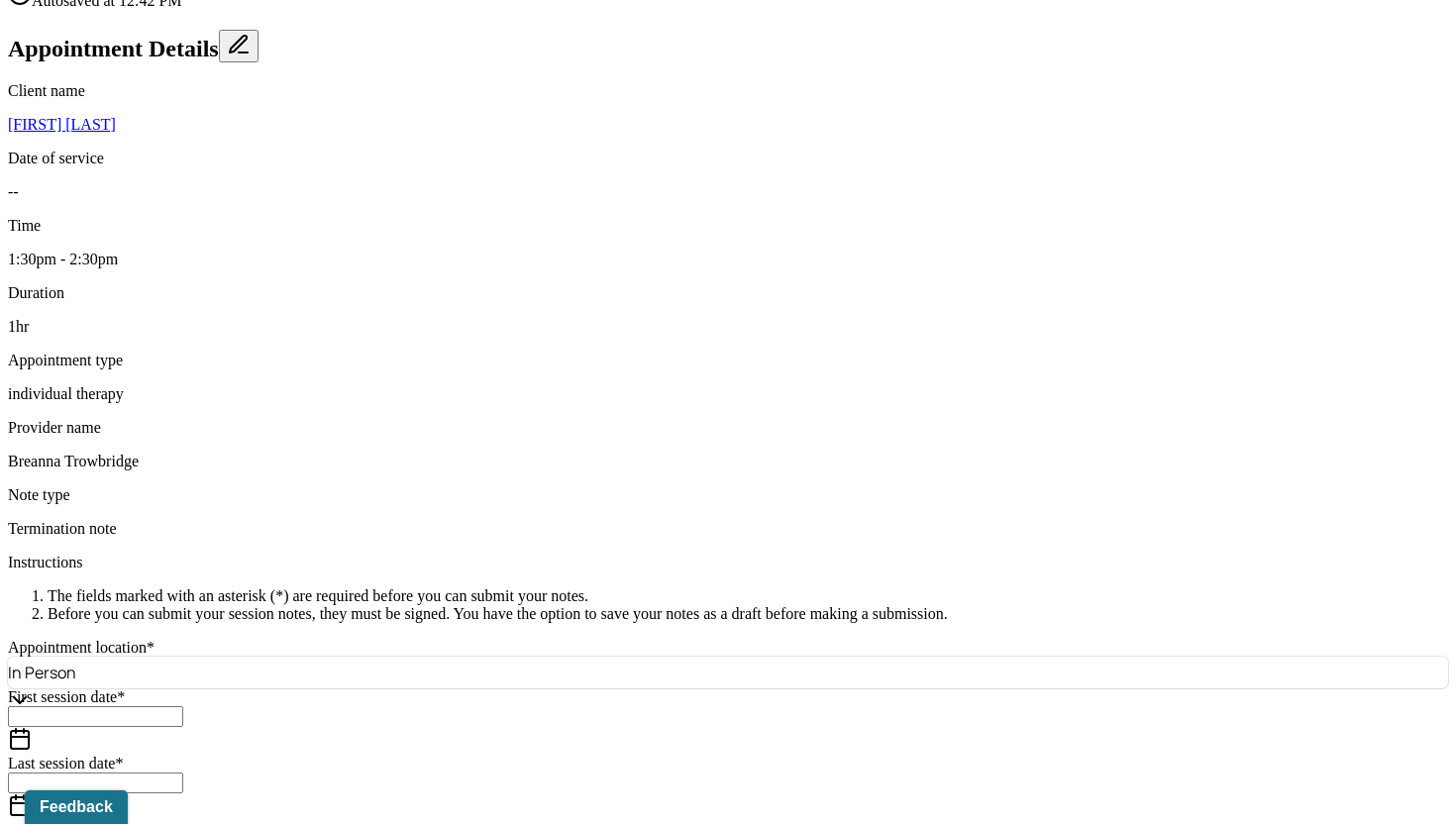 scroll, scrollTop: 648, scrollLeft: 0, axis: vertical 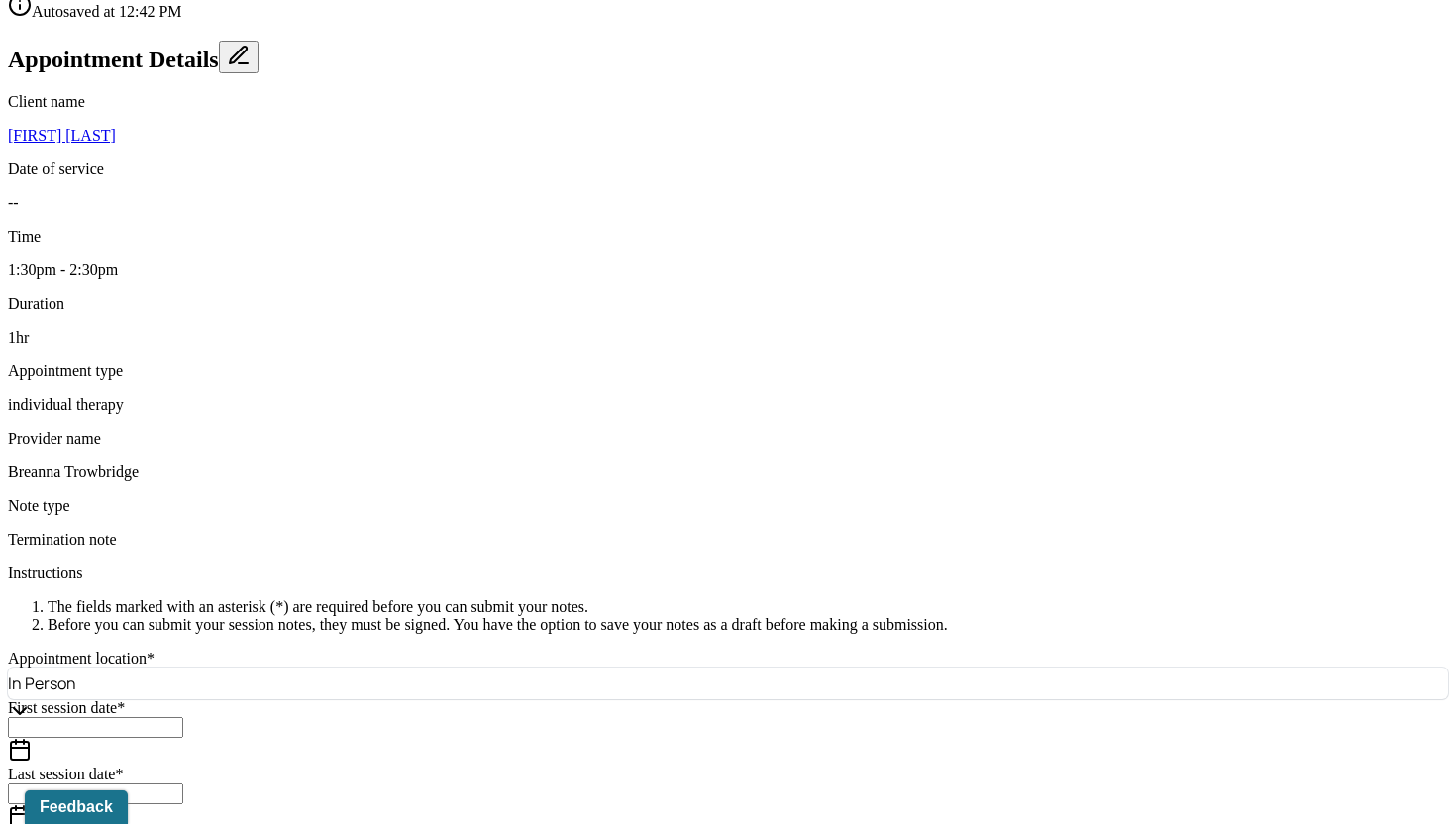 click on "Reason for termination *" at bounding box center [242, 1327] 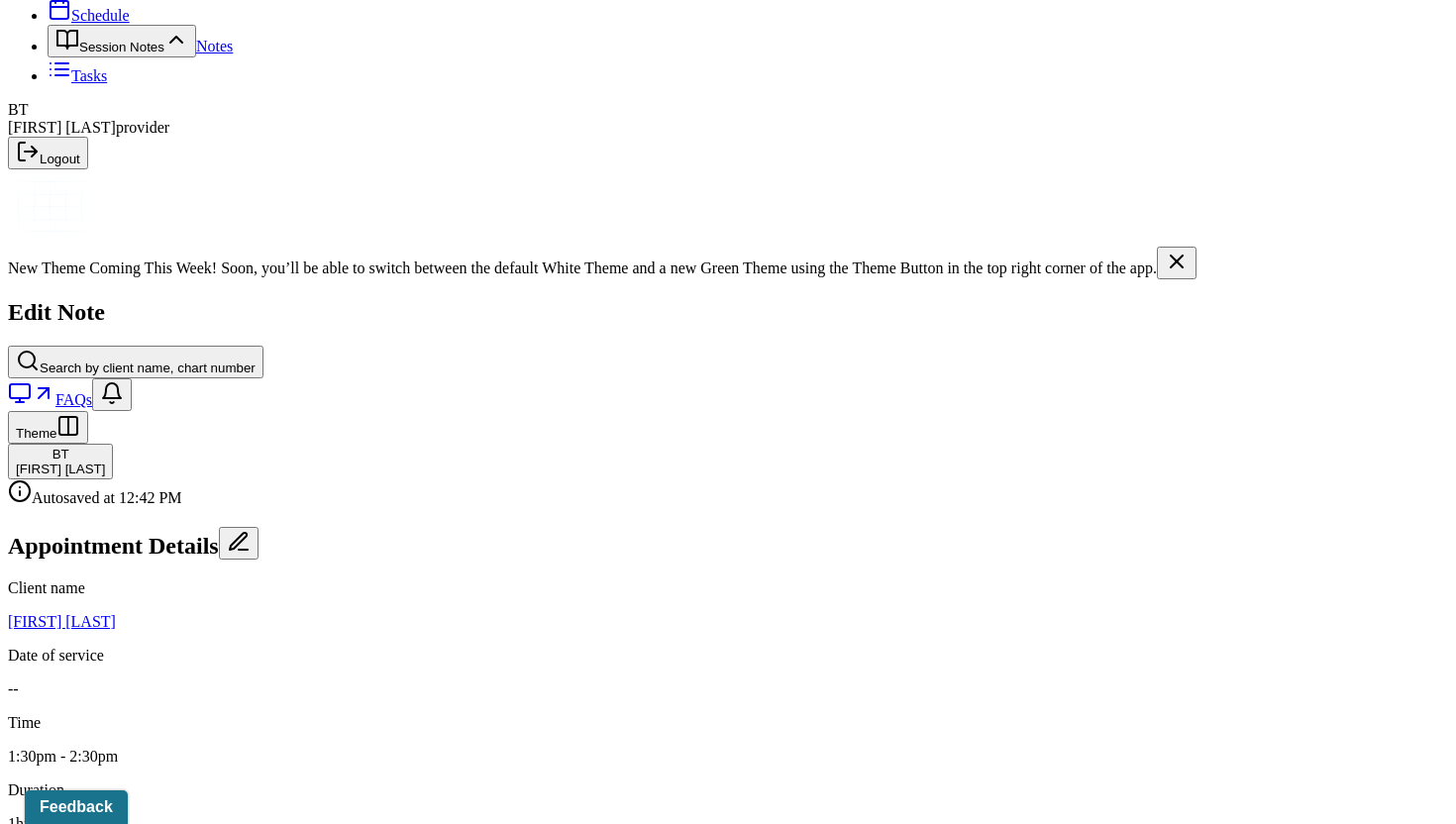 scroll, scrollTop: 133, scrollLeft: 0, axis: vertical 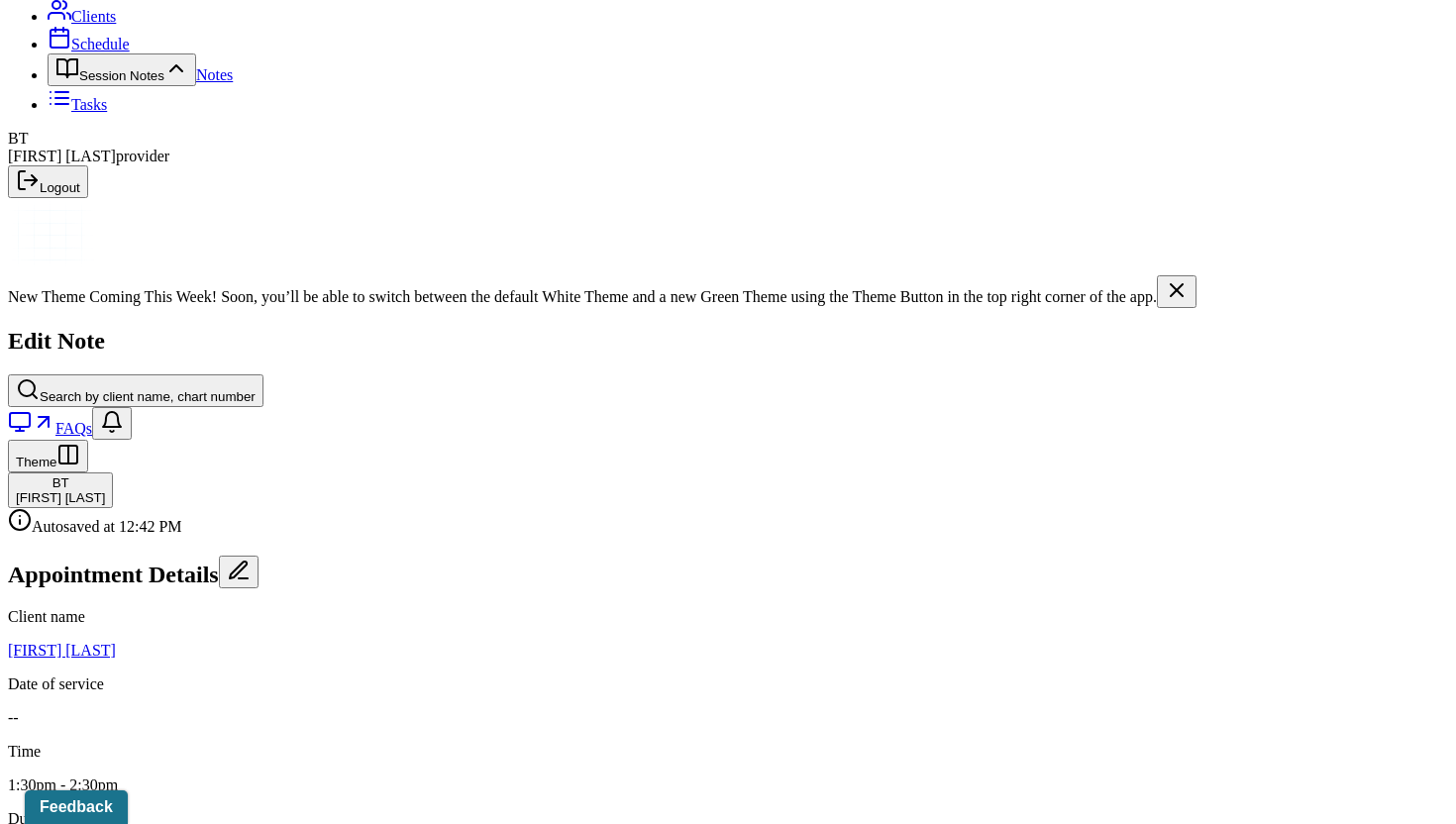 type on "Lost to no contact during [NUMBER] month freeze" 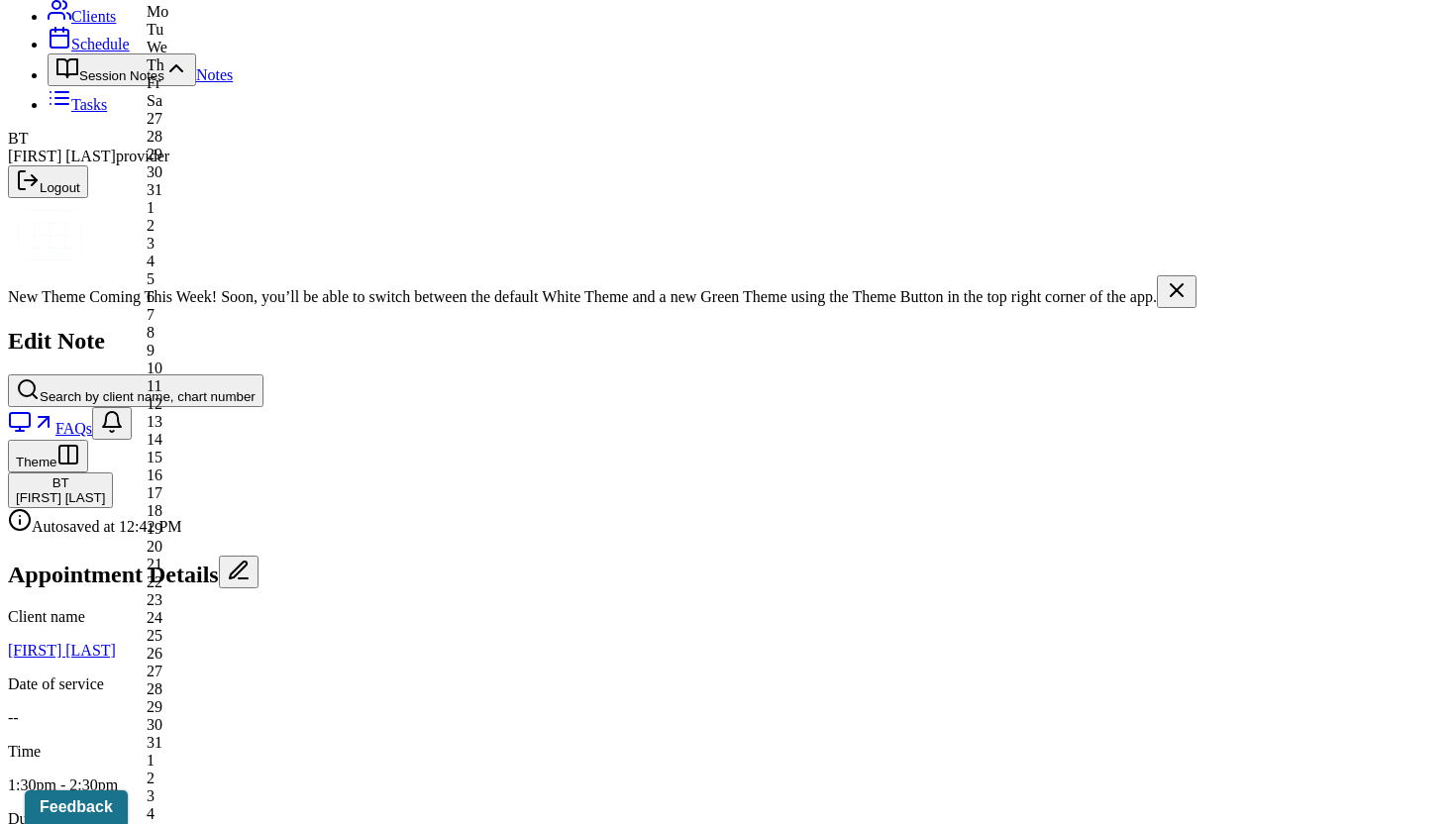 click on "[MONTH] [MONTH] [MONTH] [MONTH] [MONTH] [MONTH] [MONTH] [MONTH] [MONTH] [MONTH] [MONTH] [MONTH]" at bounding box center [190, -44] 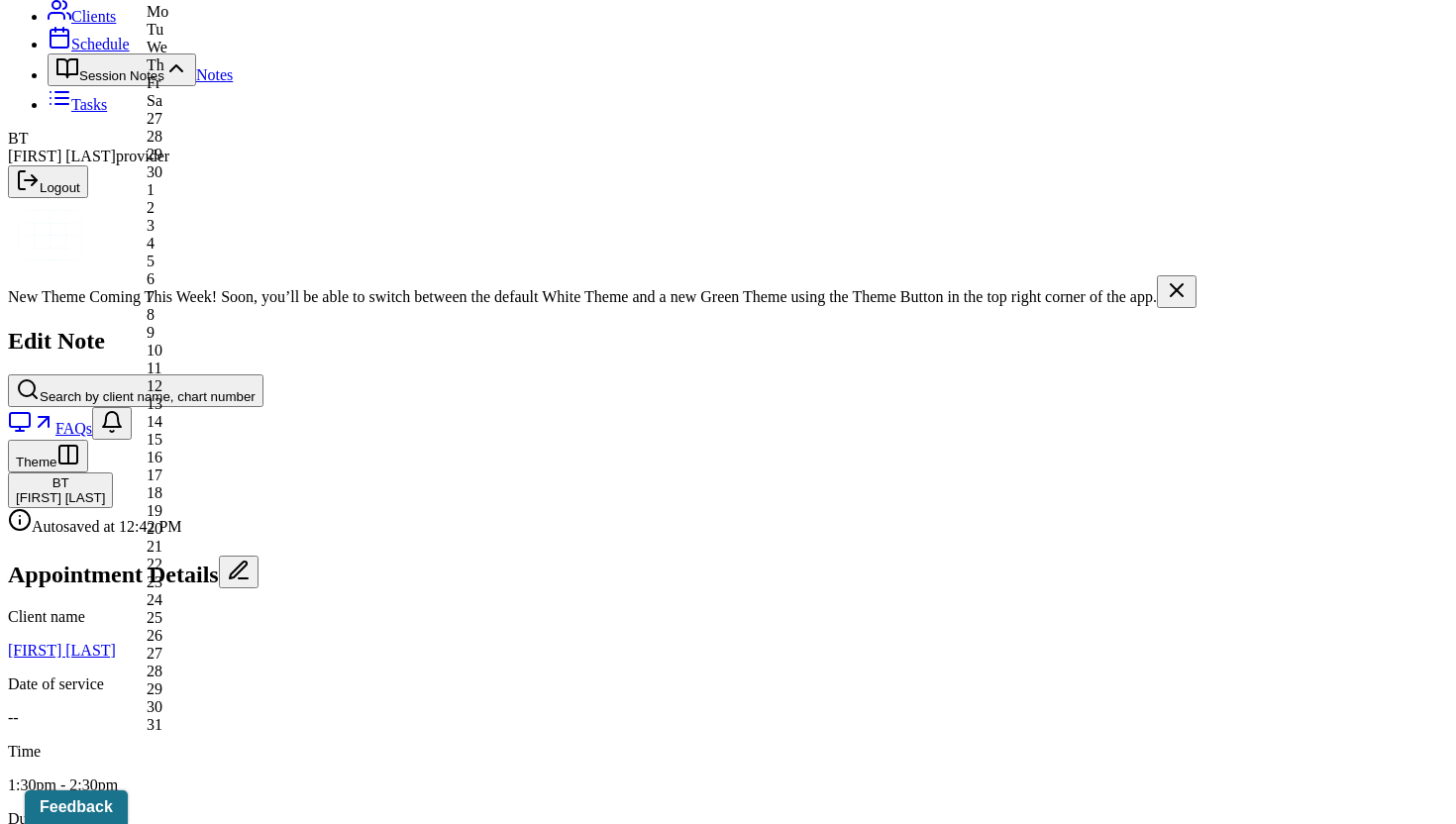 click on "2" at bounding box center [274, 208] 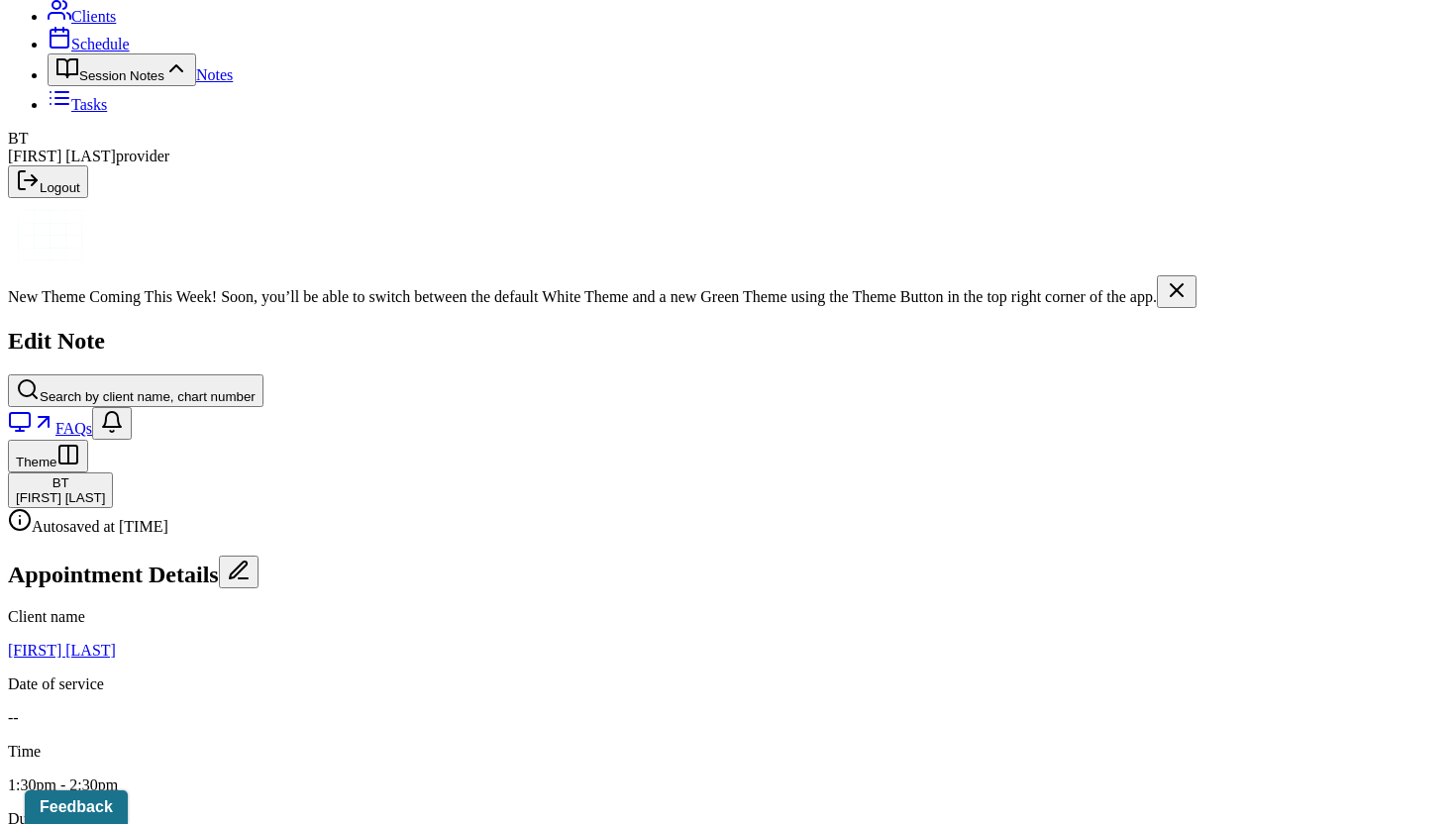 select on "4" 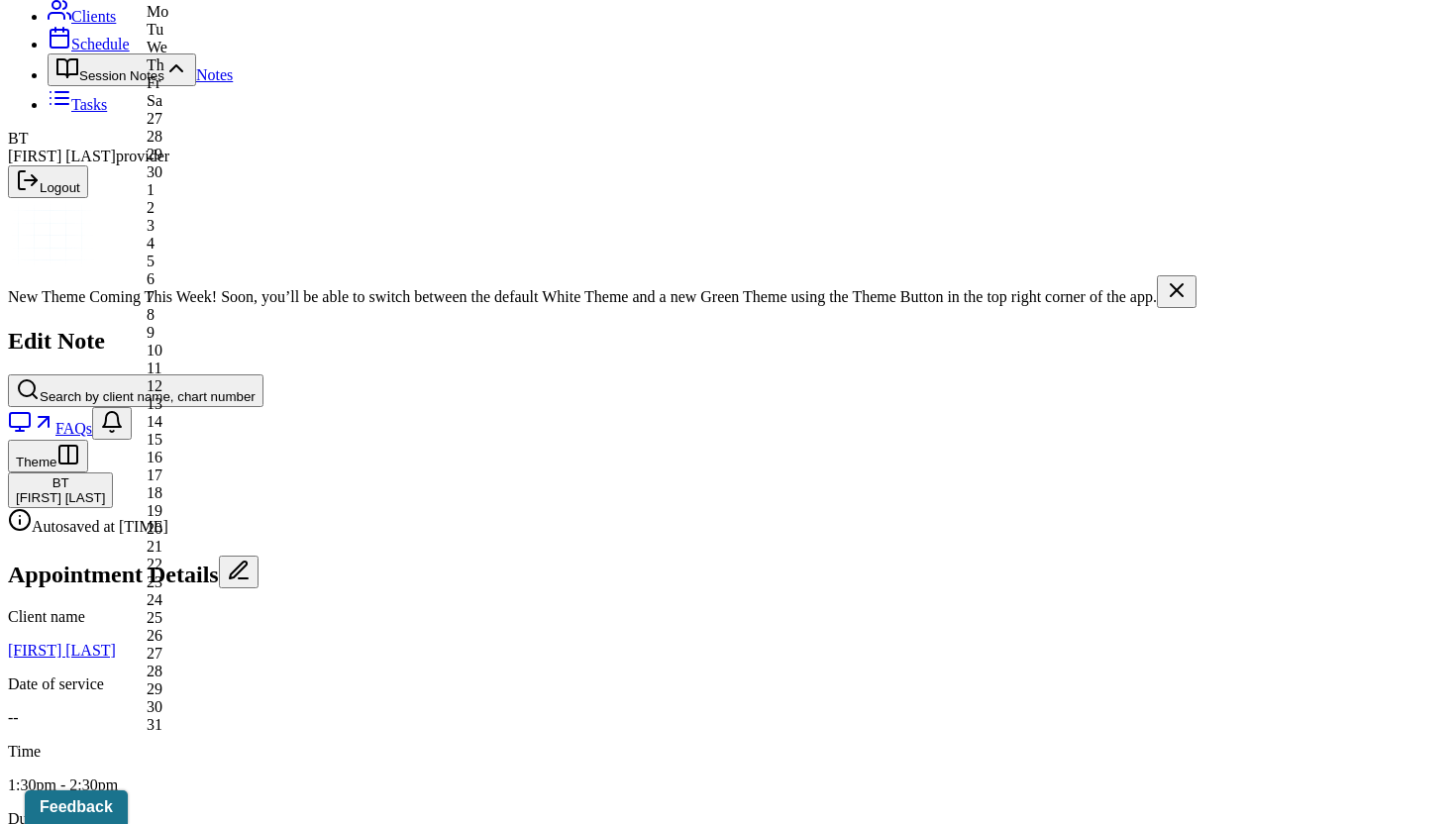 click at bounding box center [95, 1242] 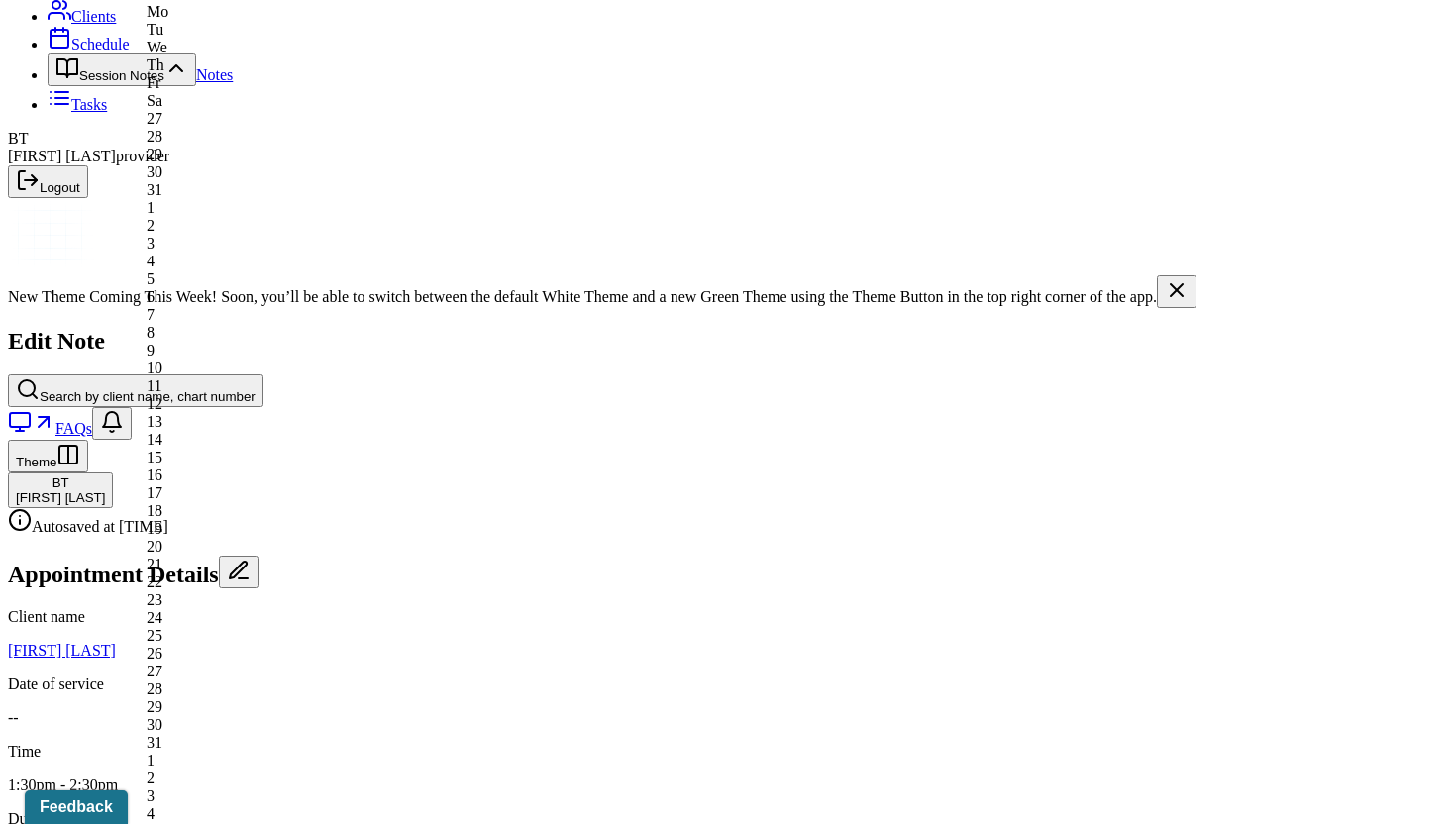 click on "[MONTH] [MONTH] [MONTH] [MONTH] [MONTH] [MONTH] [MONTH] [MONTH] [MONTH] [MONTH] [MONTH] [MONTH]" at bounding box center (190, -44) 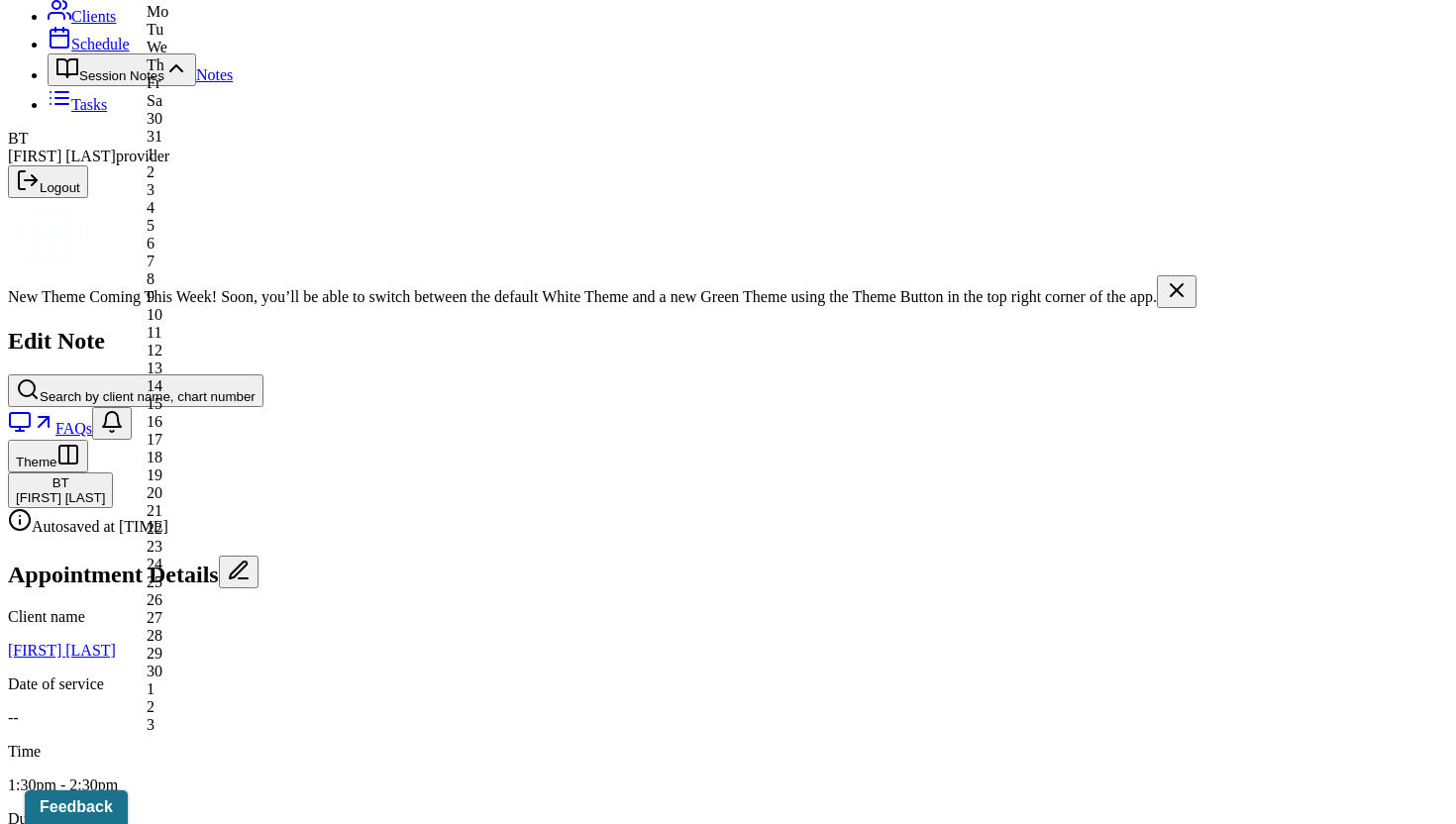 click on "4" at bounding box center [276, 208] 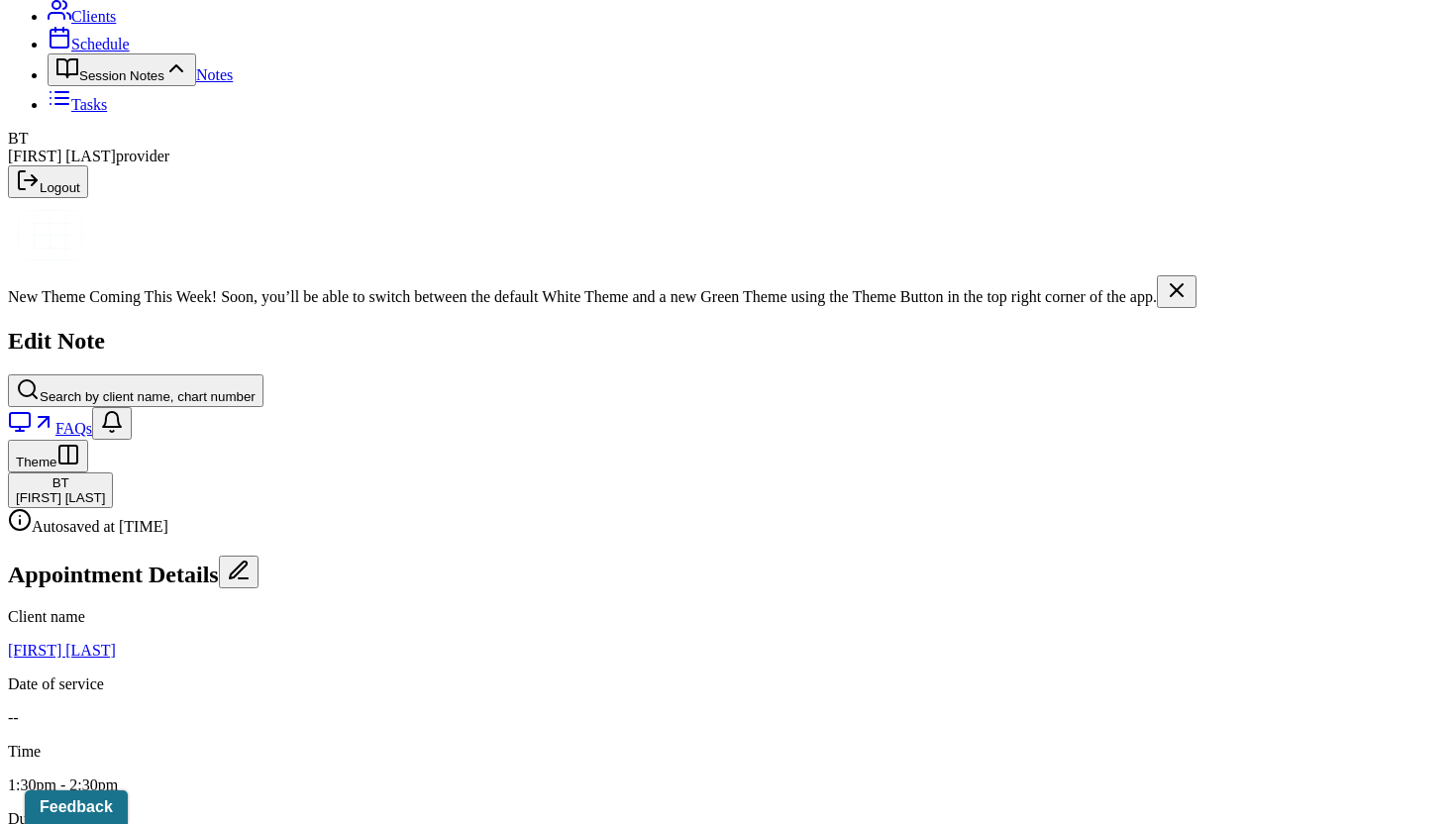 select on "3" 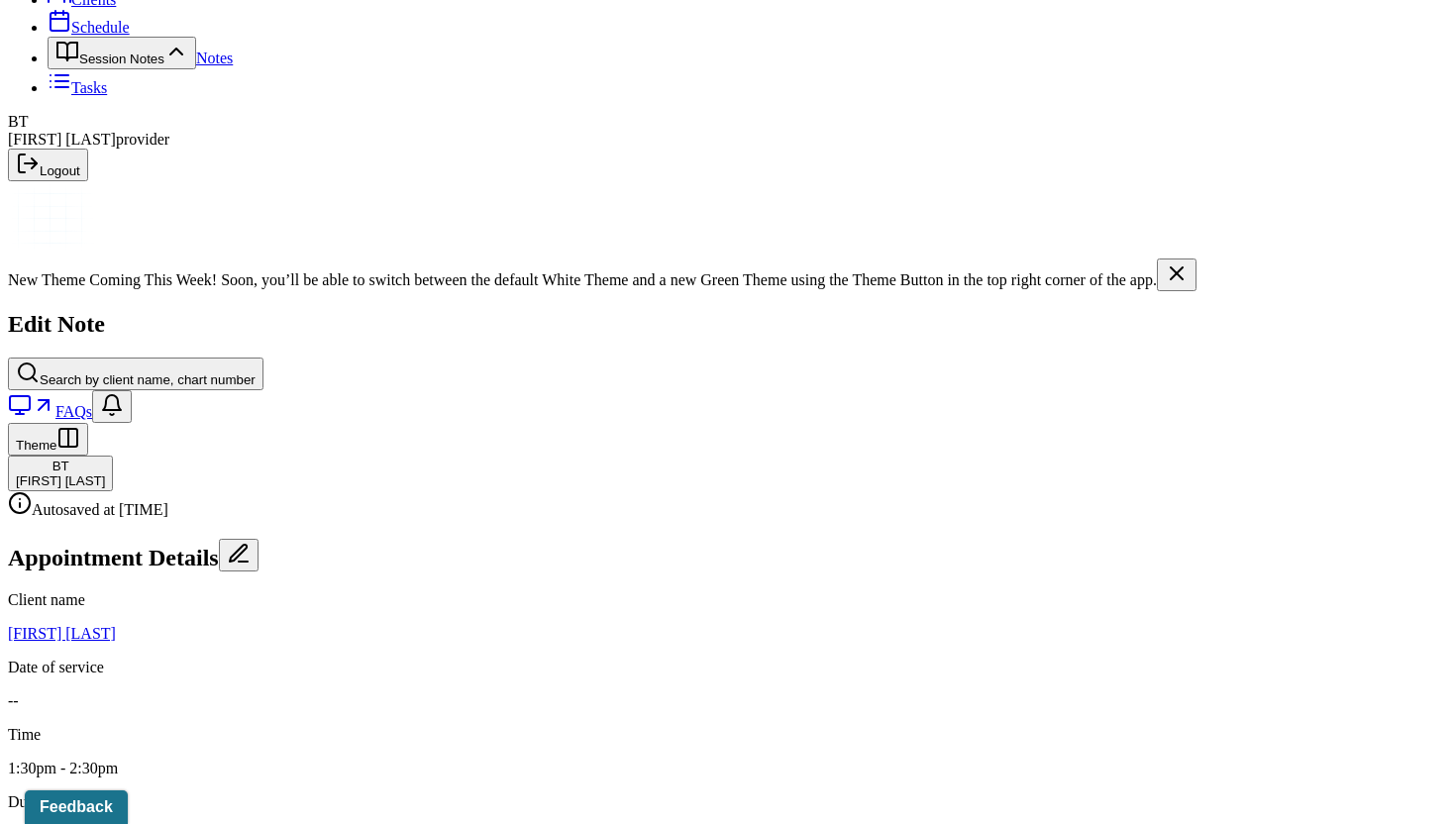 scroll, scrollTop: 152, scrollLeft: 0, axis: vertical 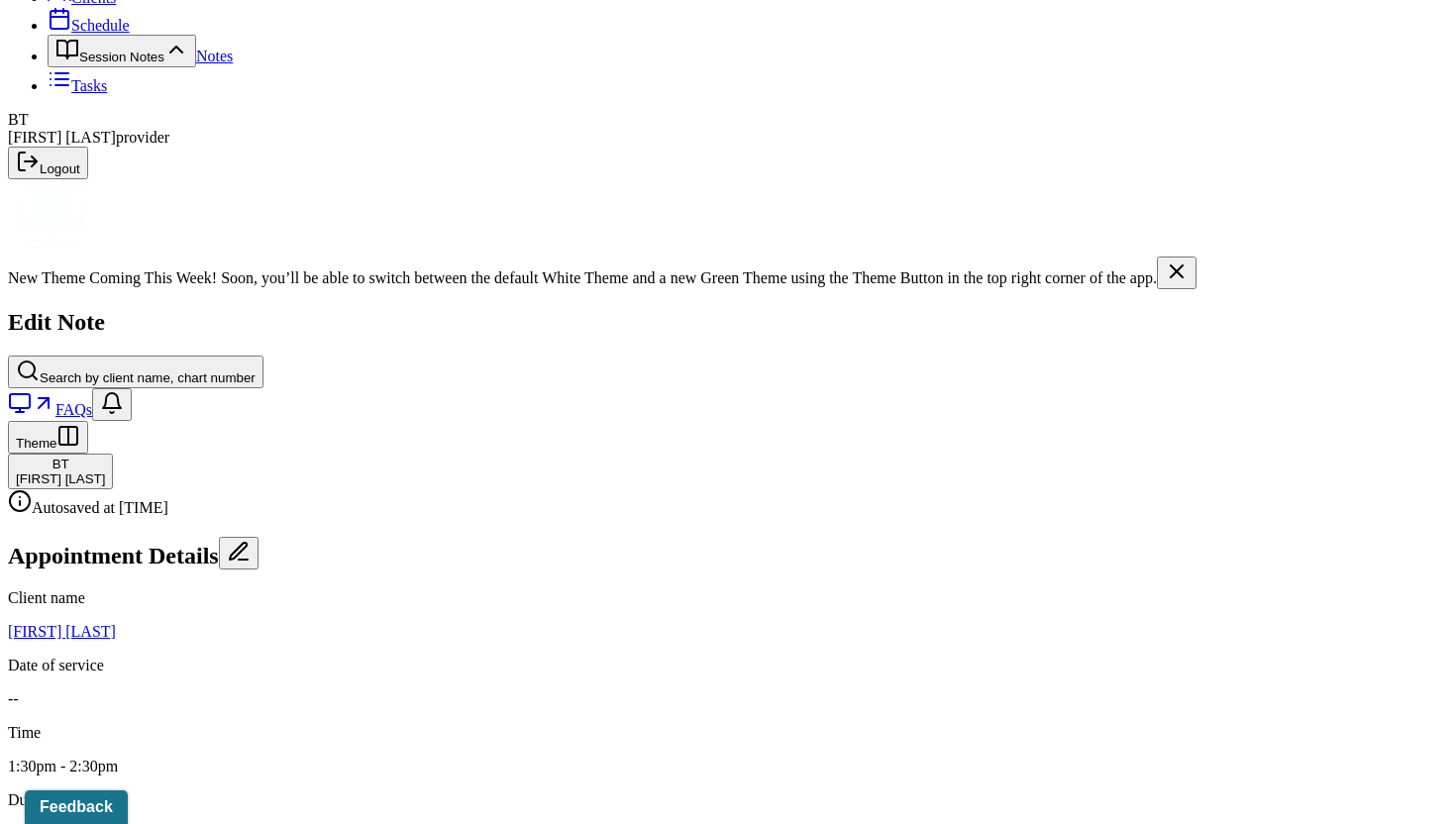 type on "3" 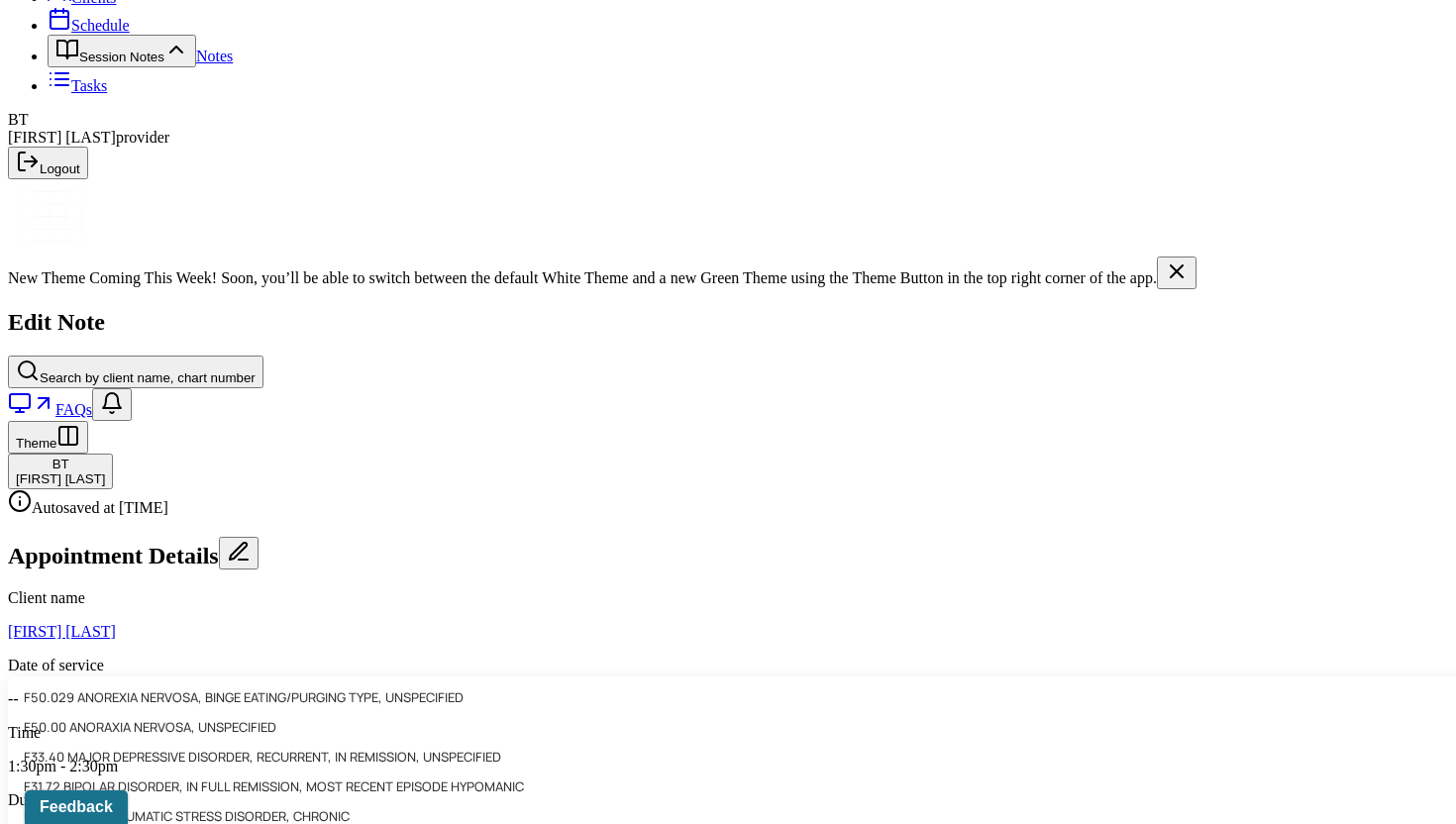 click on "Save as draft" at bounding box center [54, 2058] 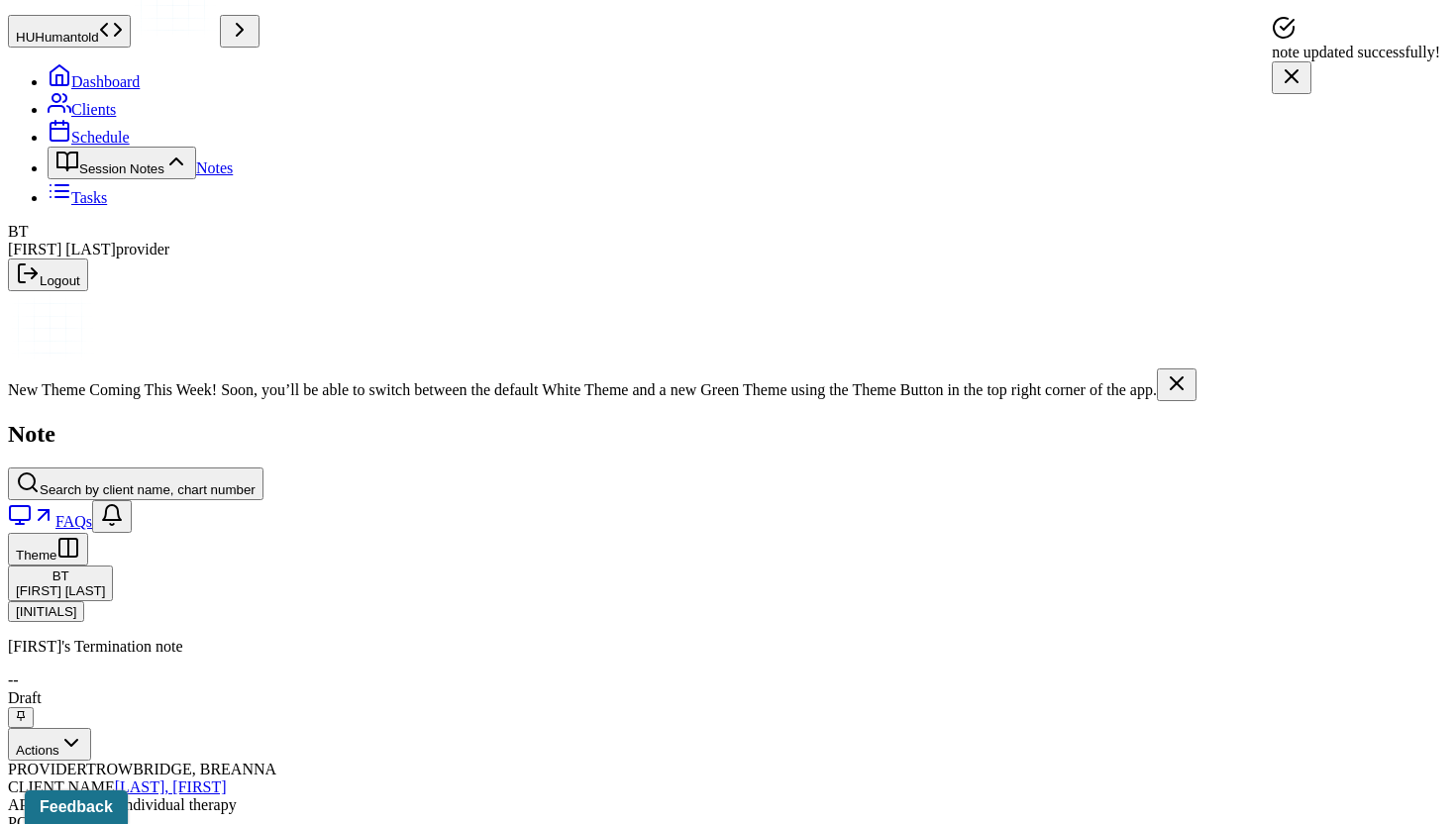 scroll, scrollTop: 0, scrollLeft: 0, axis: both 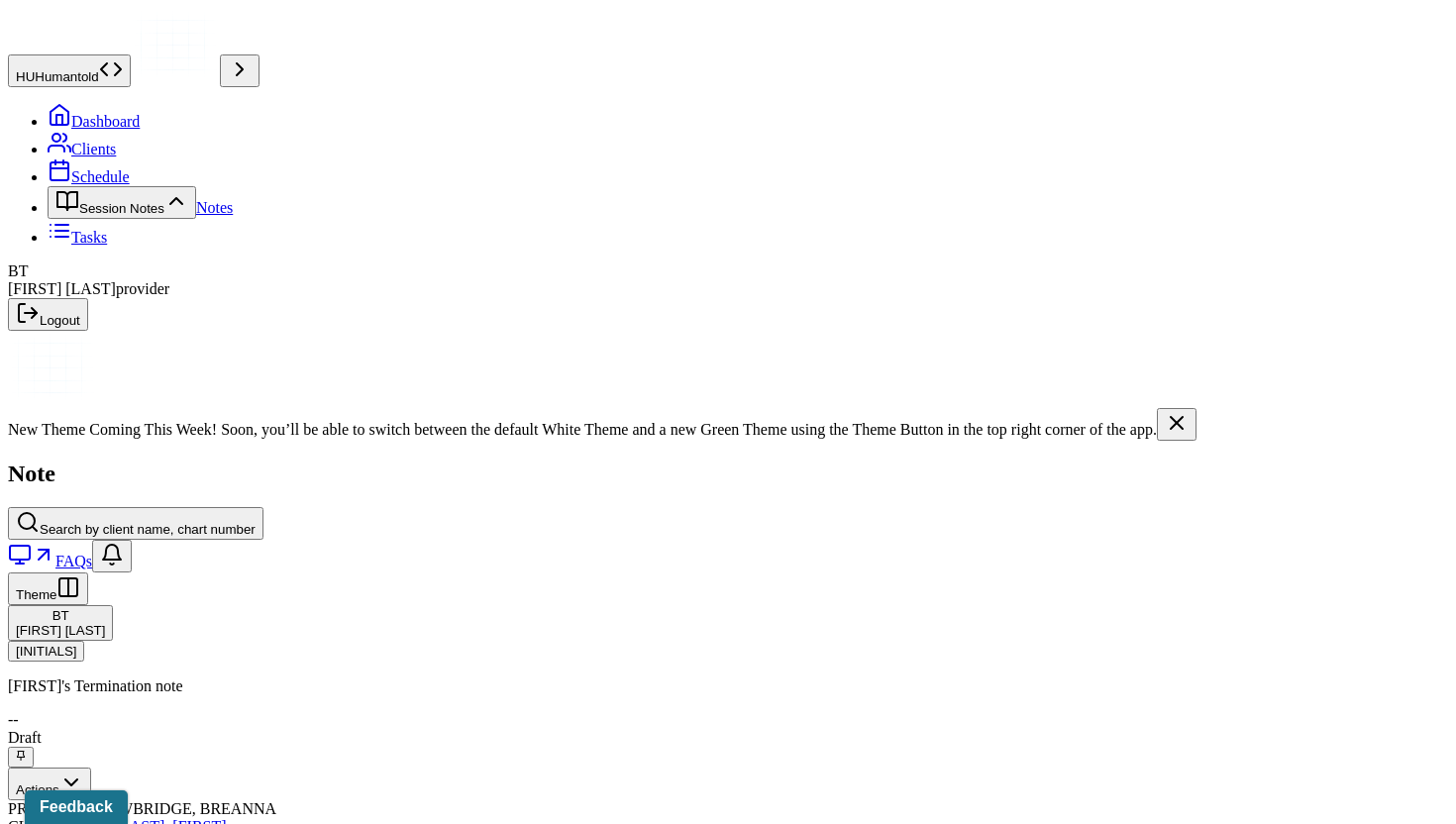 click on "Notes" at bounding box center [214, 207] 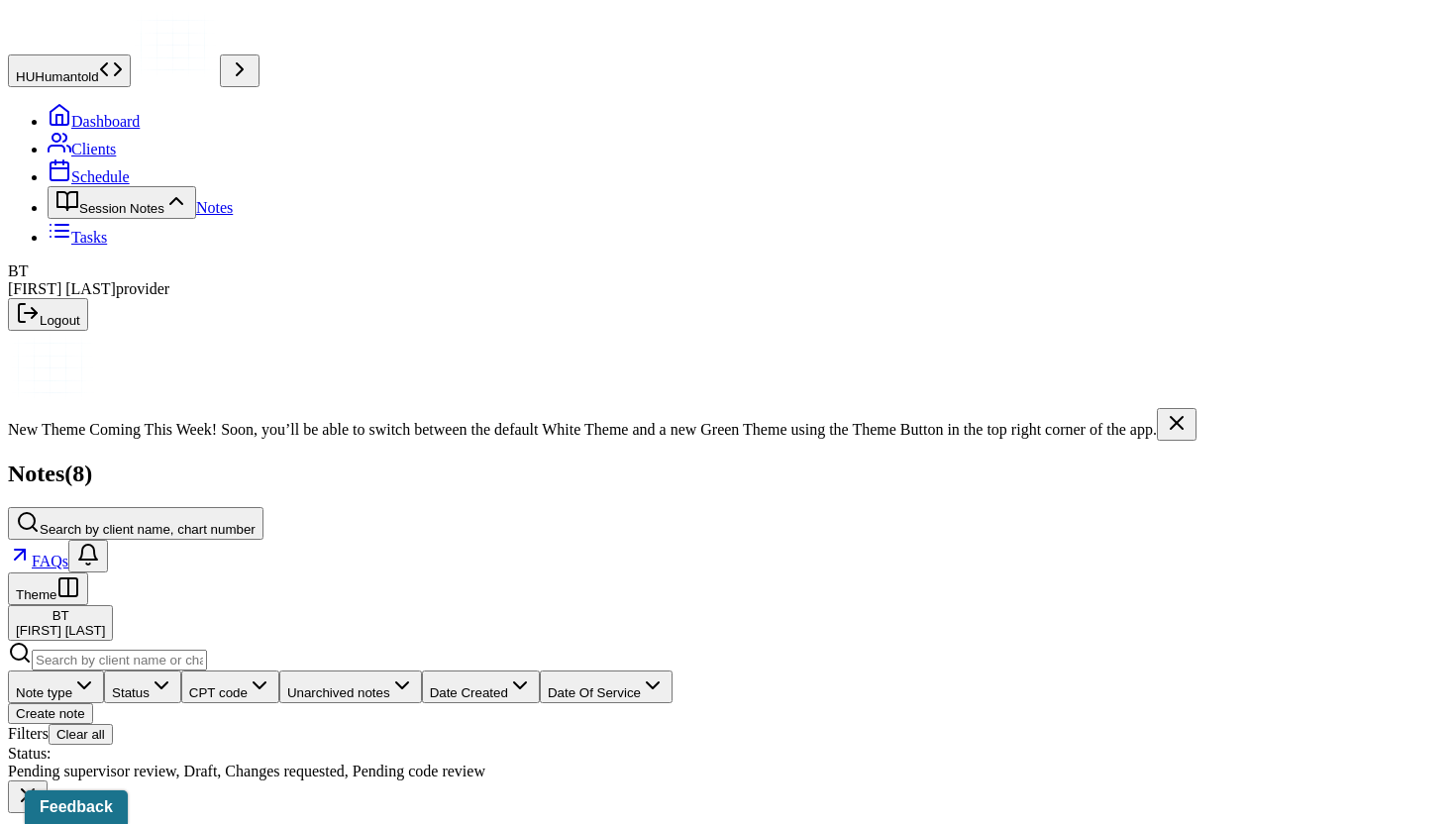 click on "[LAST], [FIRST]" at bounding box center (403, 1009) 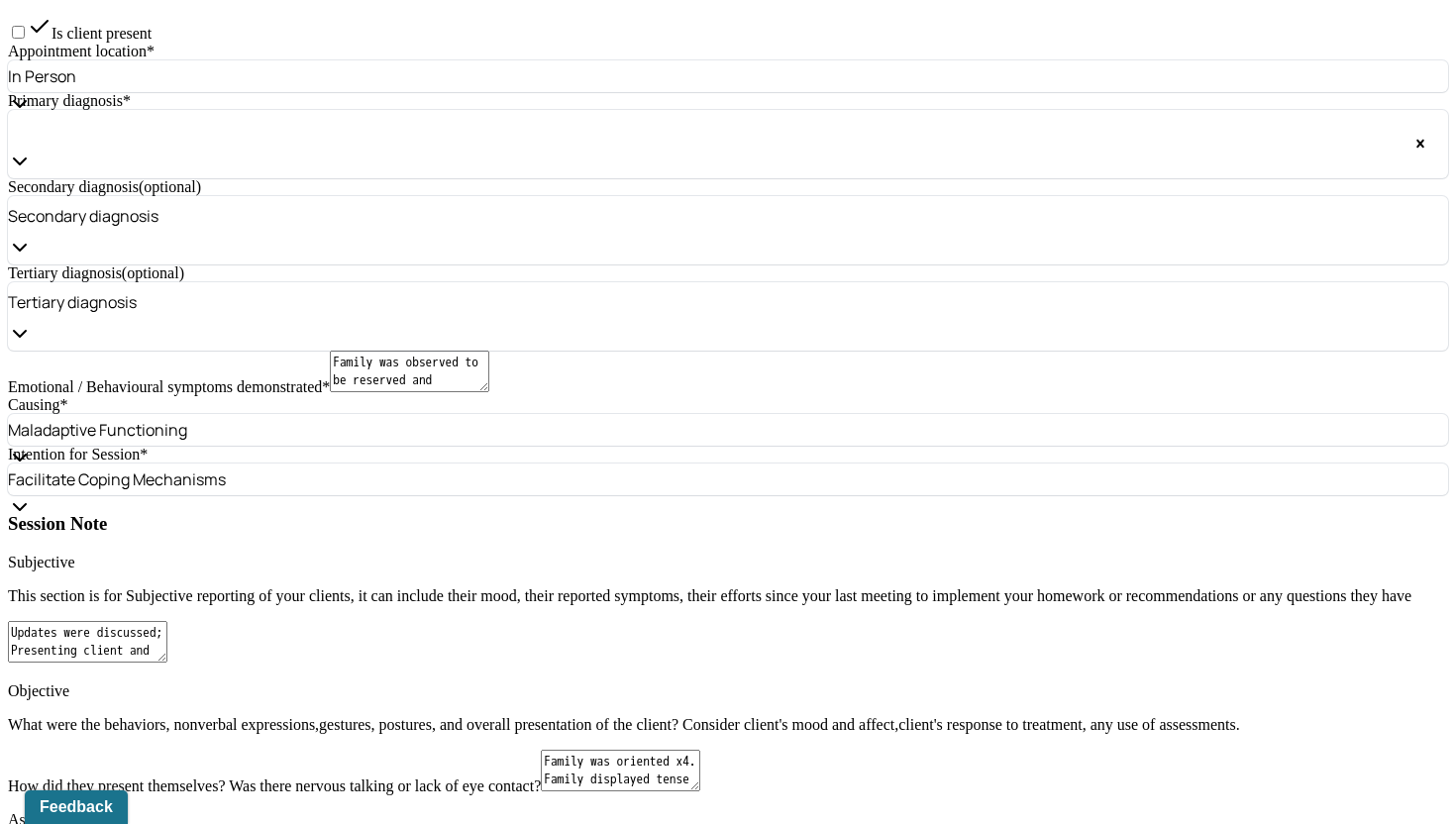 scroll, scrollTop: 1305, scrollLeft: 0, axis: vertical 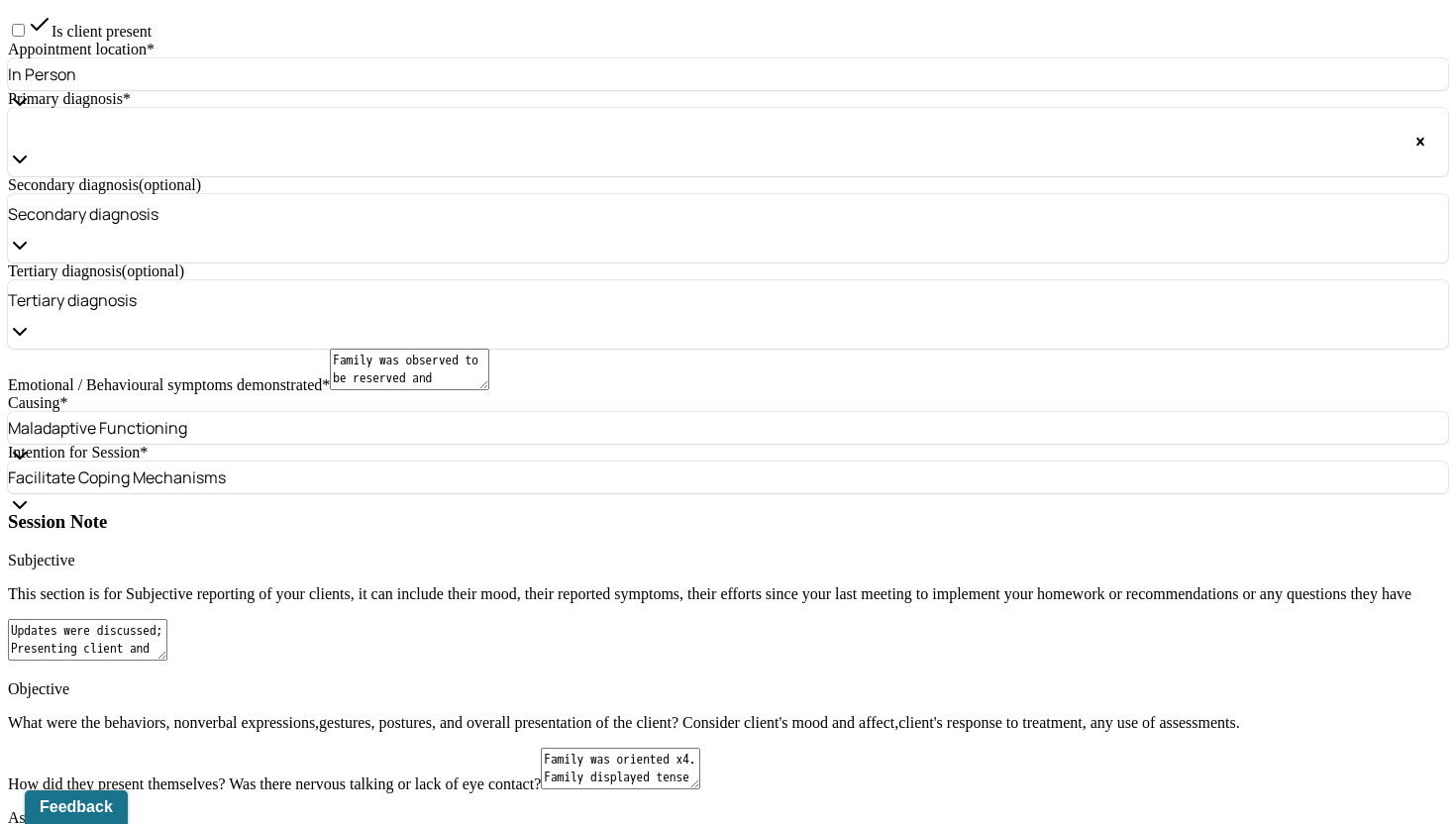 click on "Psychoeducation" at bounding box center [18, 1783] 